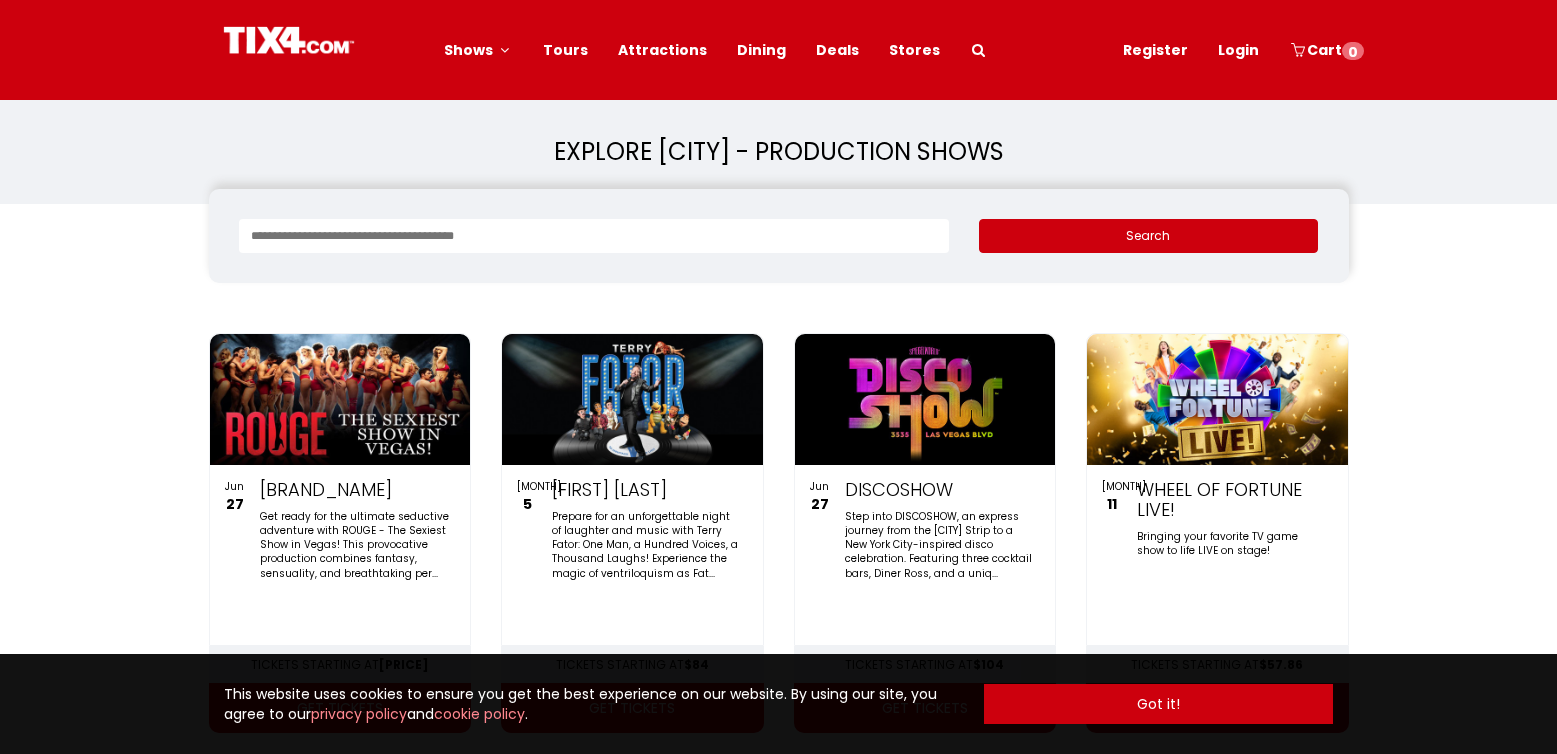 scroll, scrollTop: 0, scrollLeft: 0, axis: both 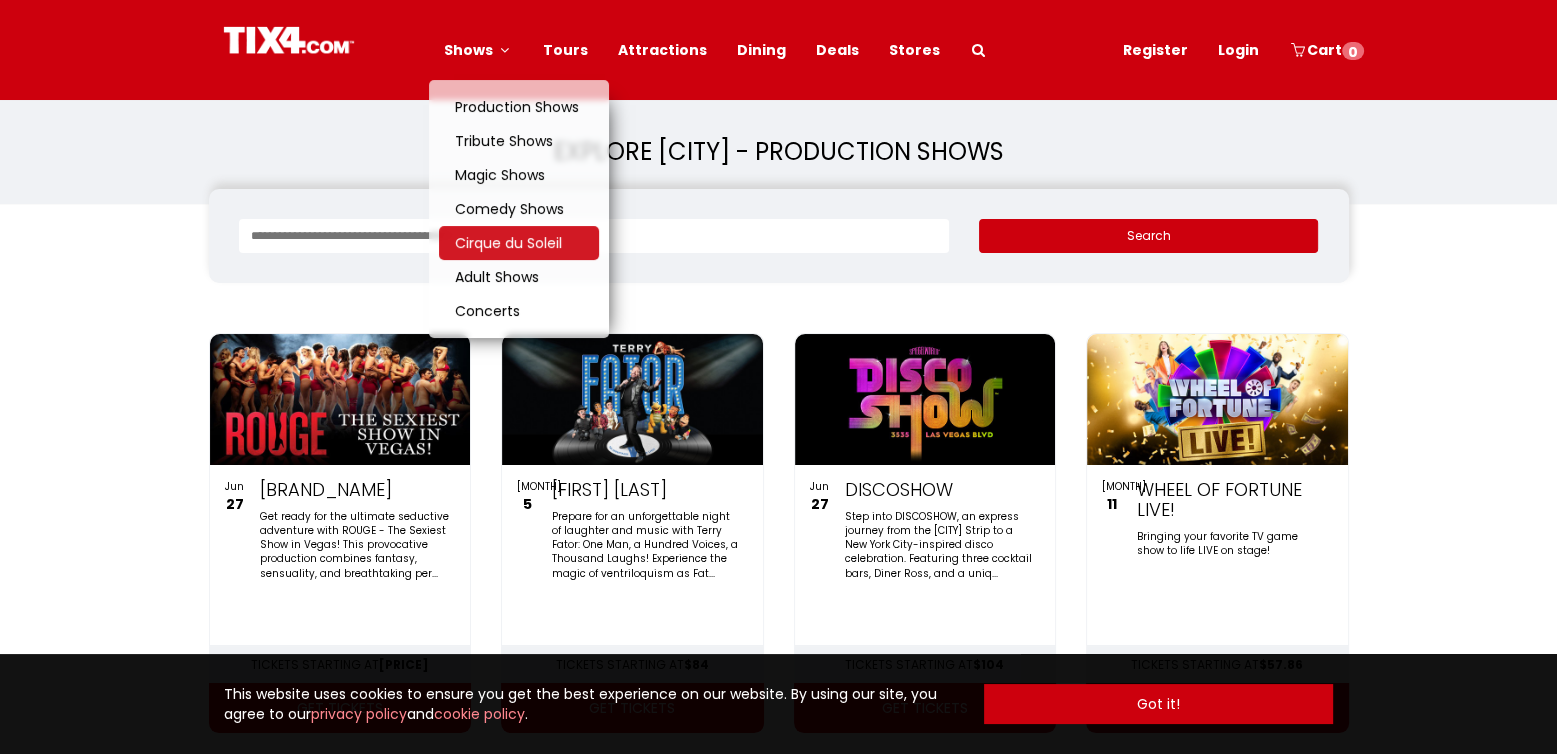 click on "Cirque du Soleil" at bounding box center (508, 243) 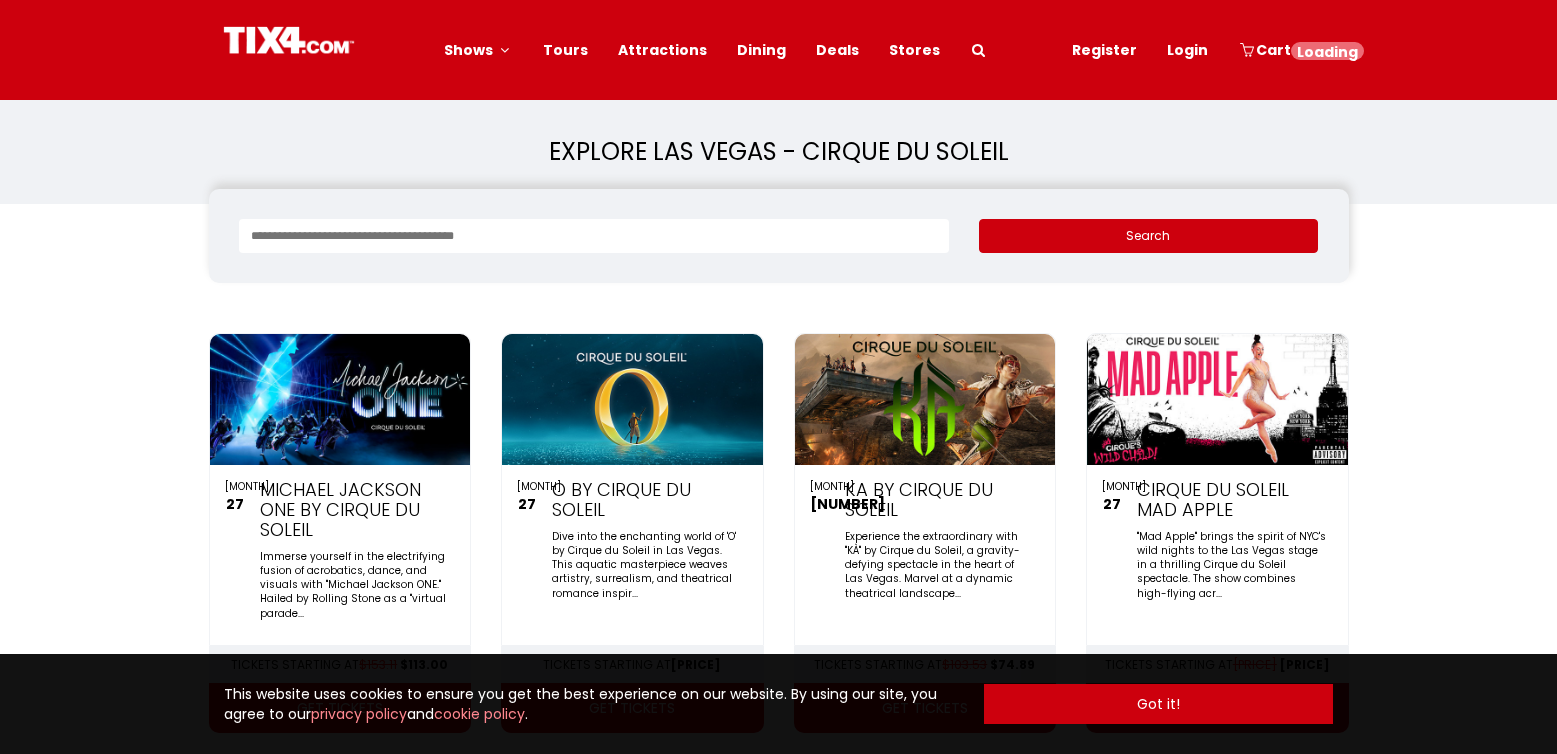 scroll, scrollTop: 0, scrollLeft: 0, axis: both 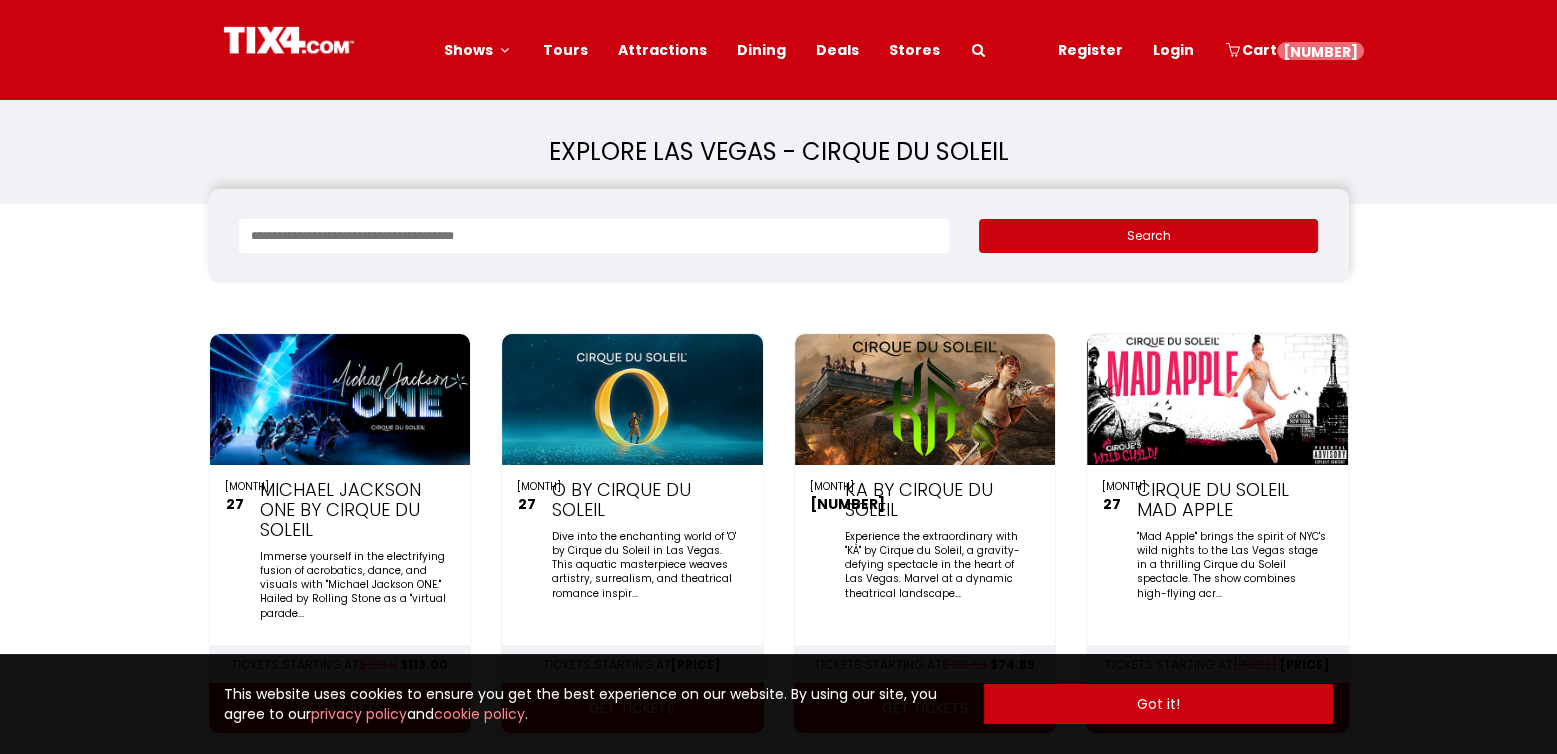 click at bounding box center [1217, 399] 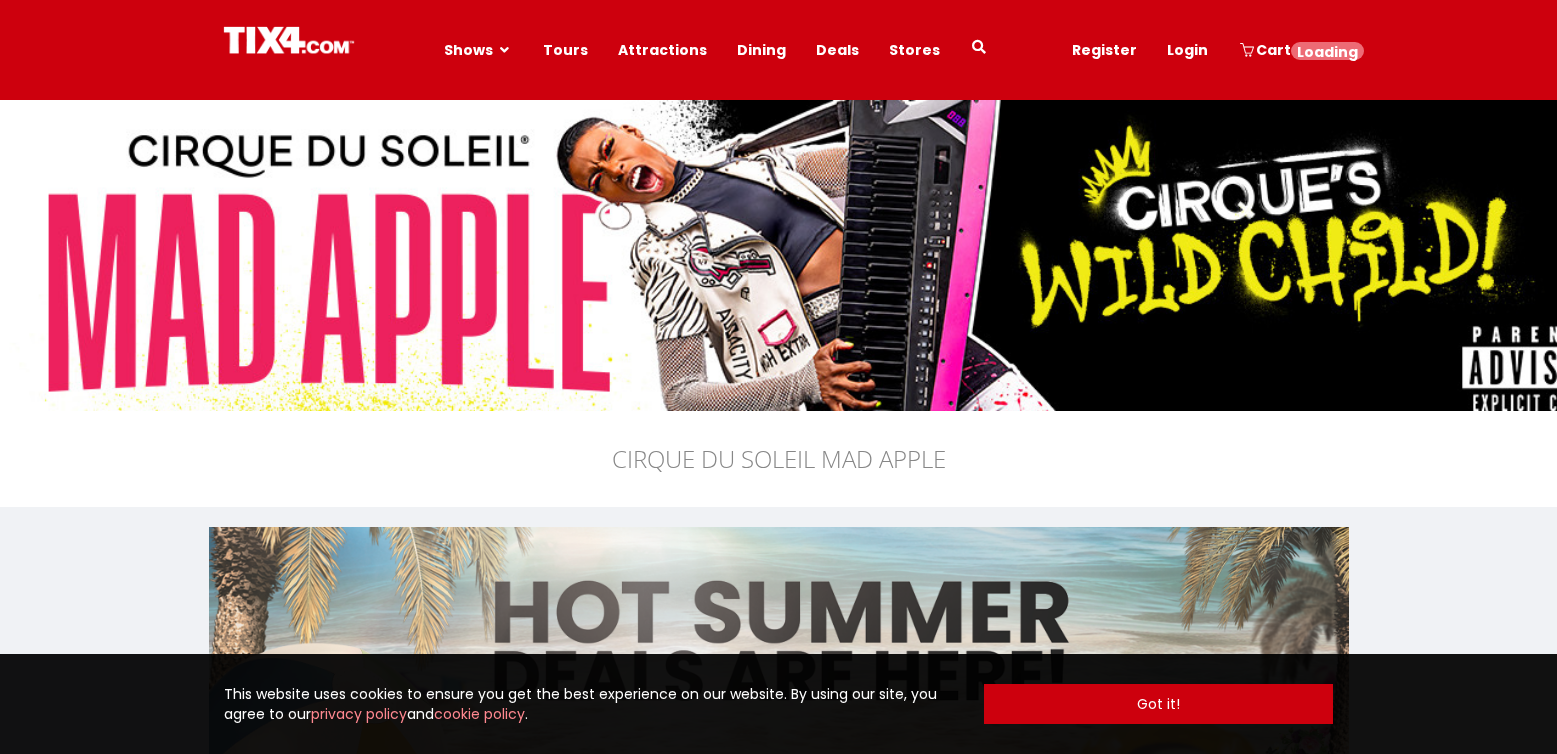 scroll, scrollTop: 0, scrollLeft: 0, axis: both 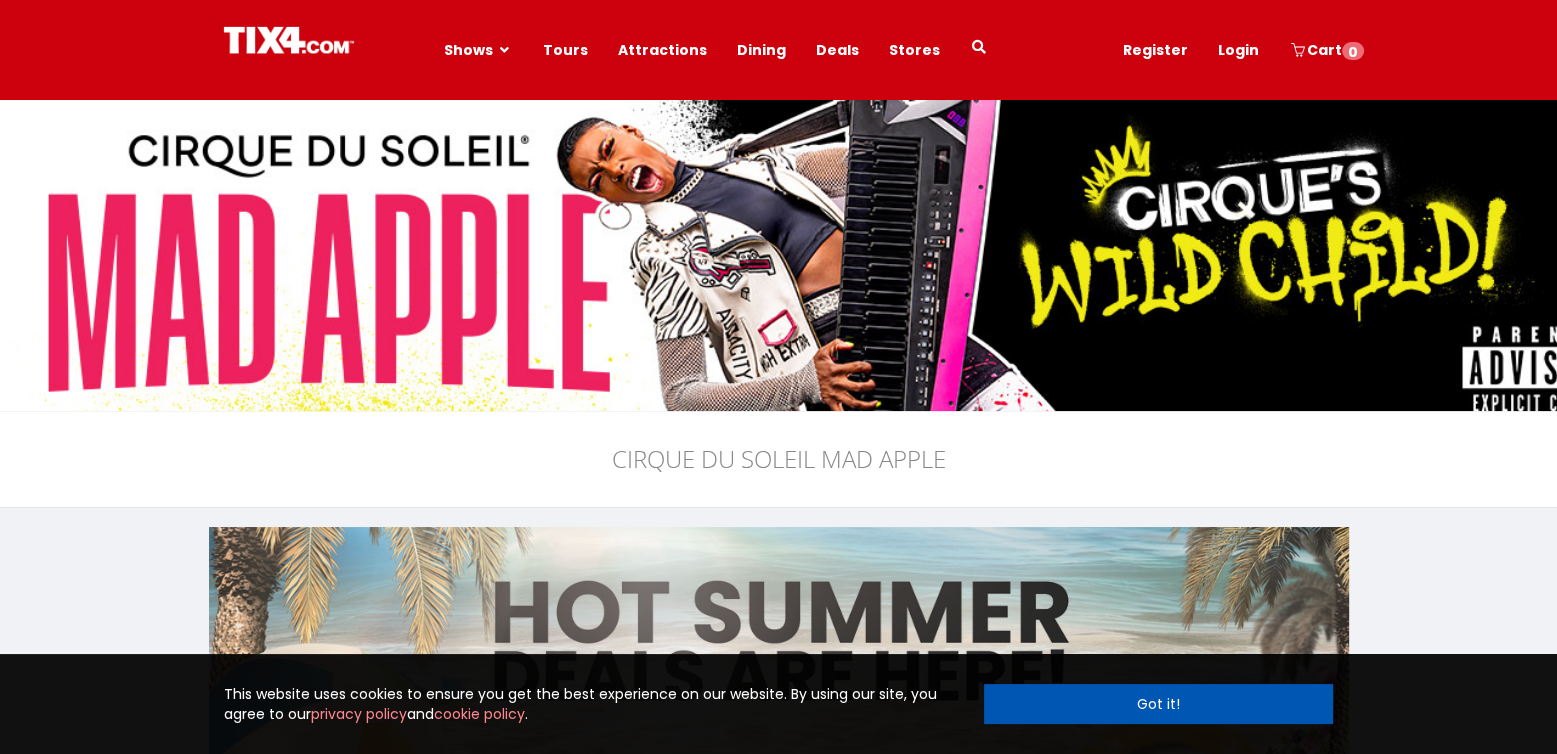 click on "Got it!" at bounding box center [1159, 704] 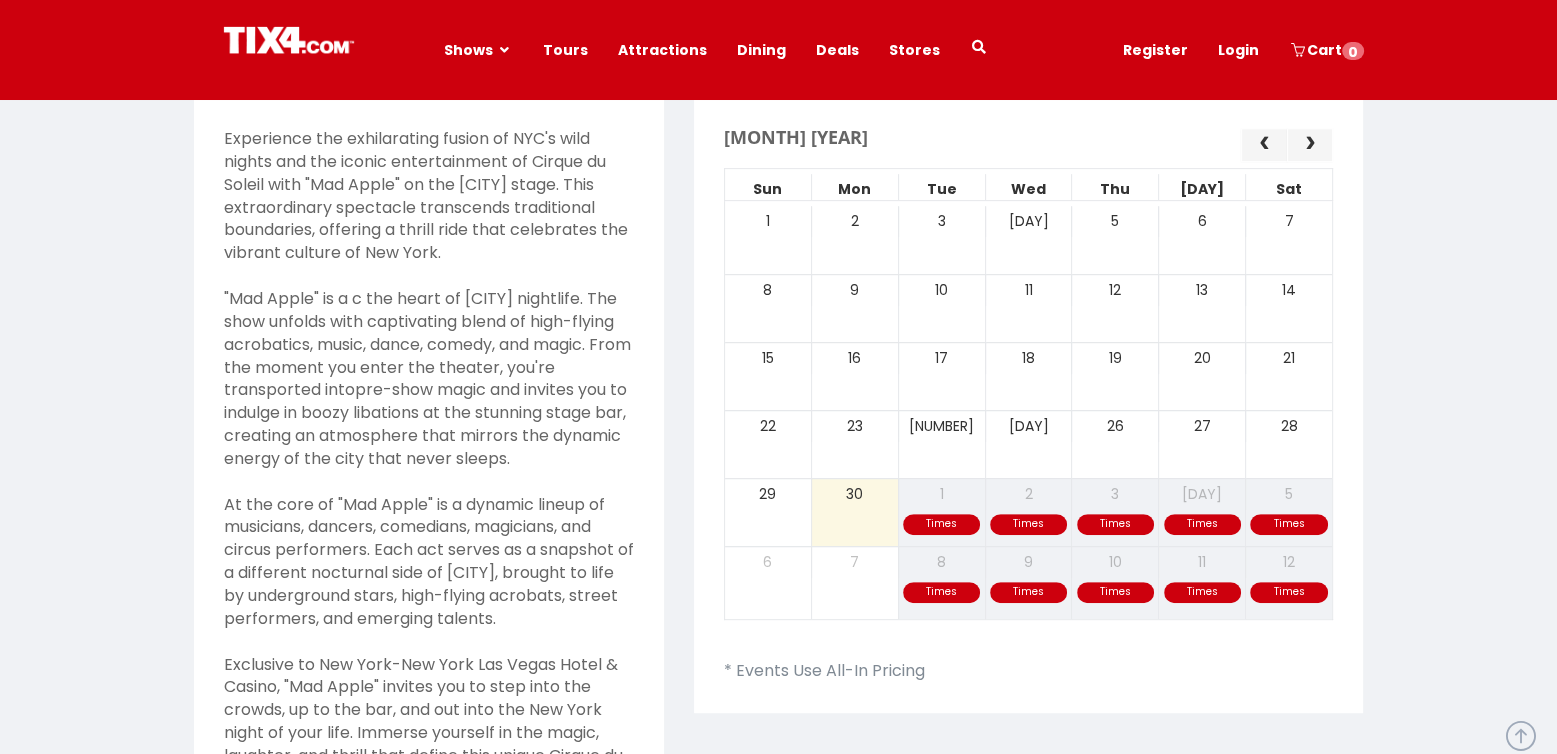 scroll, scrollTop: 400, scrollLeft: 0, axis: vertical 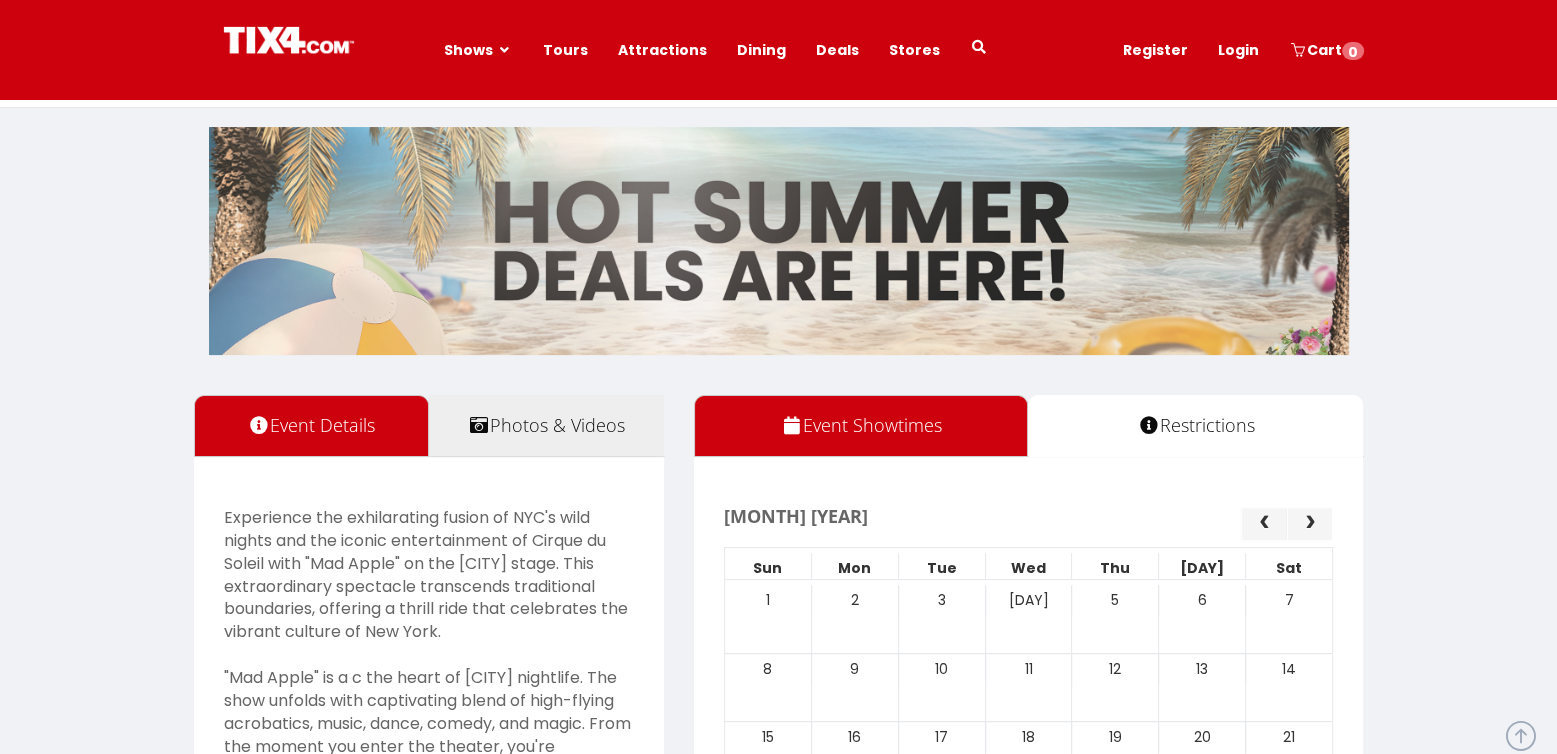click on "Photos & Videos" at bounding box center (546, 426) 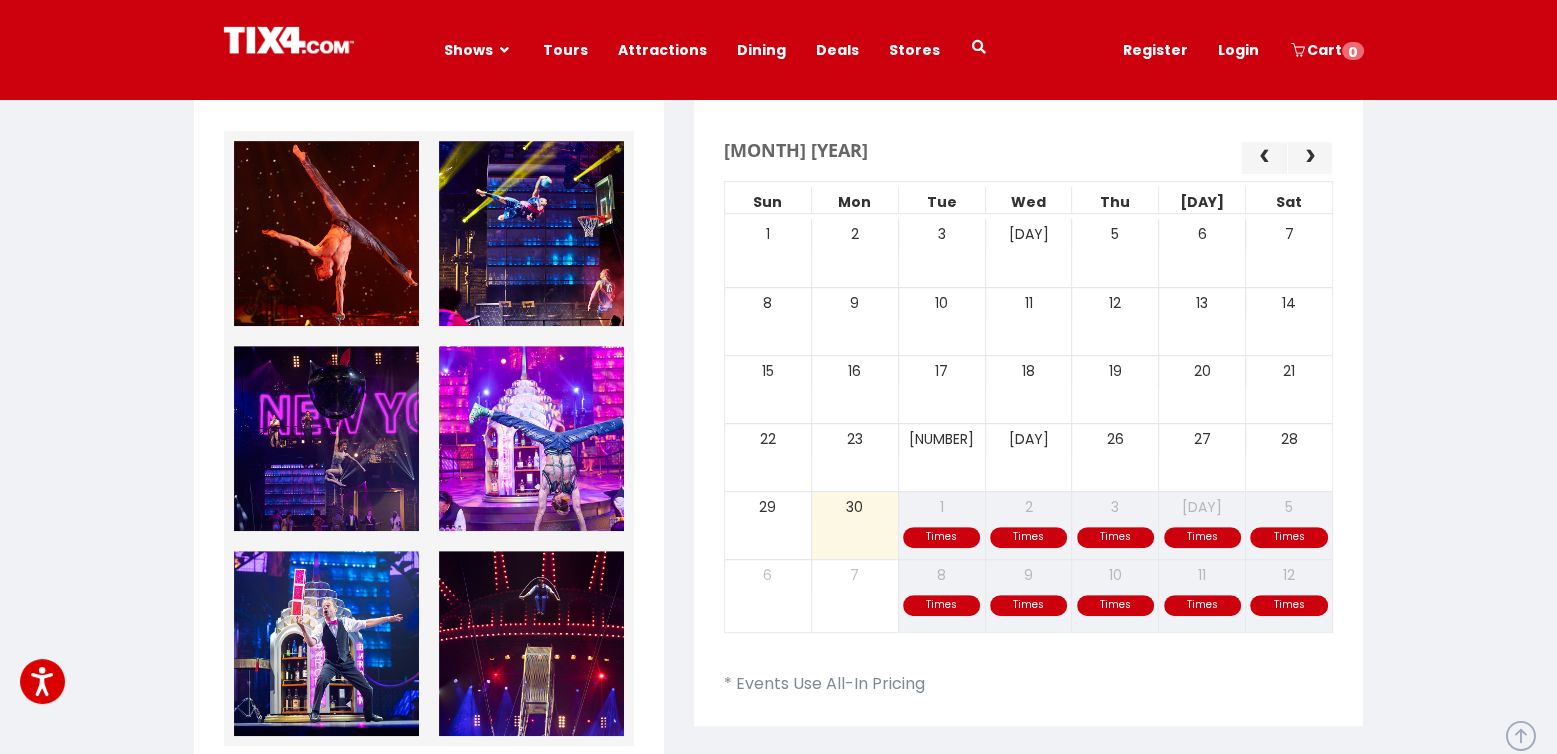 scroll, scrollTop: 560, scrollLeft: 0, axis: vertical 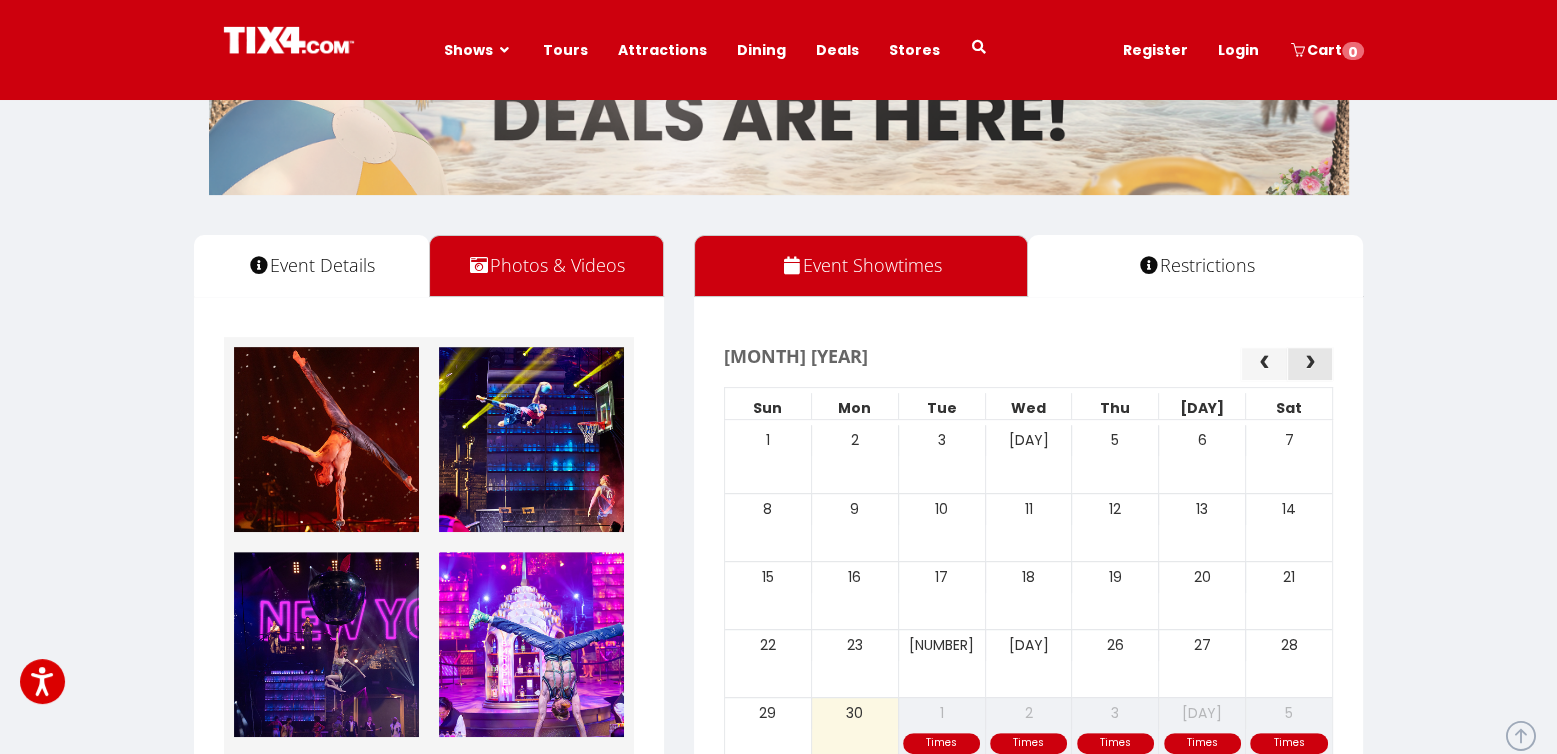 click at bounding box center (1310, 363) 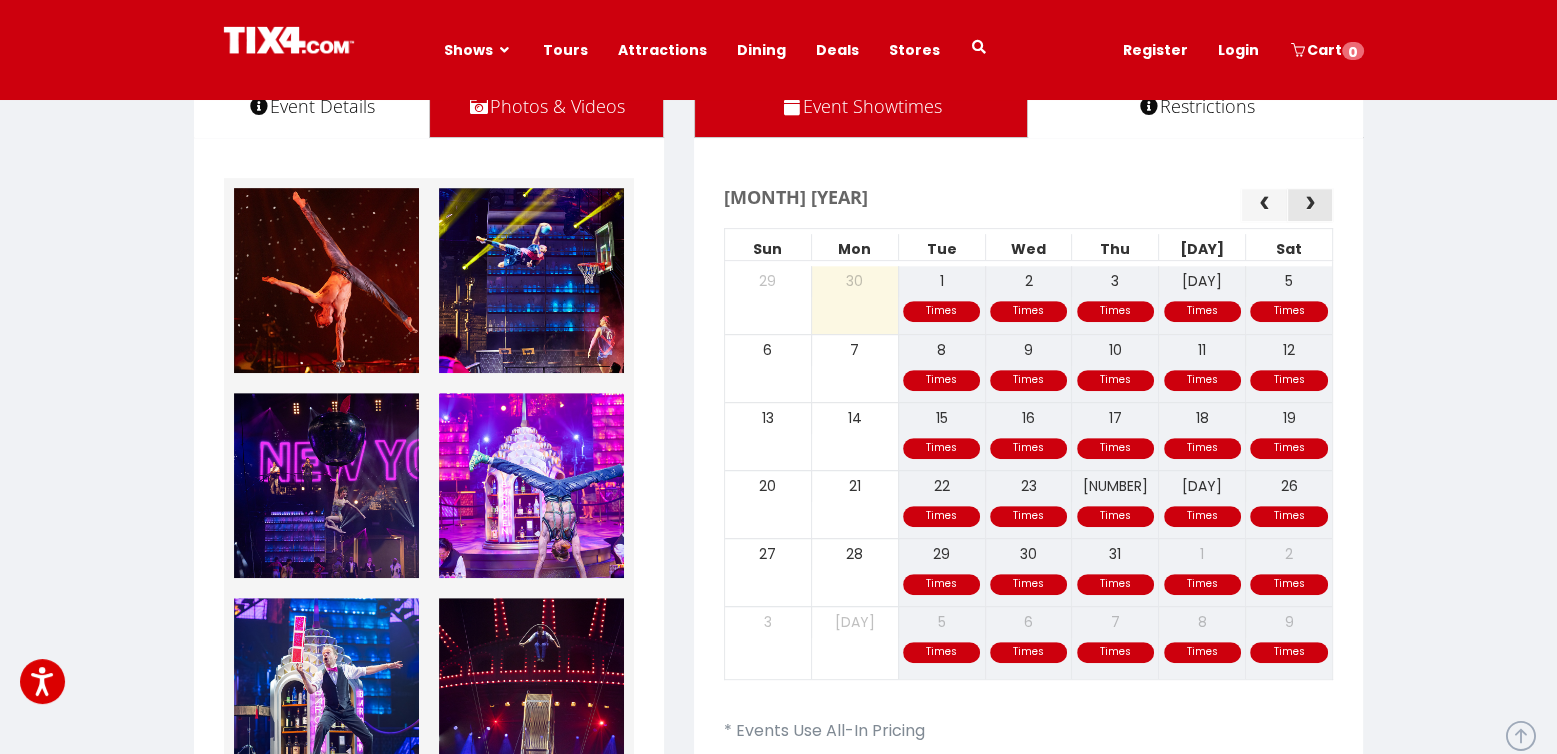 scroll, scrollTop: 720, scrollLeft: 0, axis: vertical 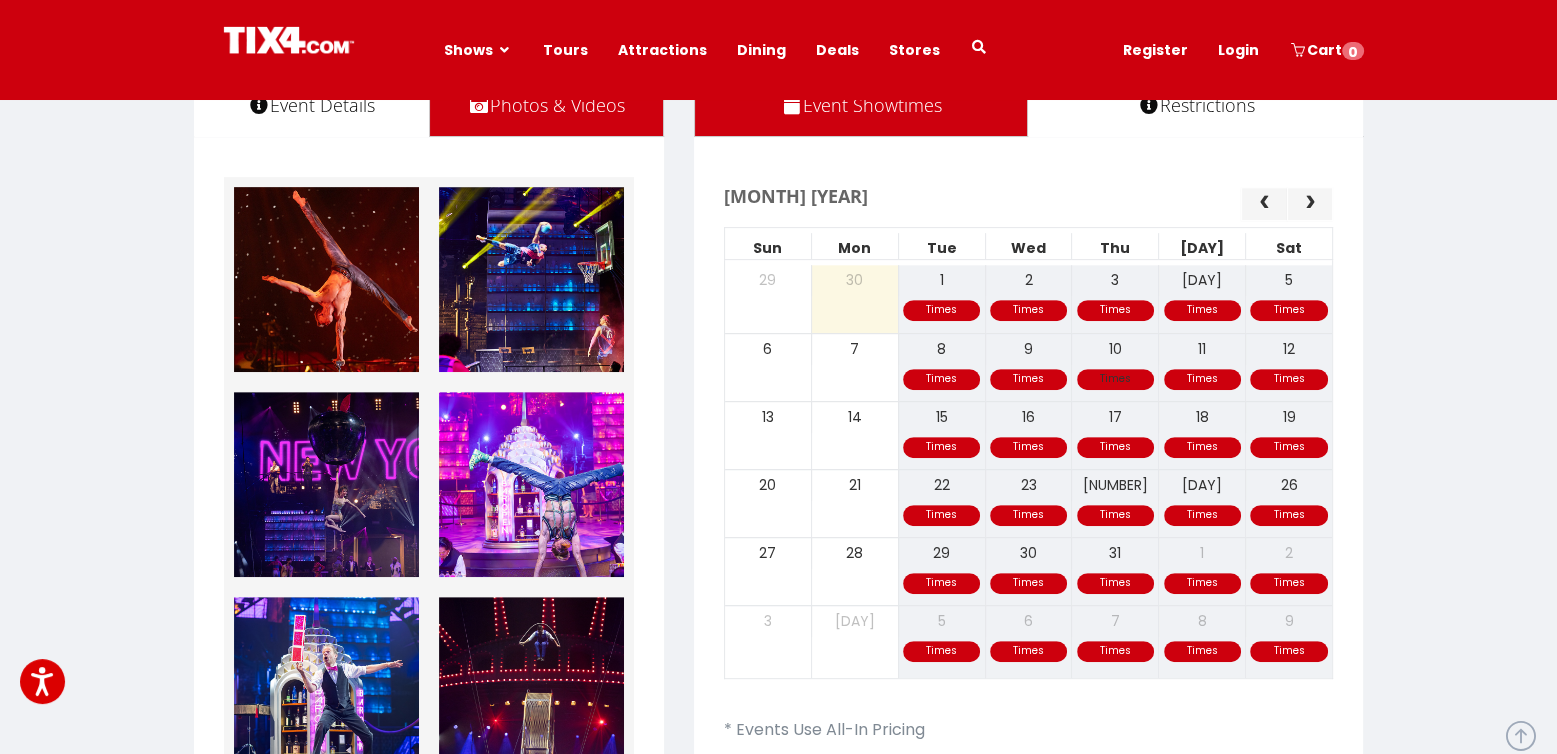 click on "Times Times Times Times Times 6 7 8 9 10 11 12" at bounding box center (1029, 367) 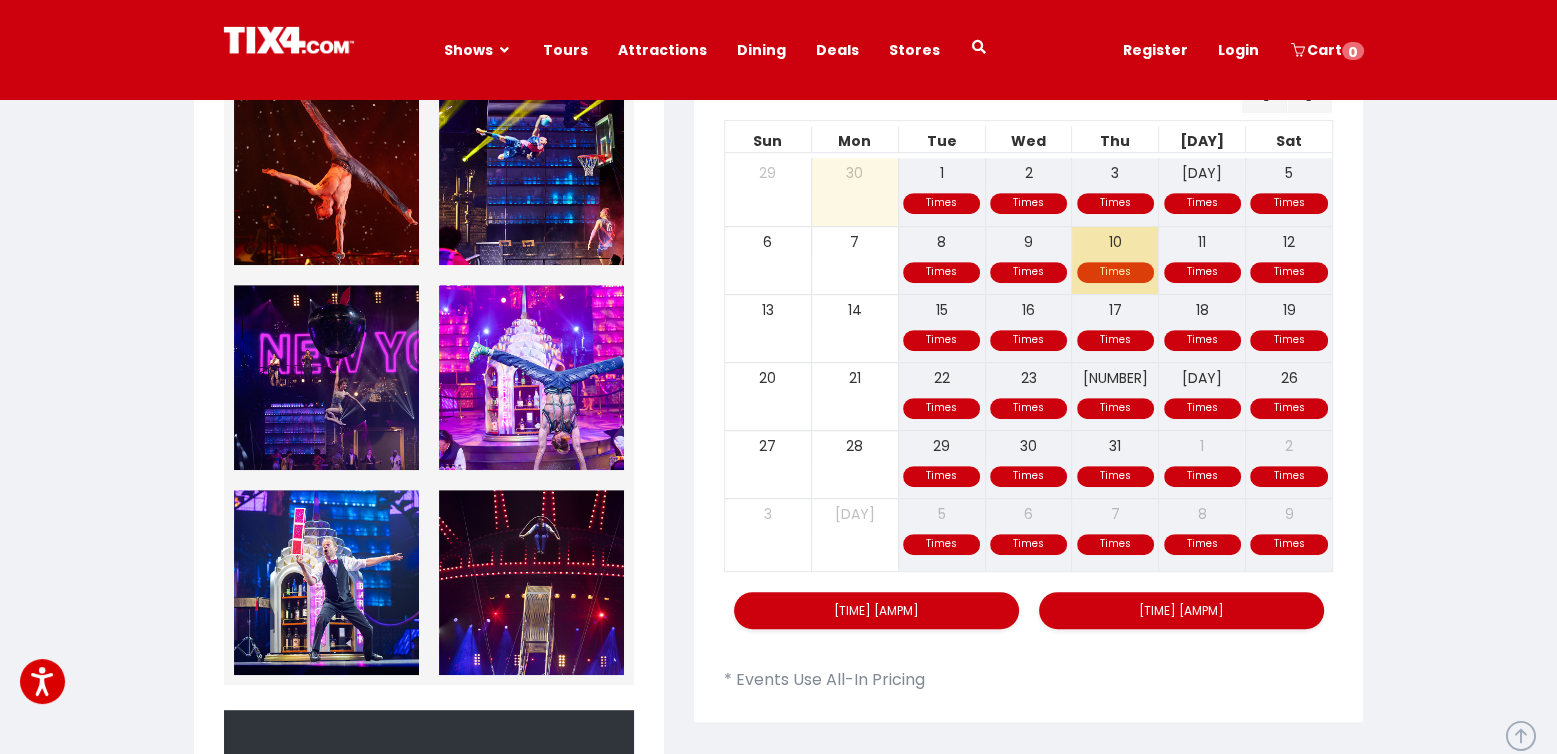 scroll, scrollTop: 880, scrollLeft: 0, axis: vertical 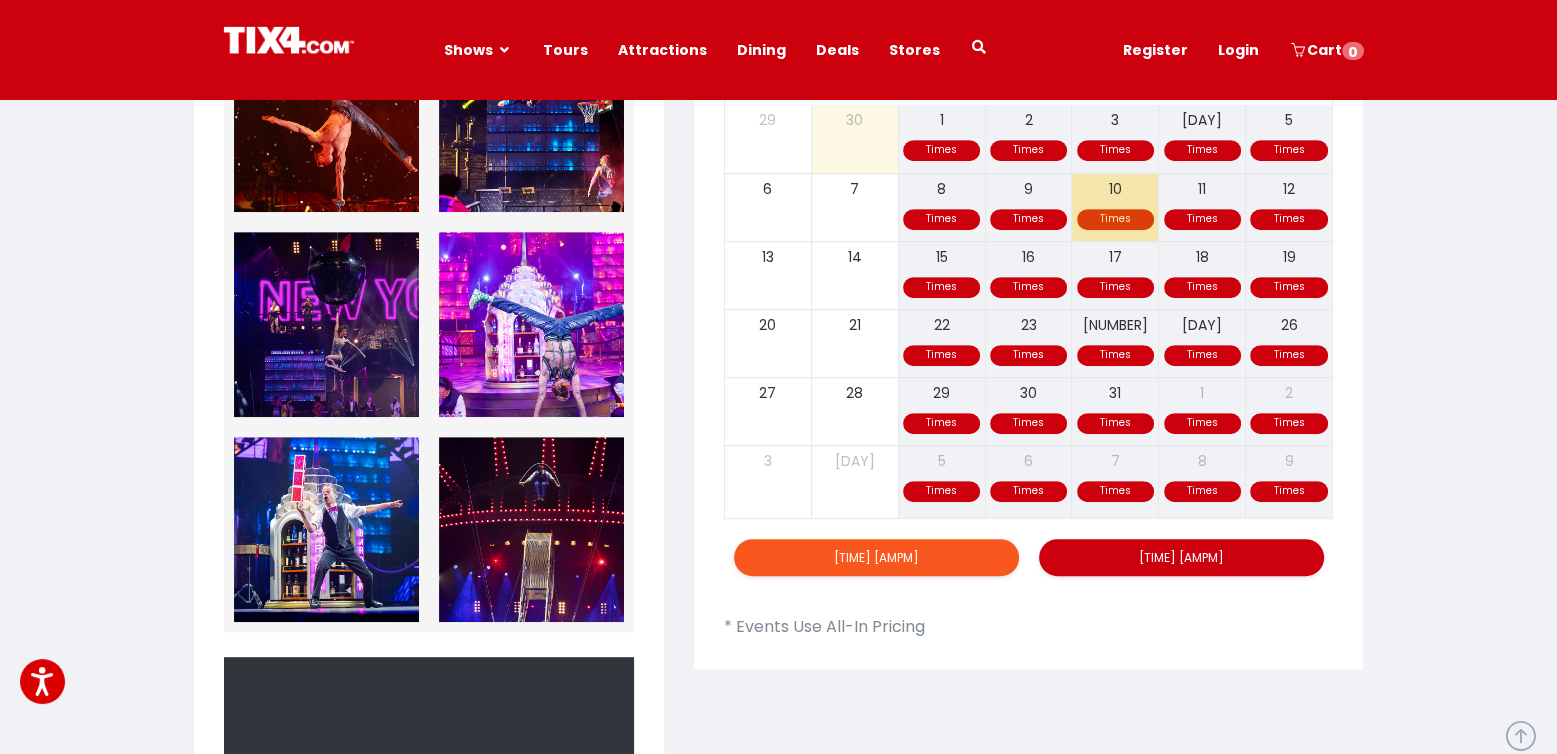 click on "7:00 PM" at bounding box center [876, 557] 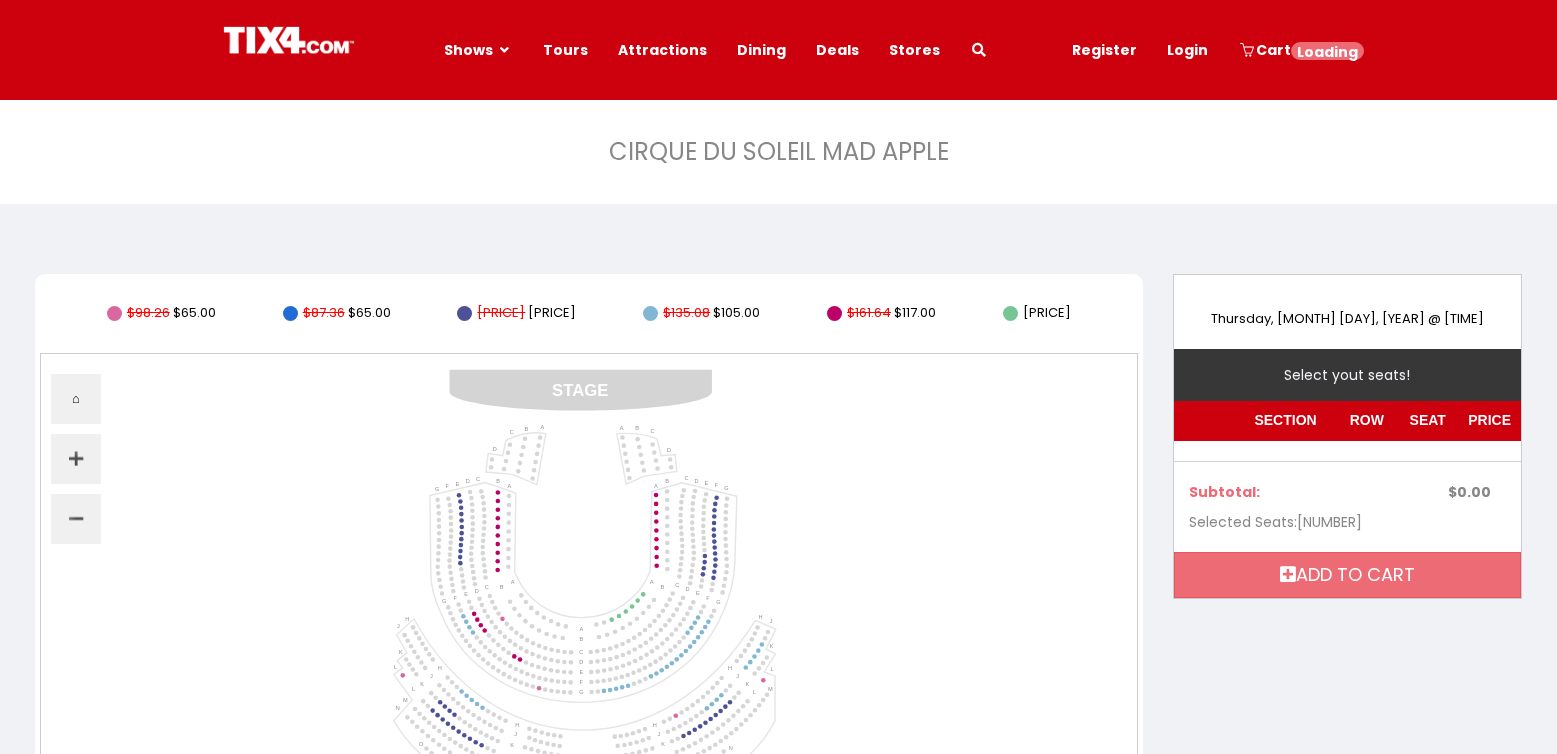 scroll, scrollTop: 0, scrollLeft: 0, axis: both 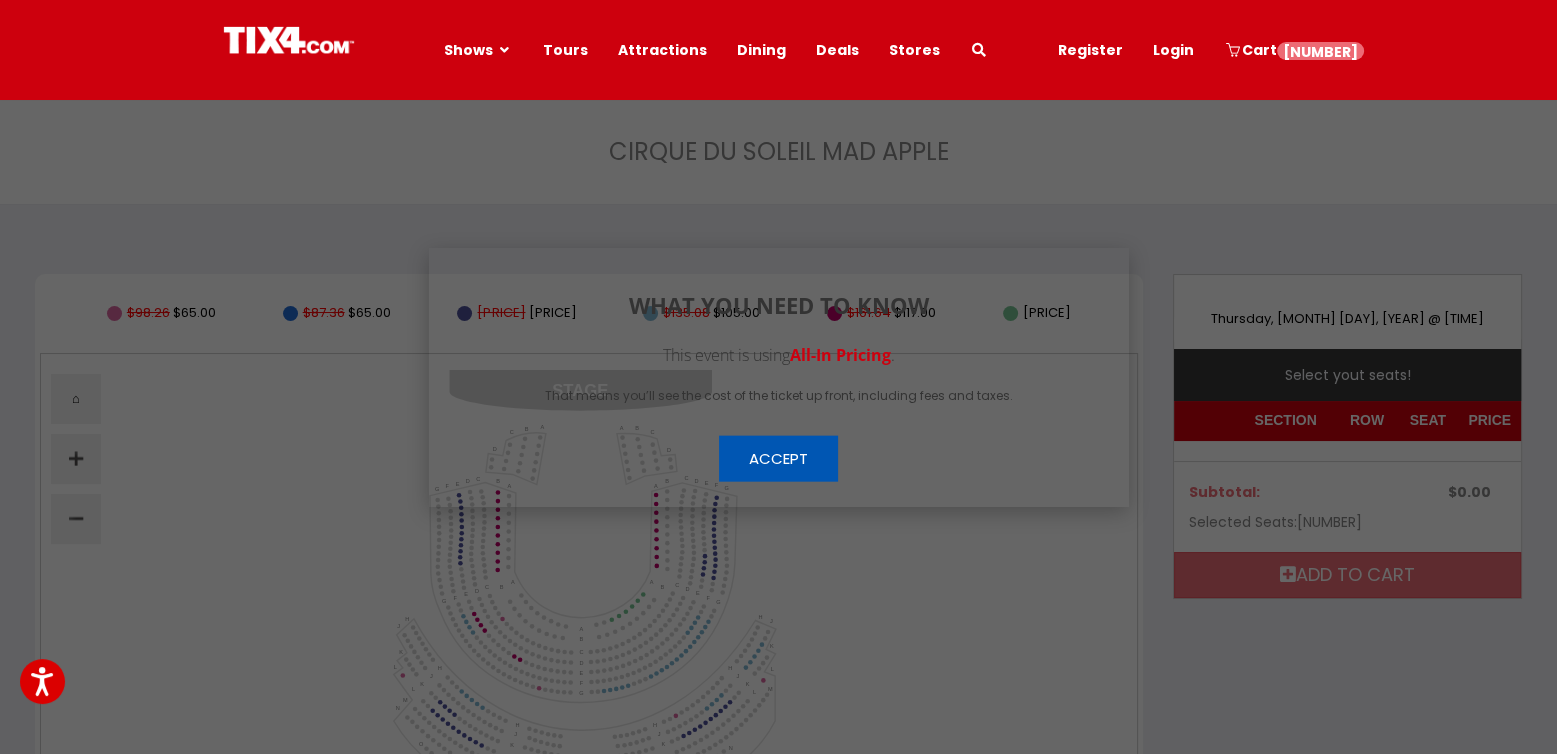 click on "Accept" at bounding box center [778, 458] 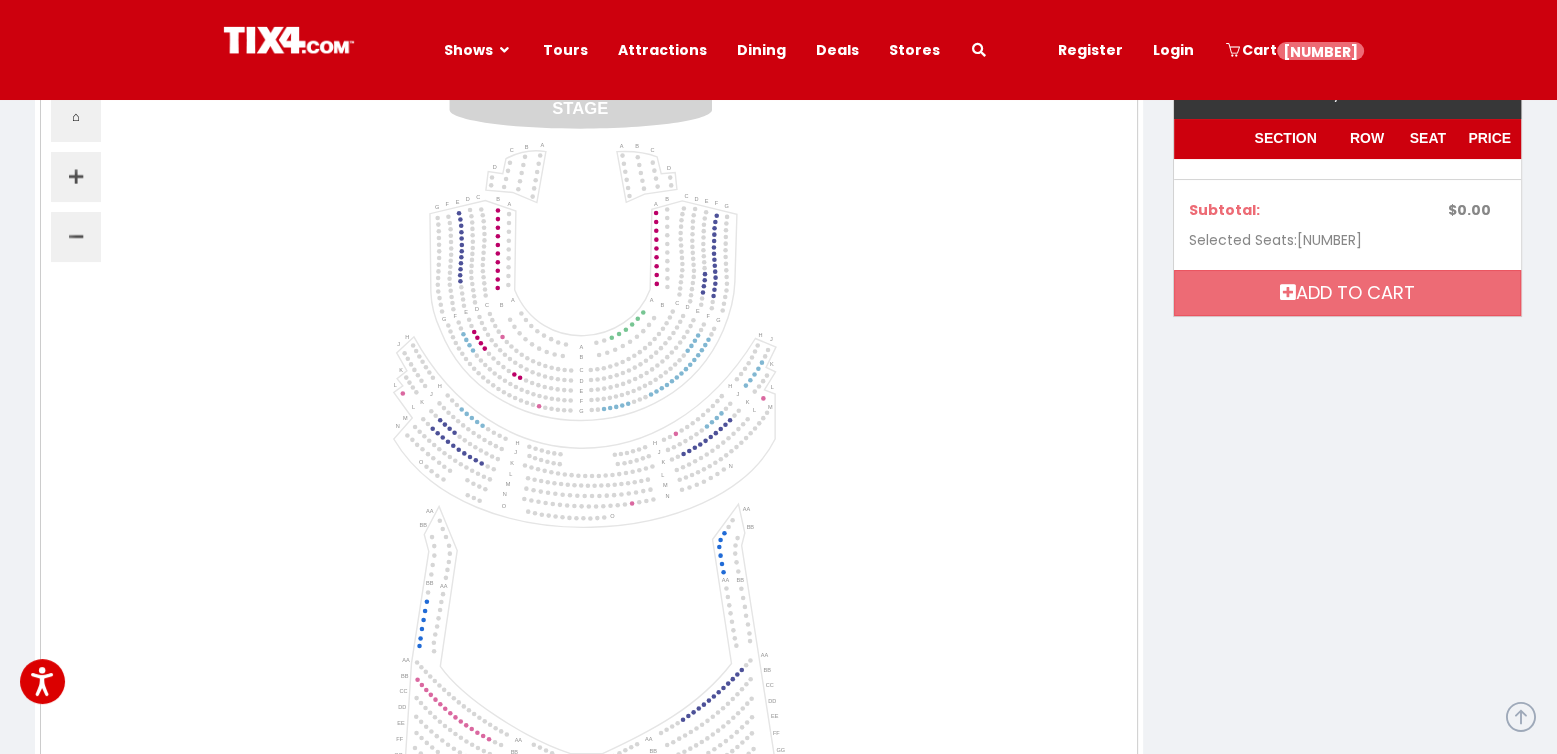 scroll, scrollTop: 320, scrollLeft: 0, axis: vertical 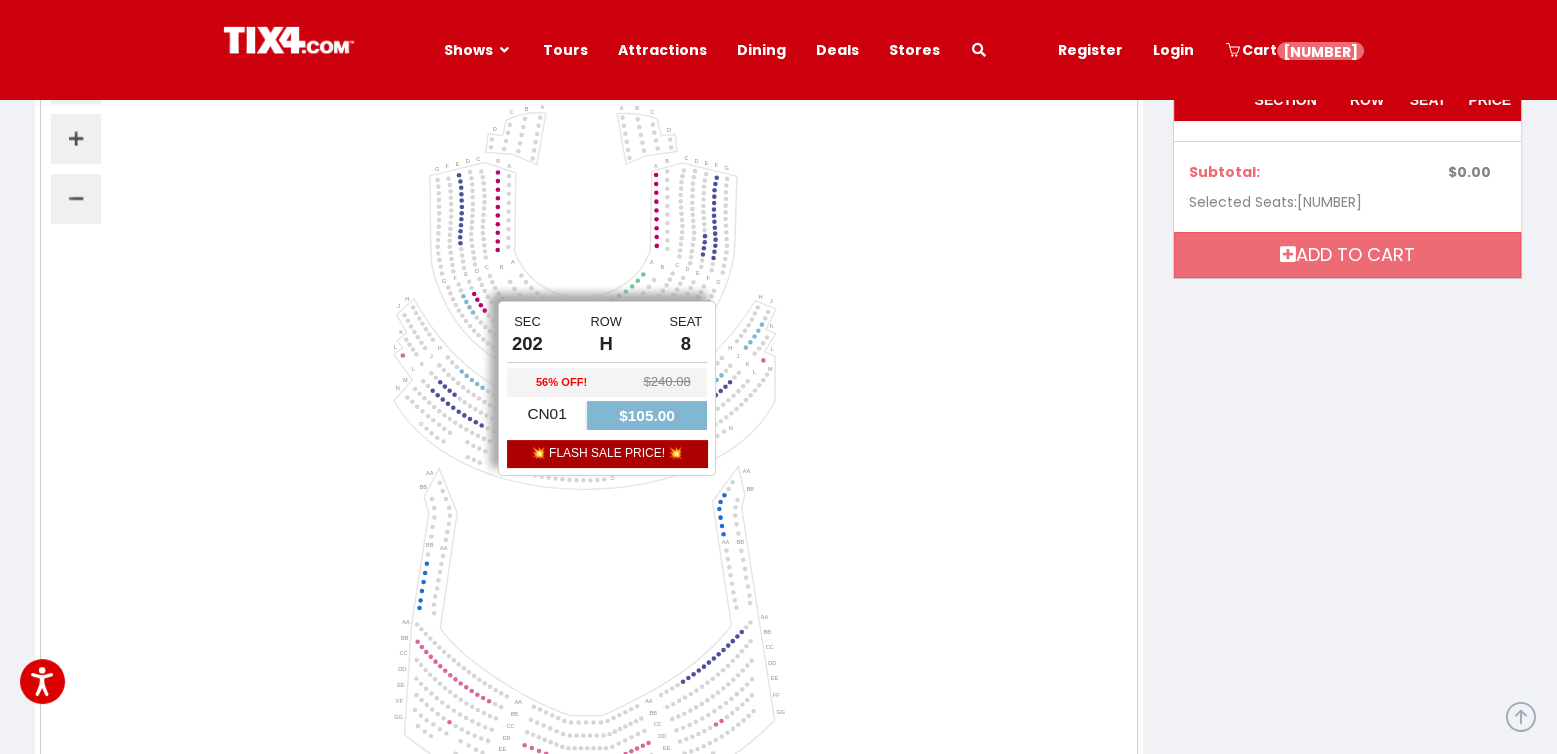 click at bounding box center [482, 387] 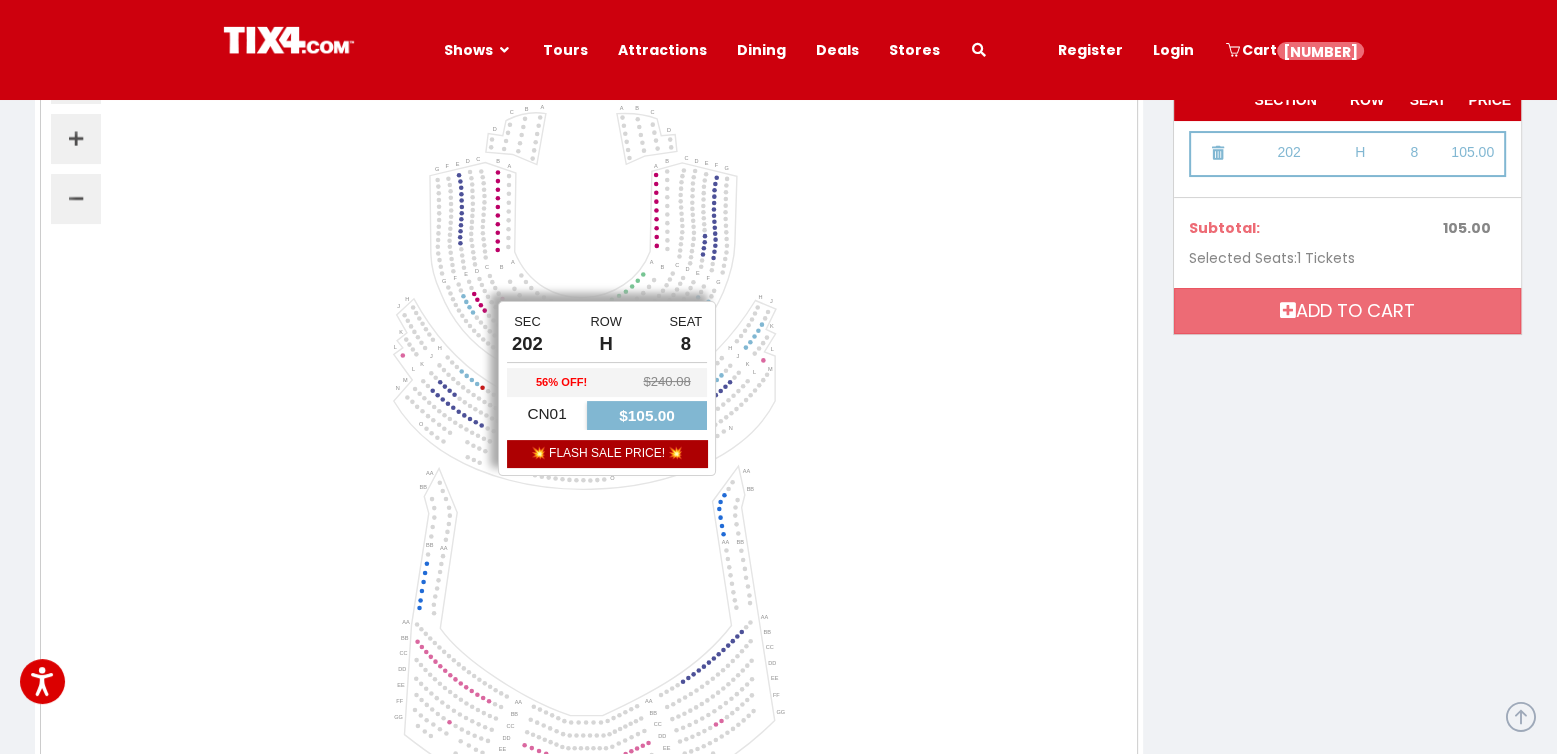 click at bounding box center (482, 387) 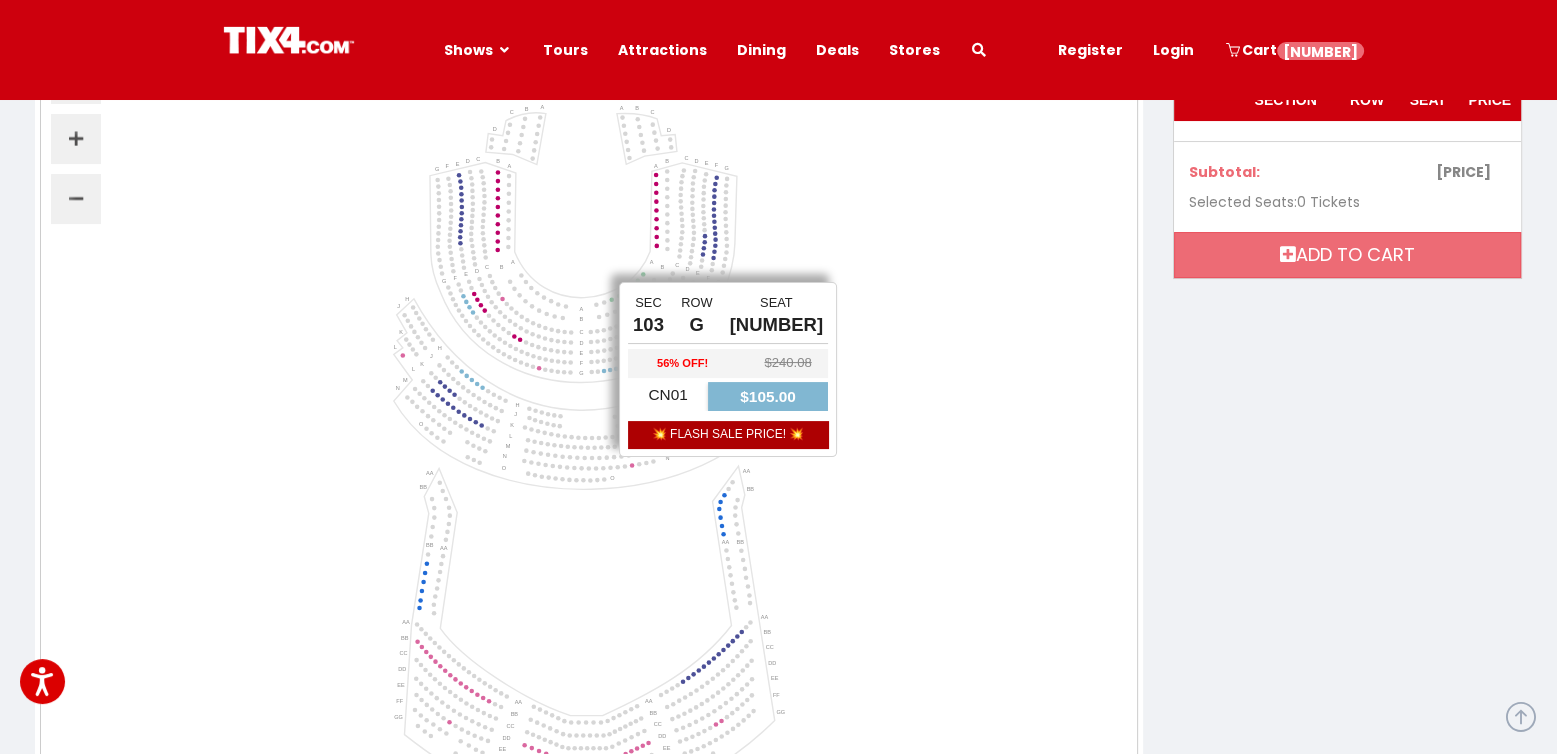 click at bounding box center [604, 370] 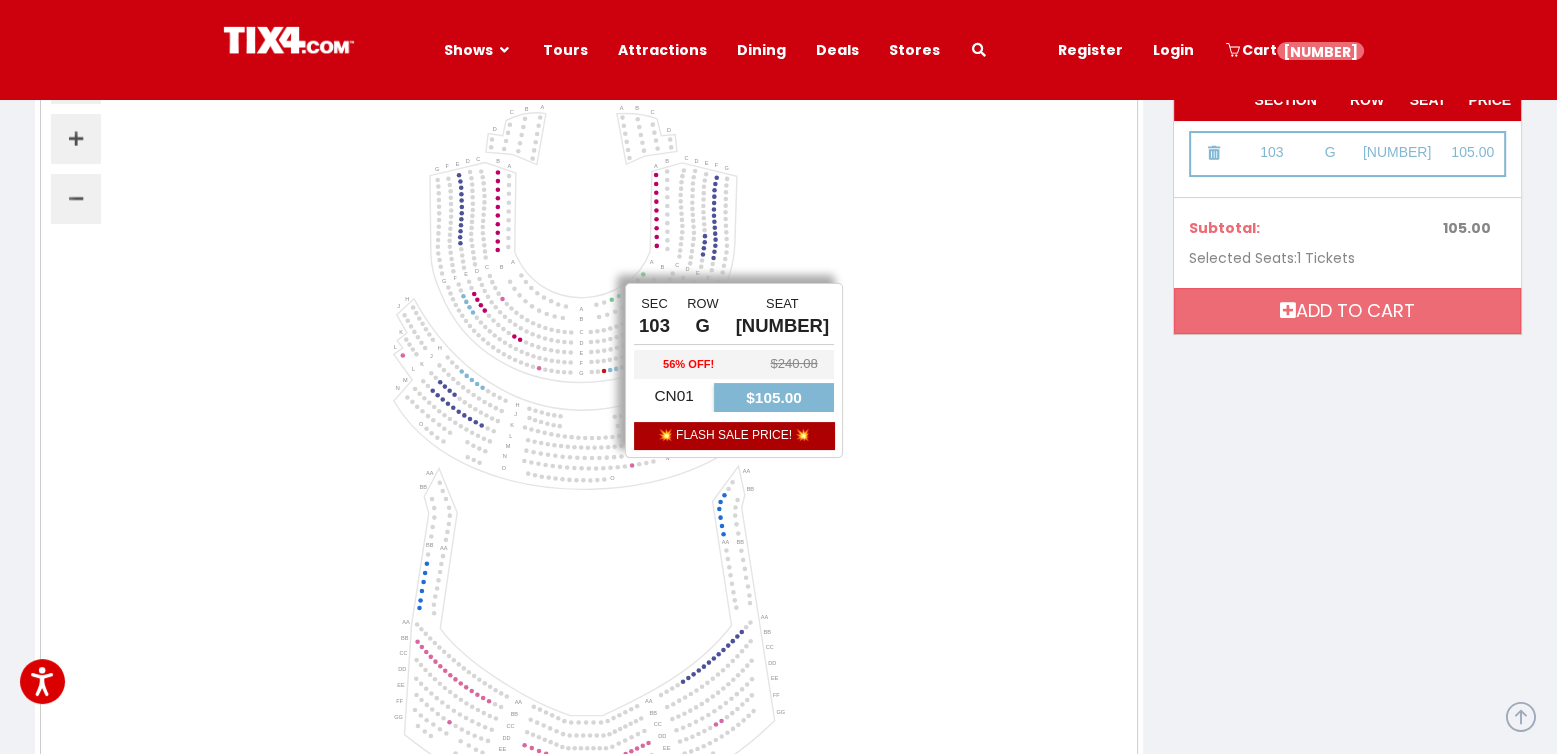 click at bounding box center [610, 370] 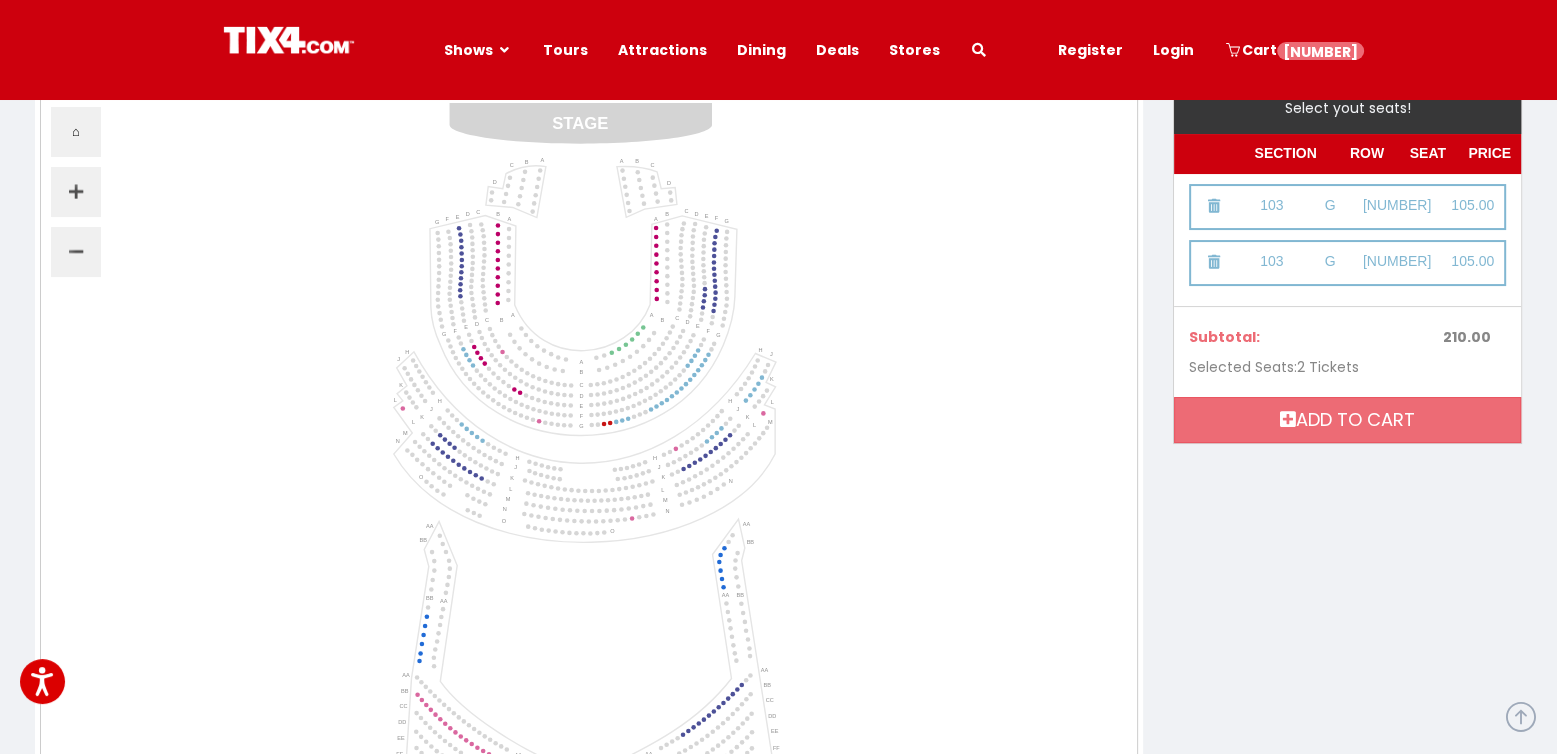 scroll, scrollTop: 240, scrollLeft: 0, axis: vertical 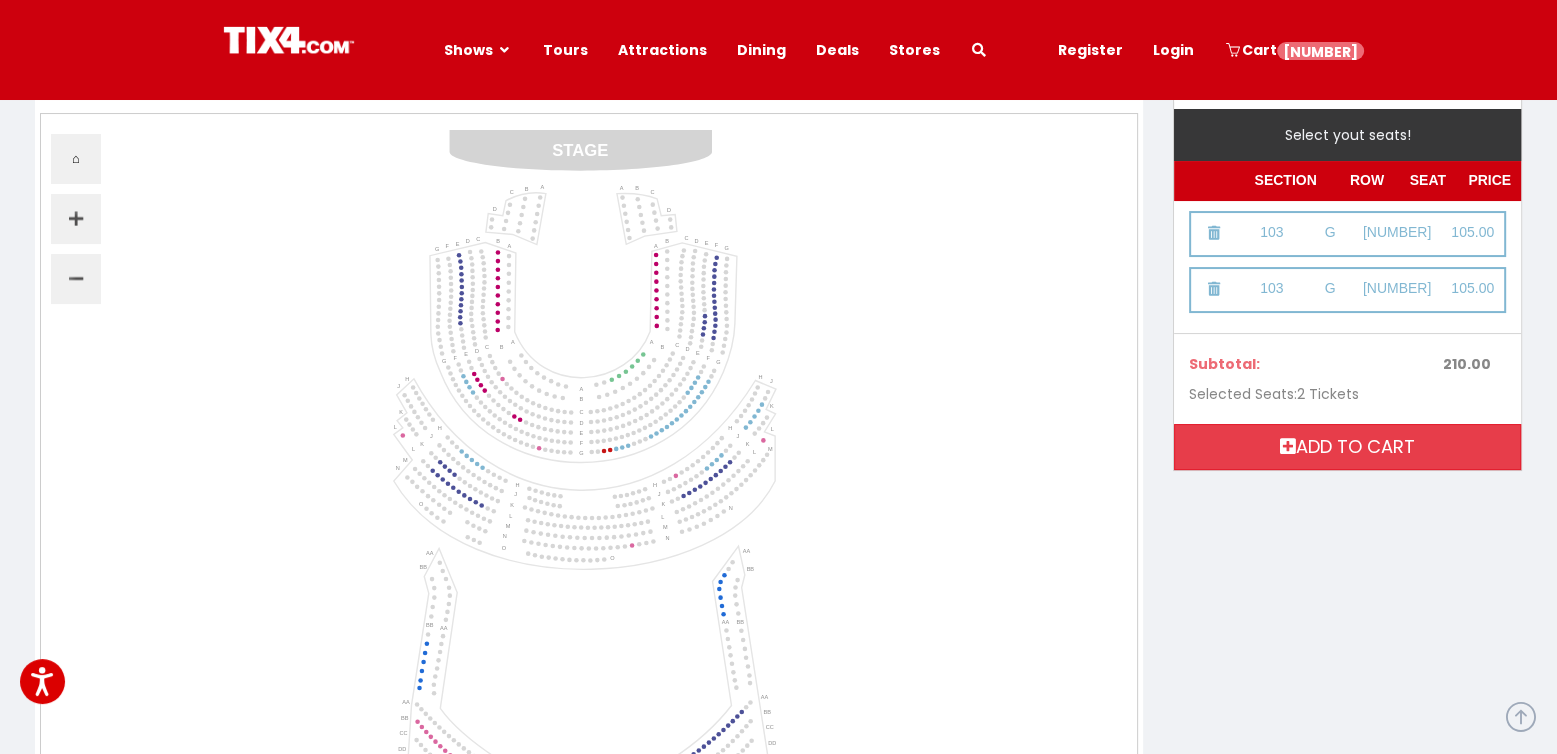 click on "Add to cart" at bounding box center [1347, 447] 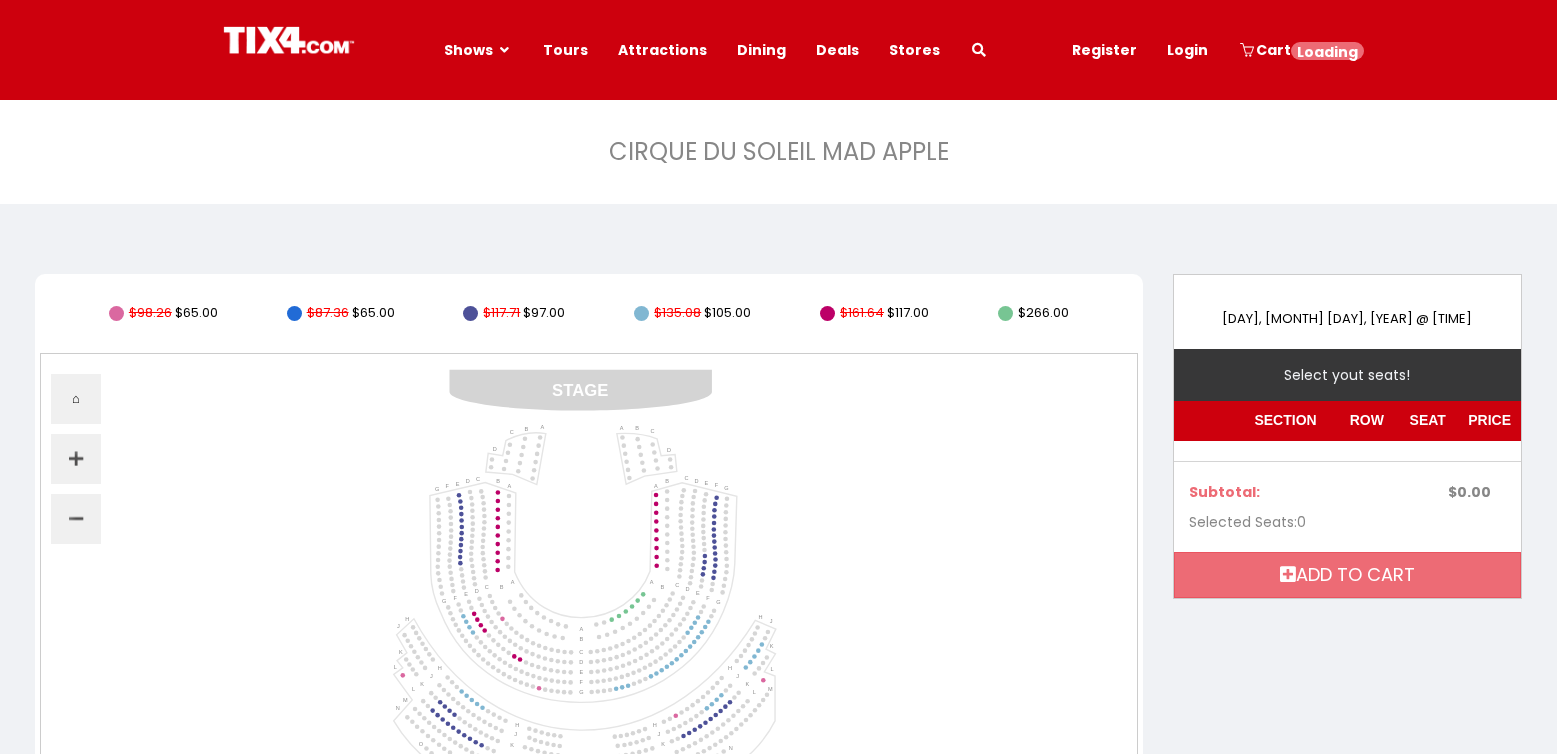 scroll, scrollTop: 240, scrollLeft: 0, axis: vertical 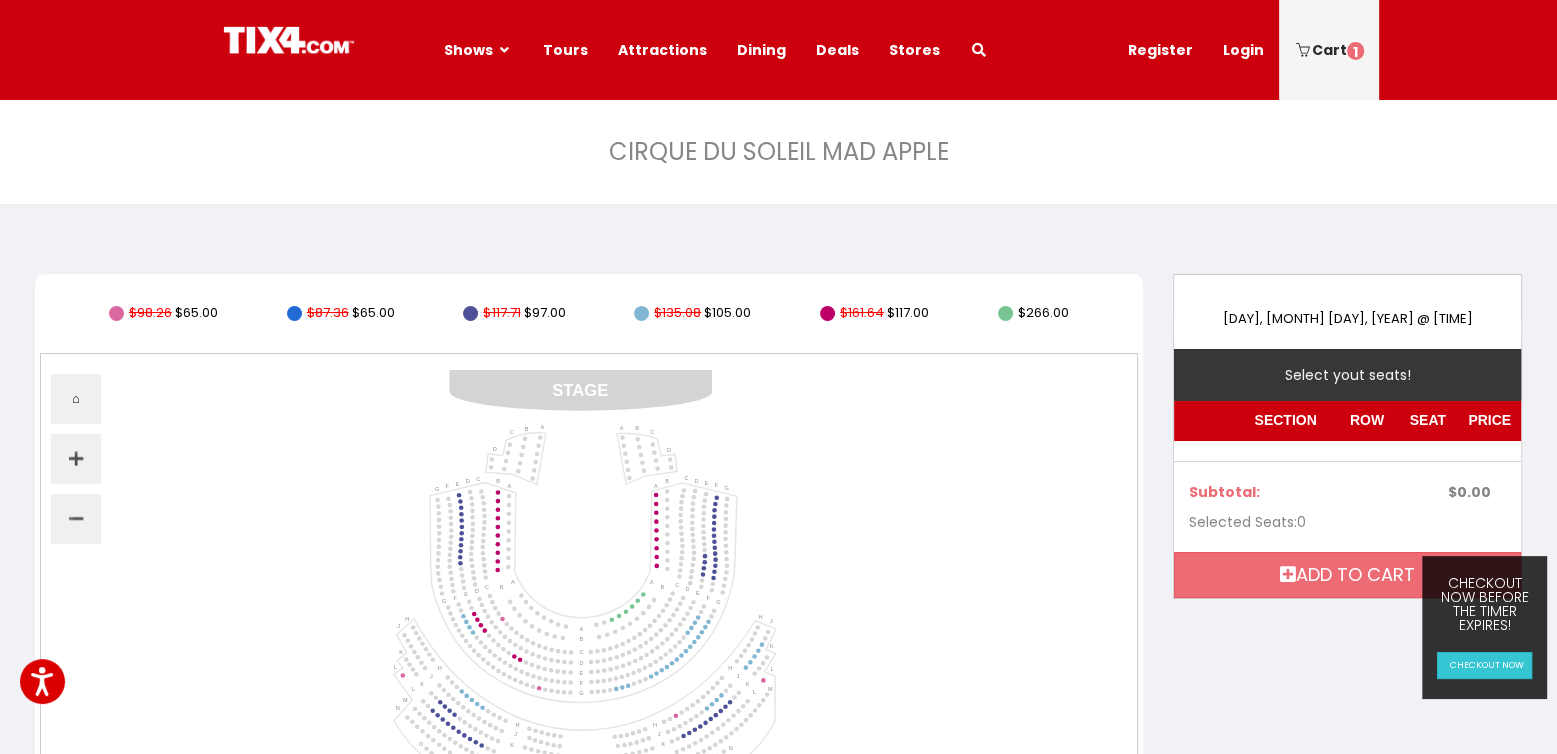 click on "Cart
1" at bounding box center [1329, 50] 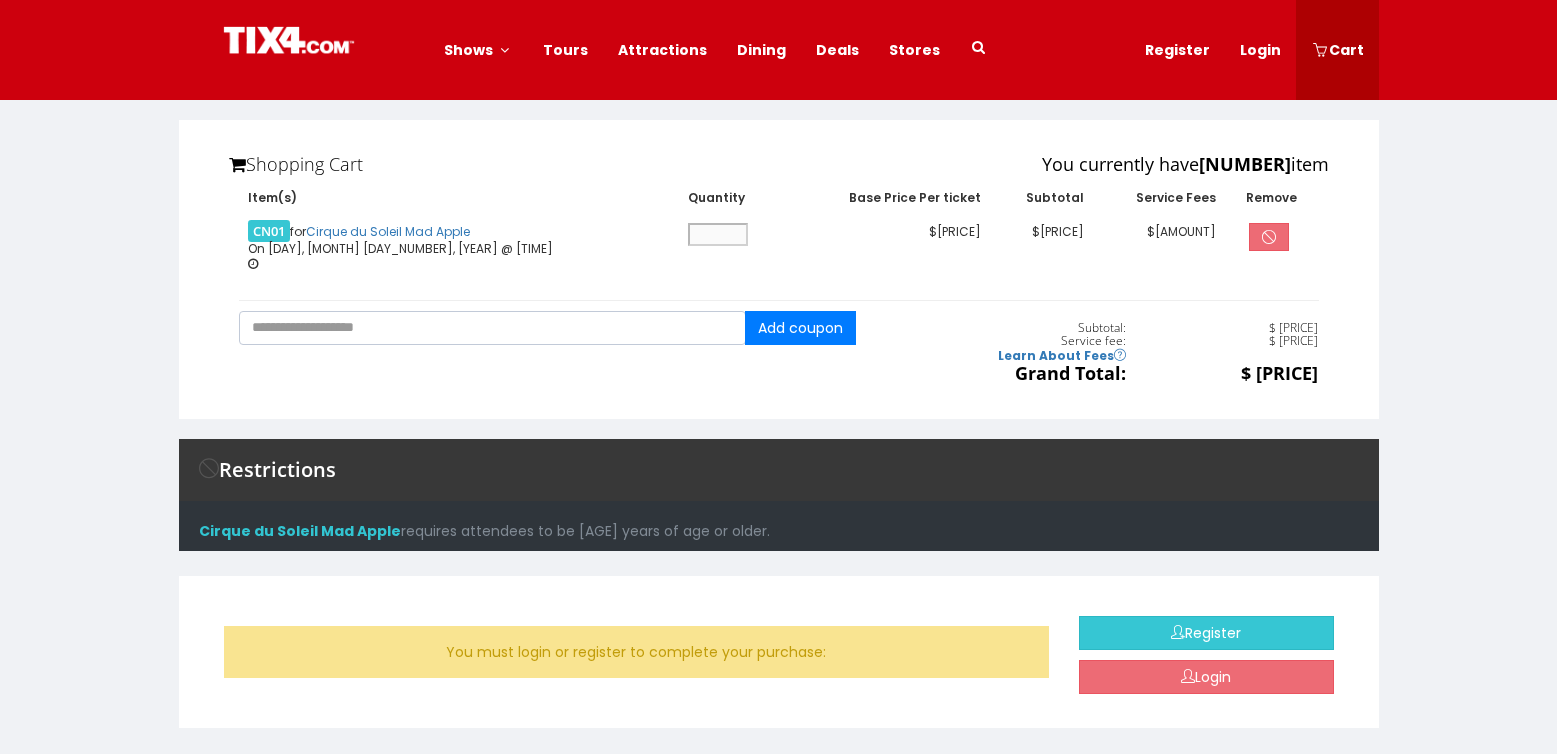 scroll, scrollTop: 0, scrollLeft: 0, axis: both 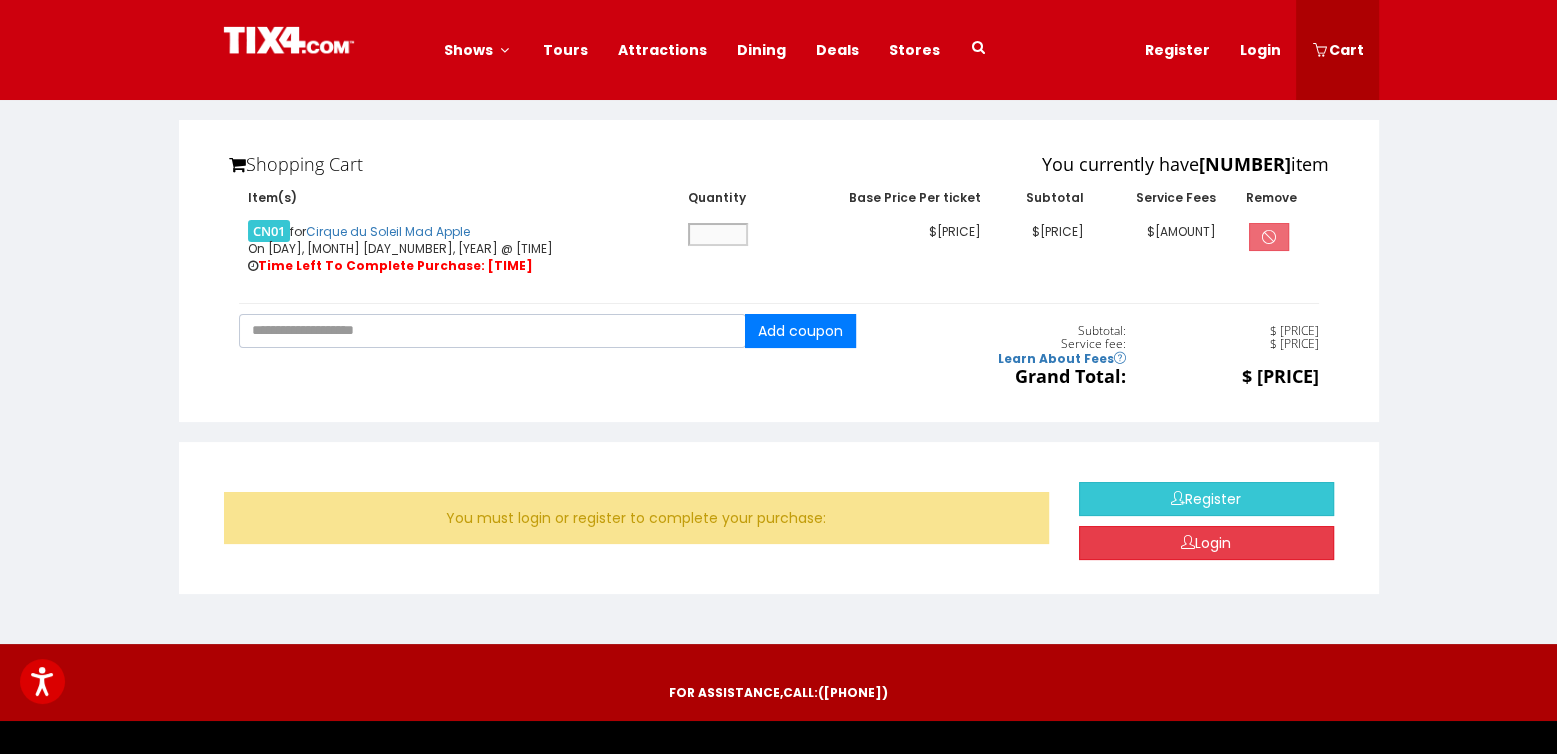 click on "Login" at bounding box center (1206, 543) 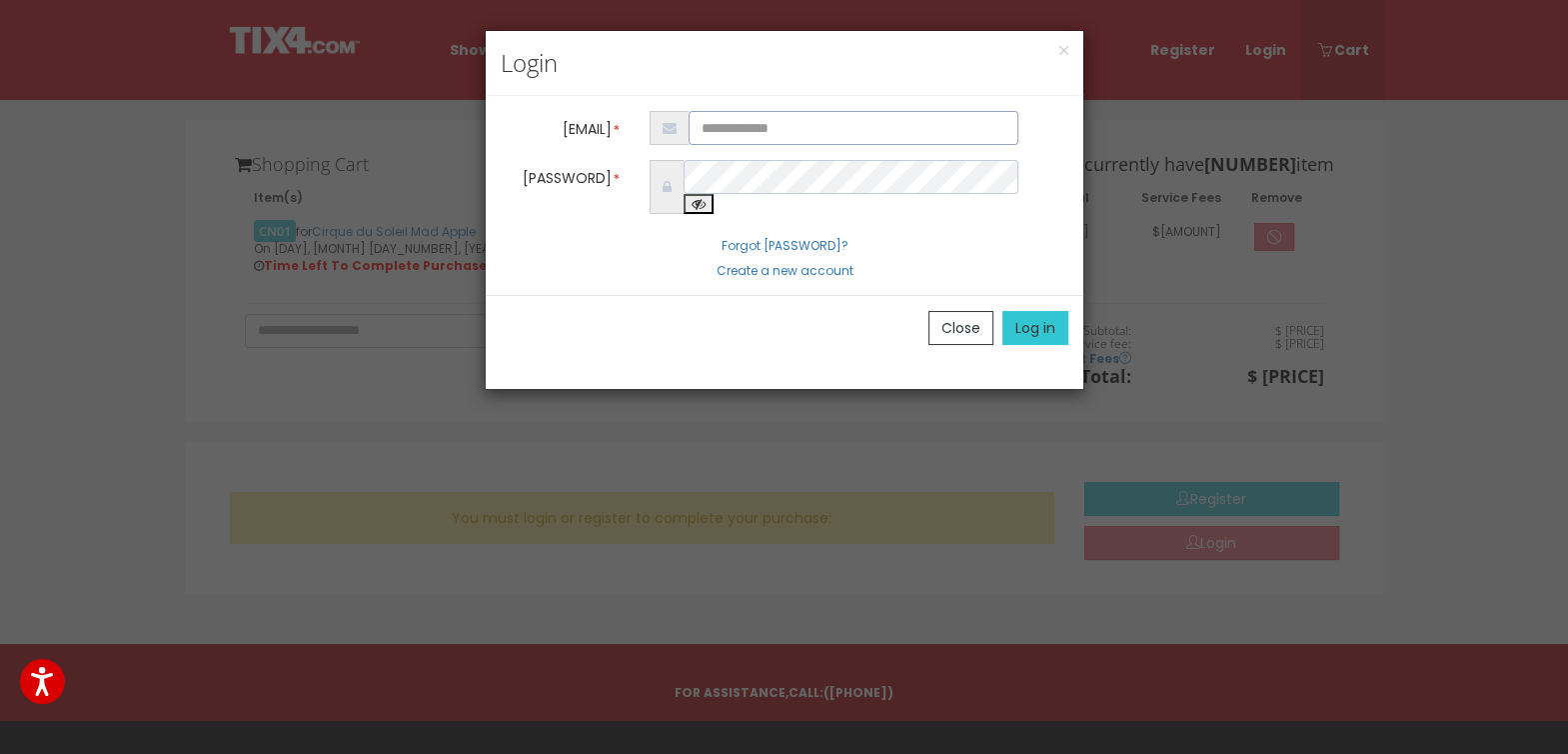 click at bounding box center (853, 128) 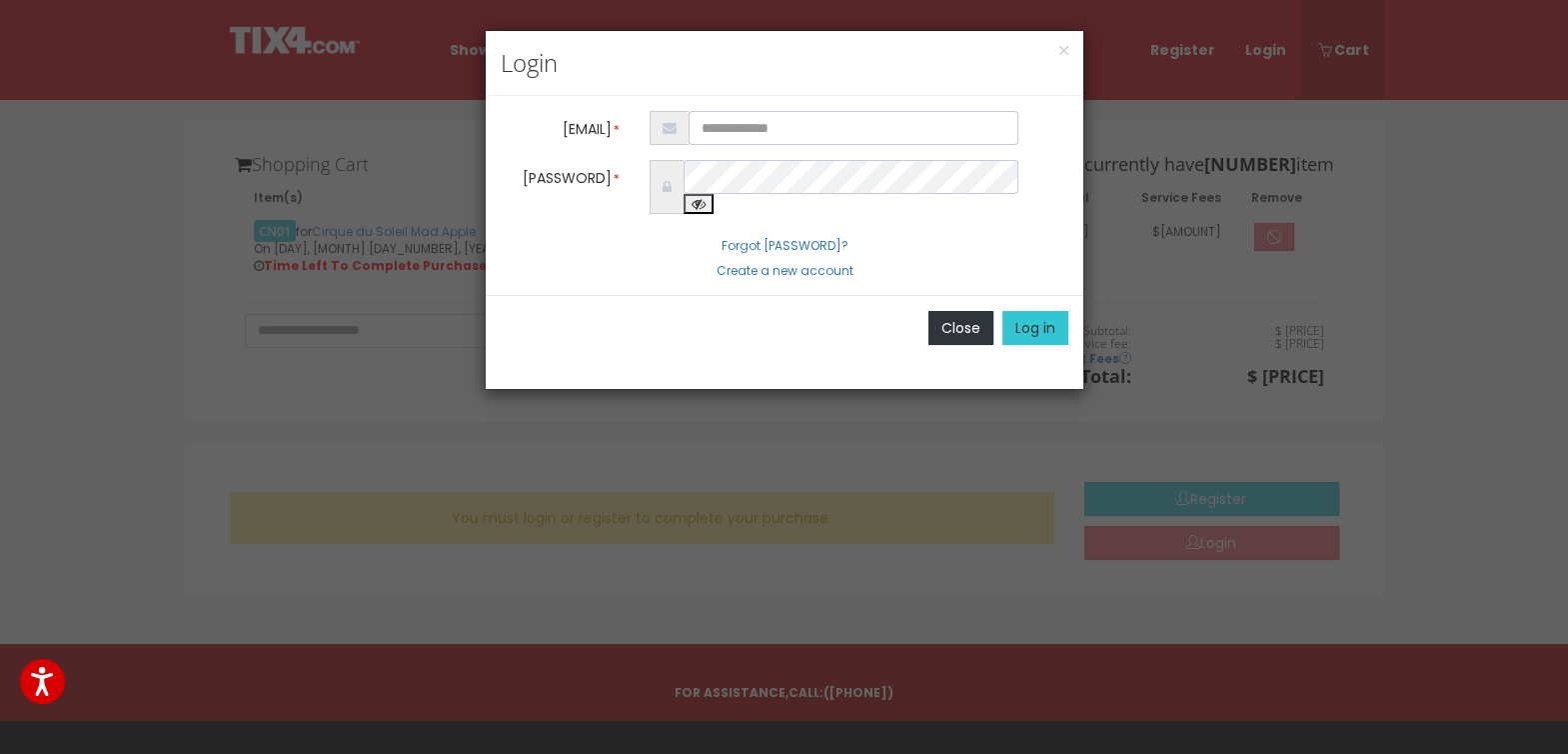 click on "Close" at bounding box center [960, 328] 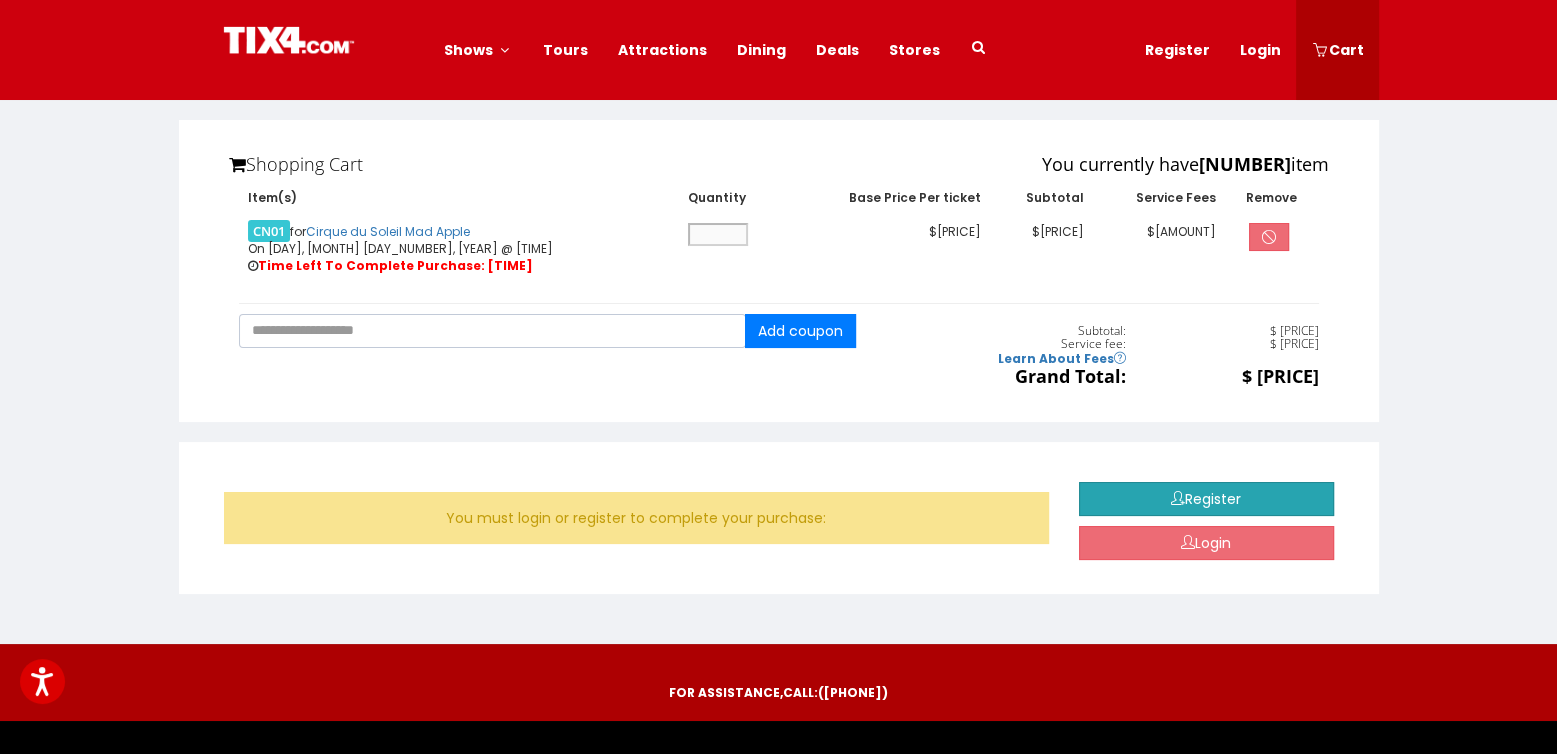 click on "Register" at bounding box center (1206, 499) 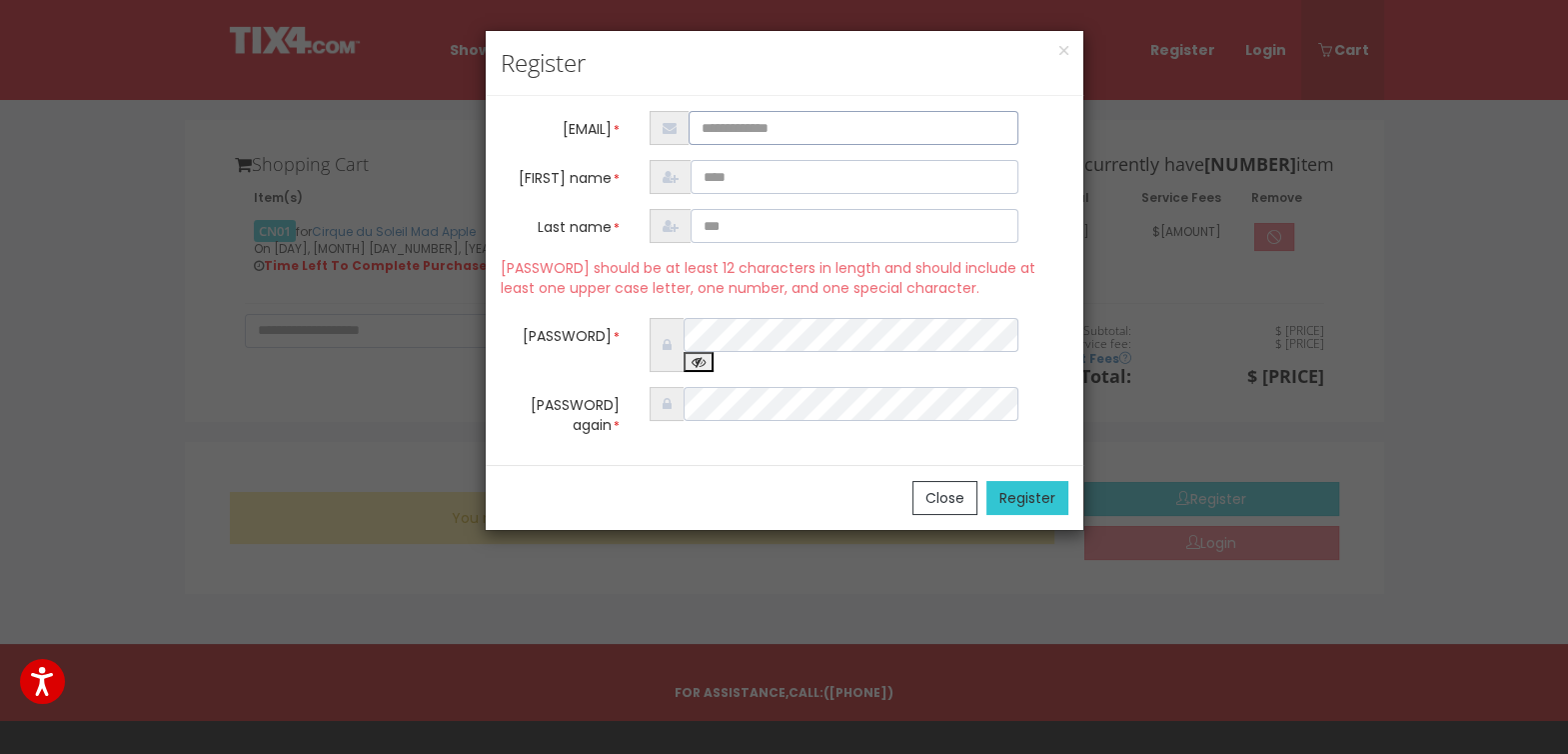 click at bounding box center (853, 128) 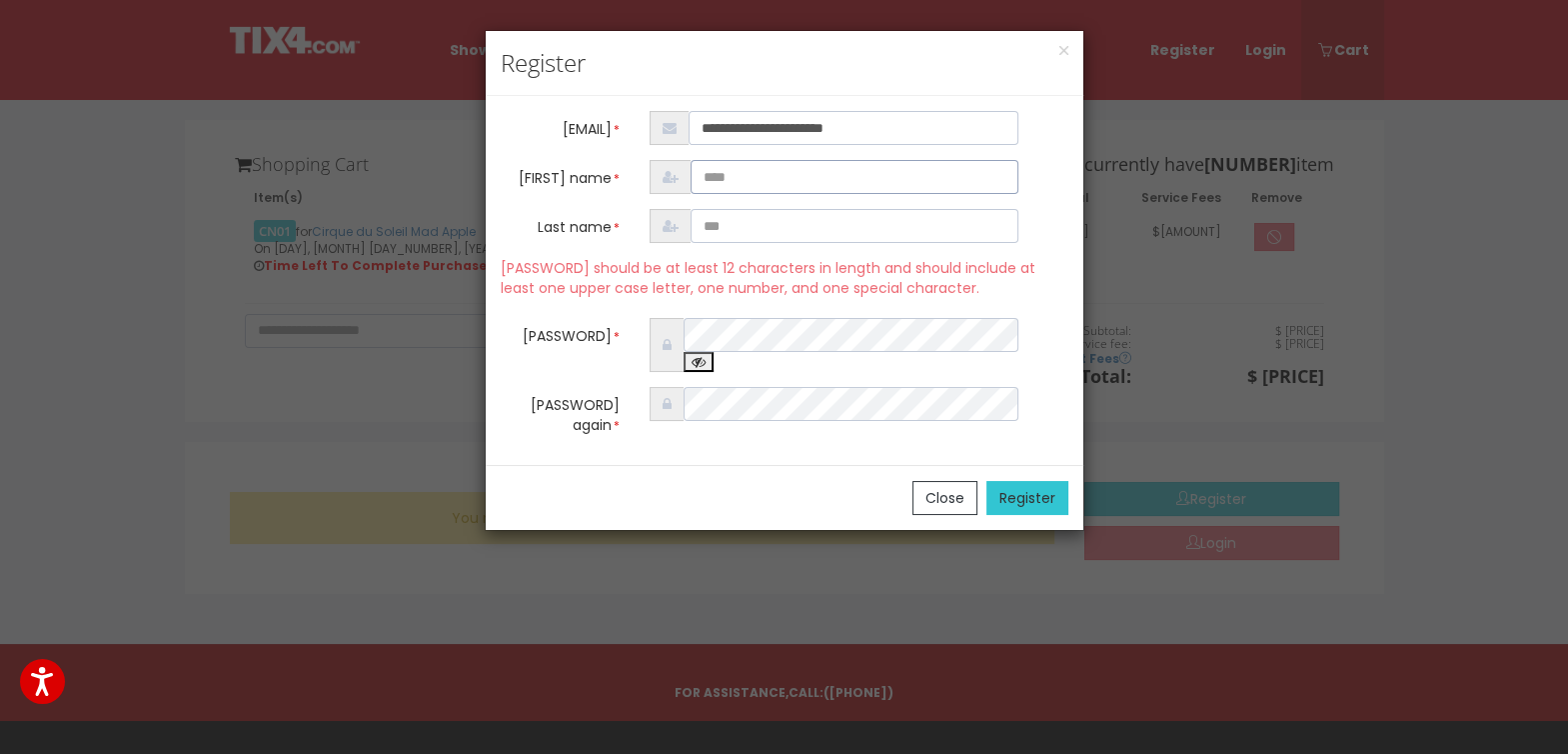 type on "******" 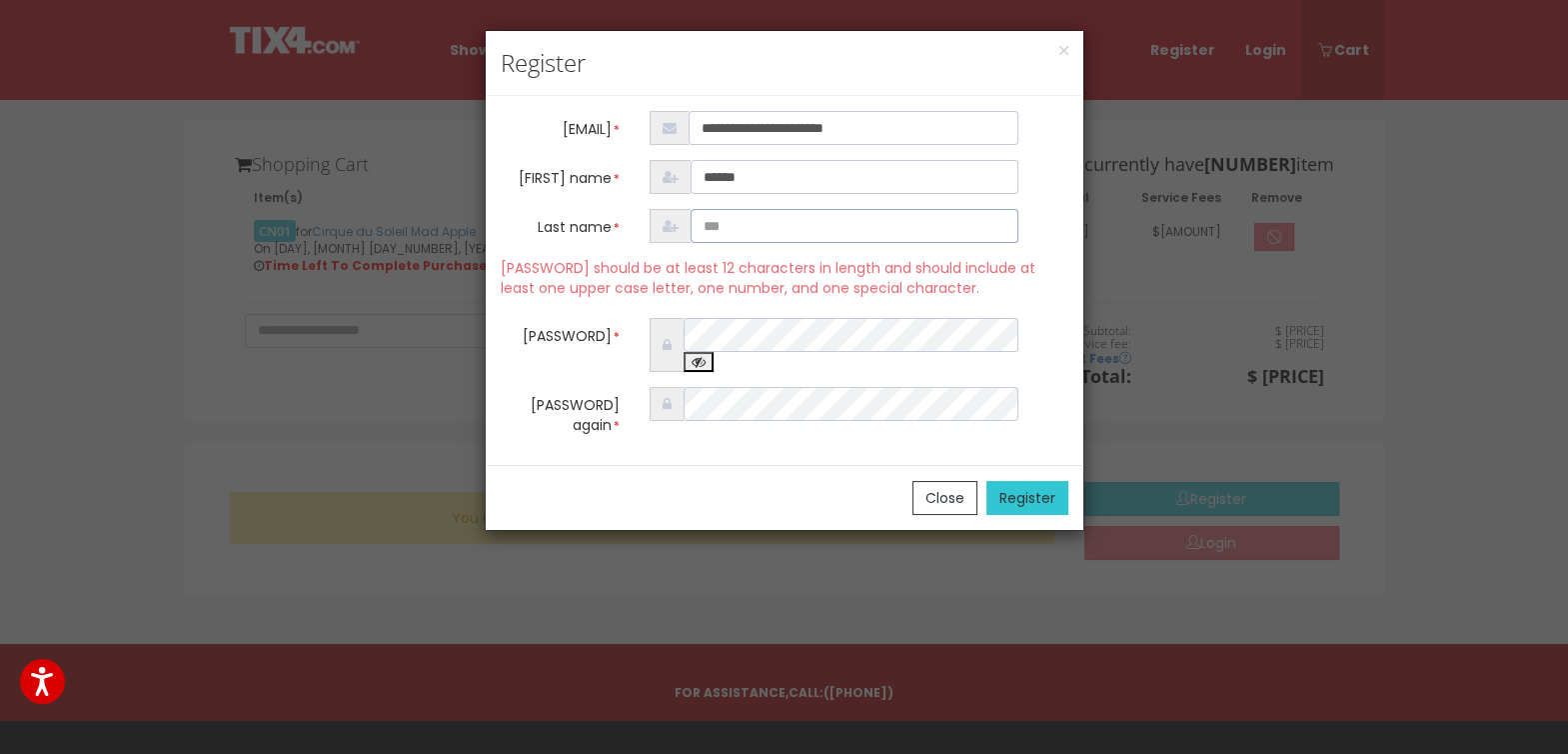 type on "[CREDIT CARD INFO]" 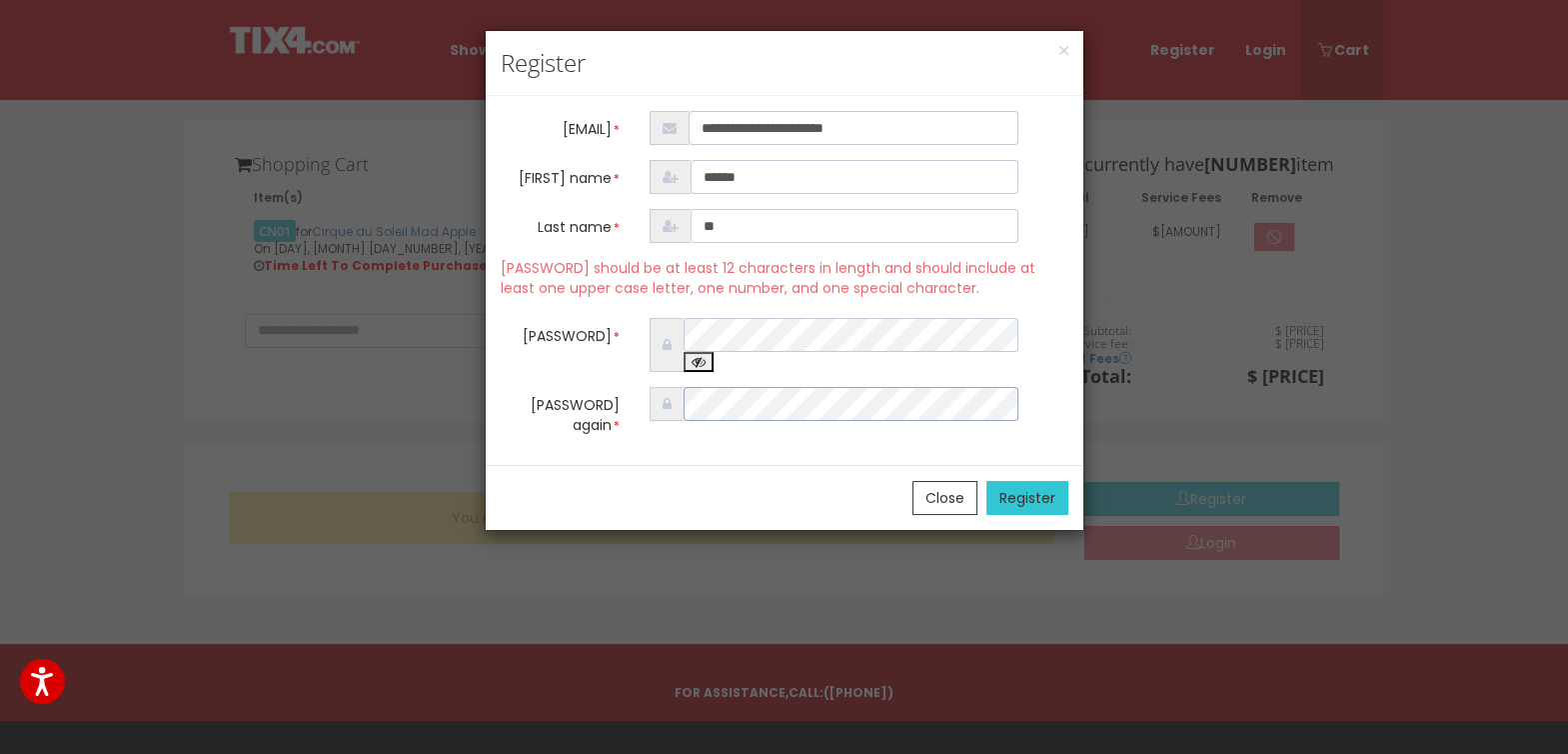 click on "**********" at bounding box center [784, 266] 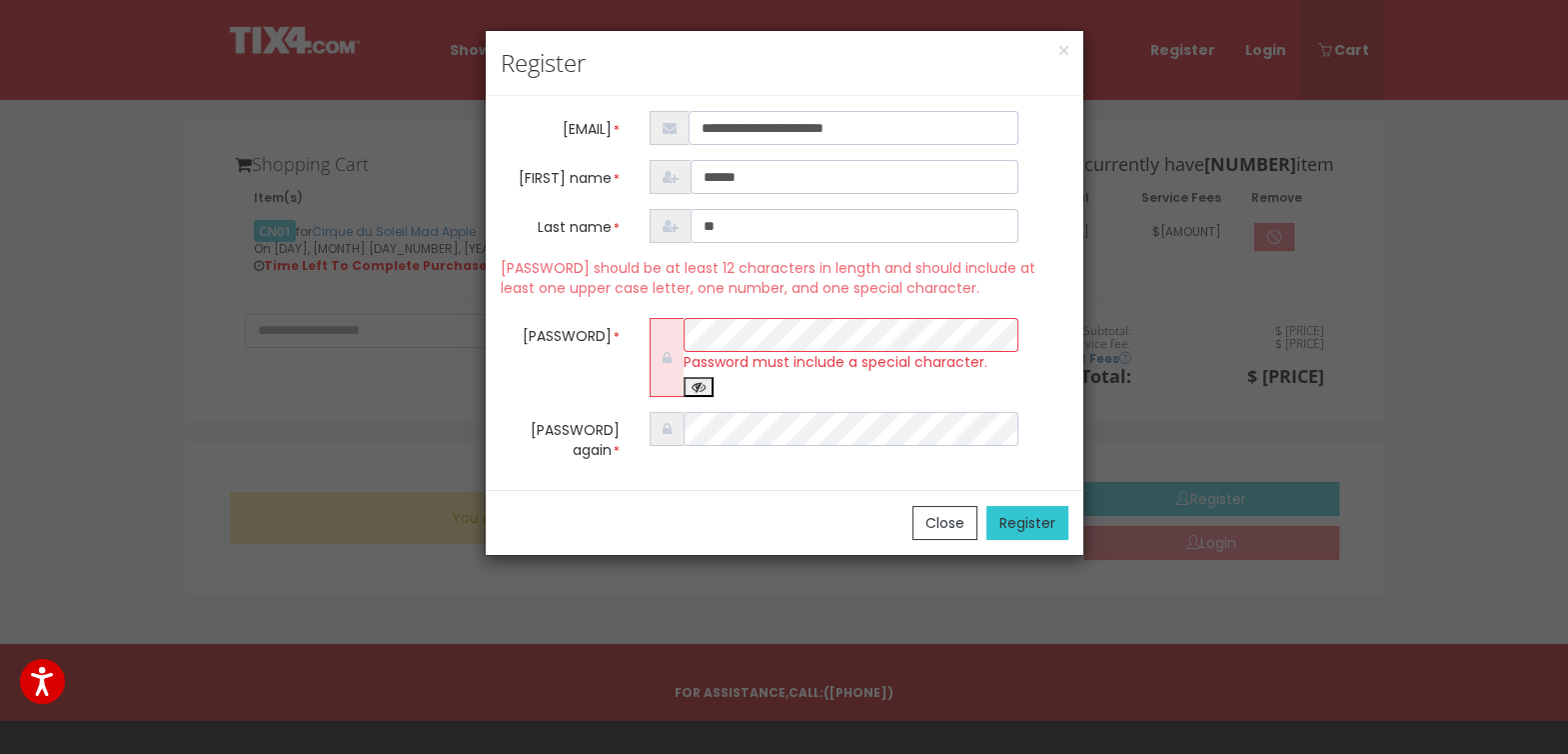 click on "Close
Register" at bounding box center [784, 508] 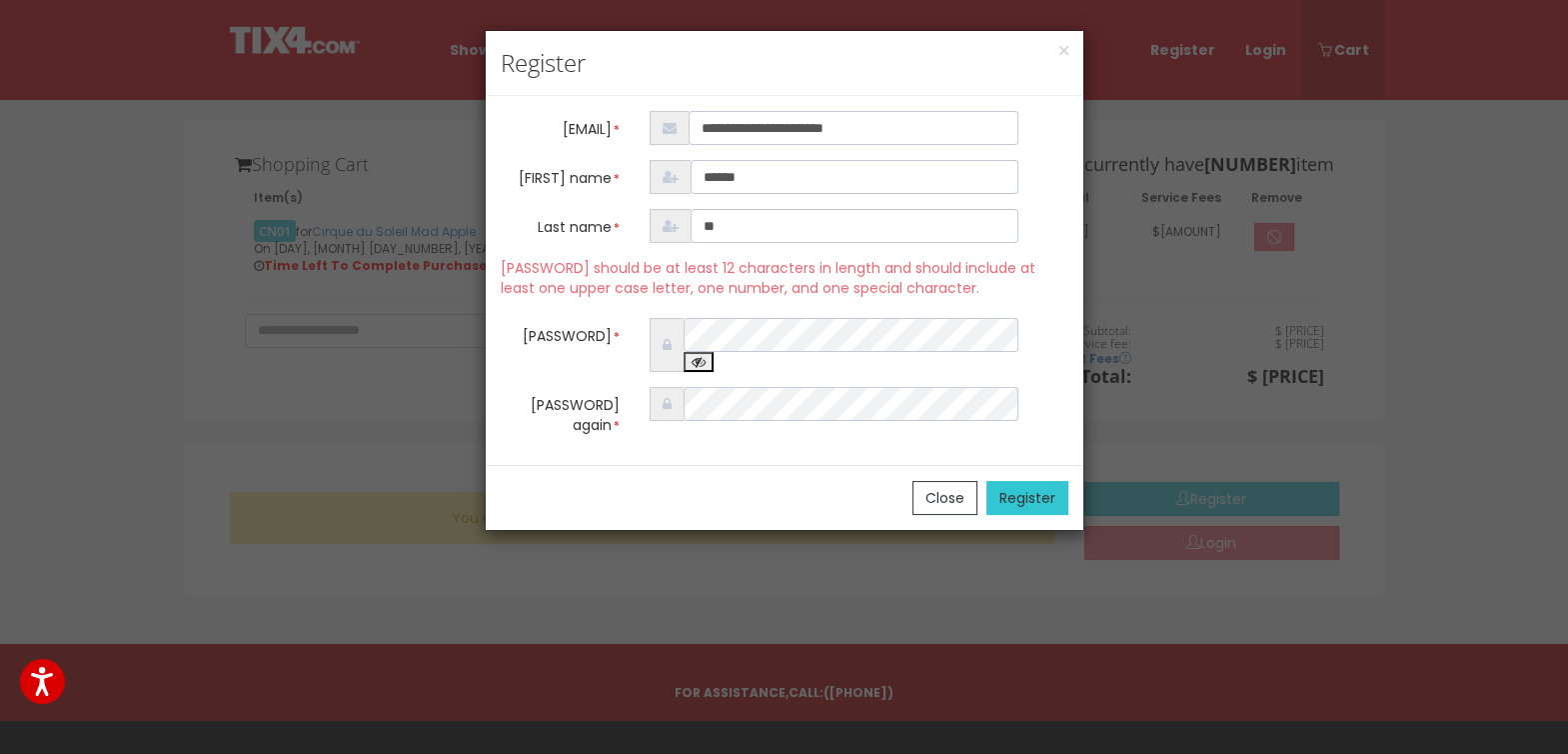 click on "Register" at bounding box center (1027, 484) 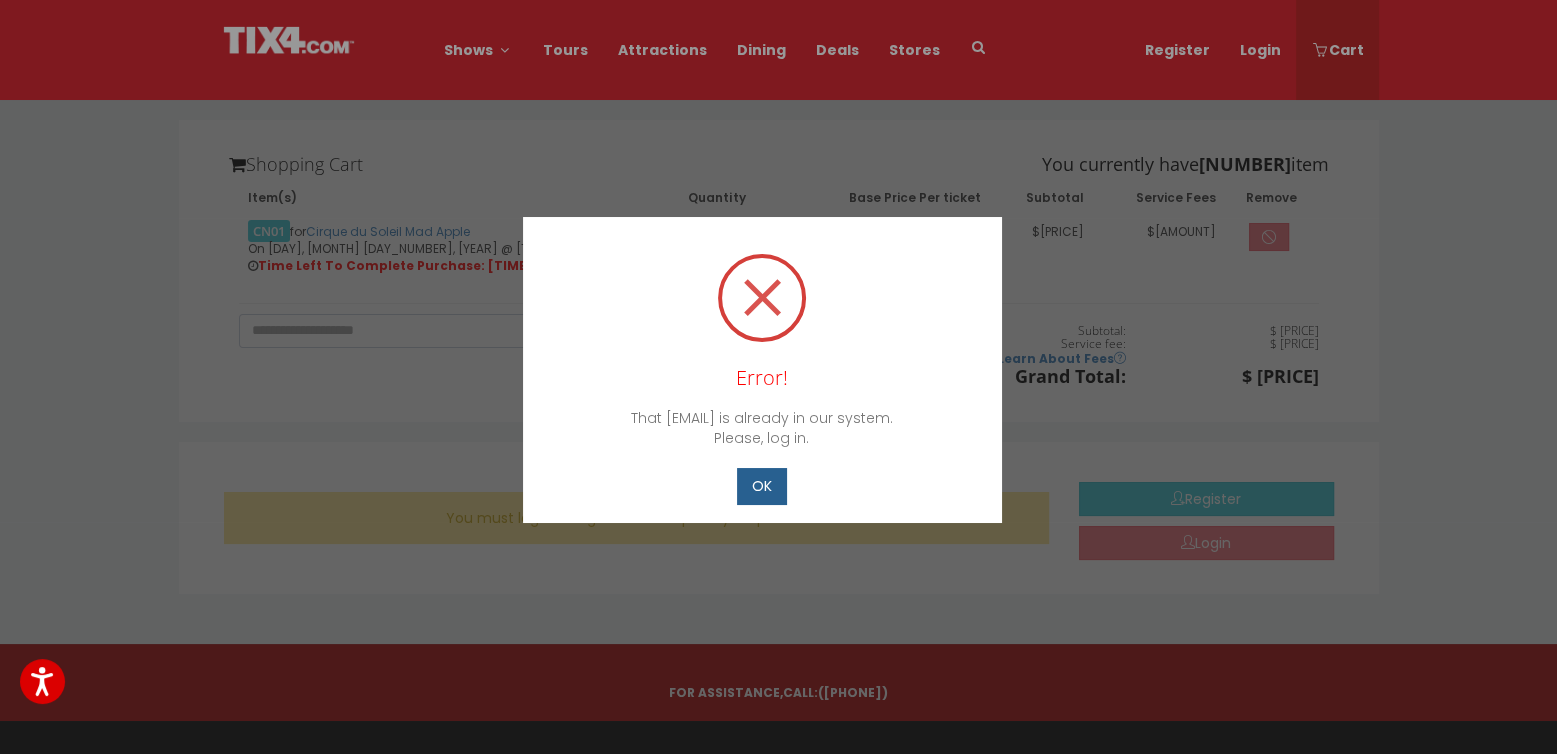 click on "OK" at bounding box center [762, 486] 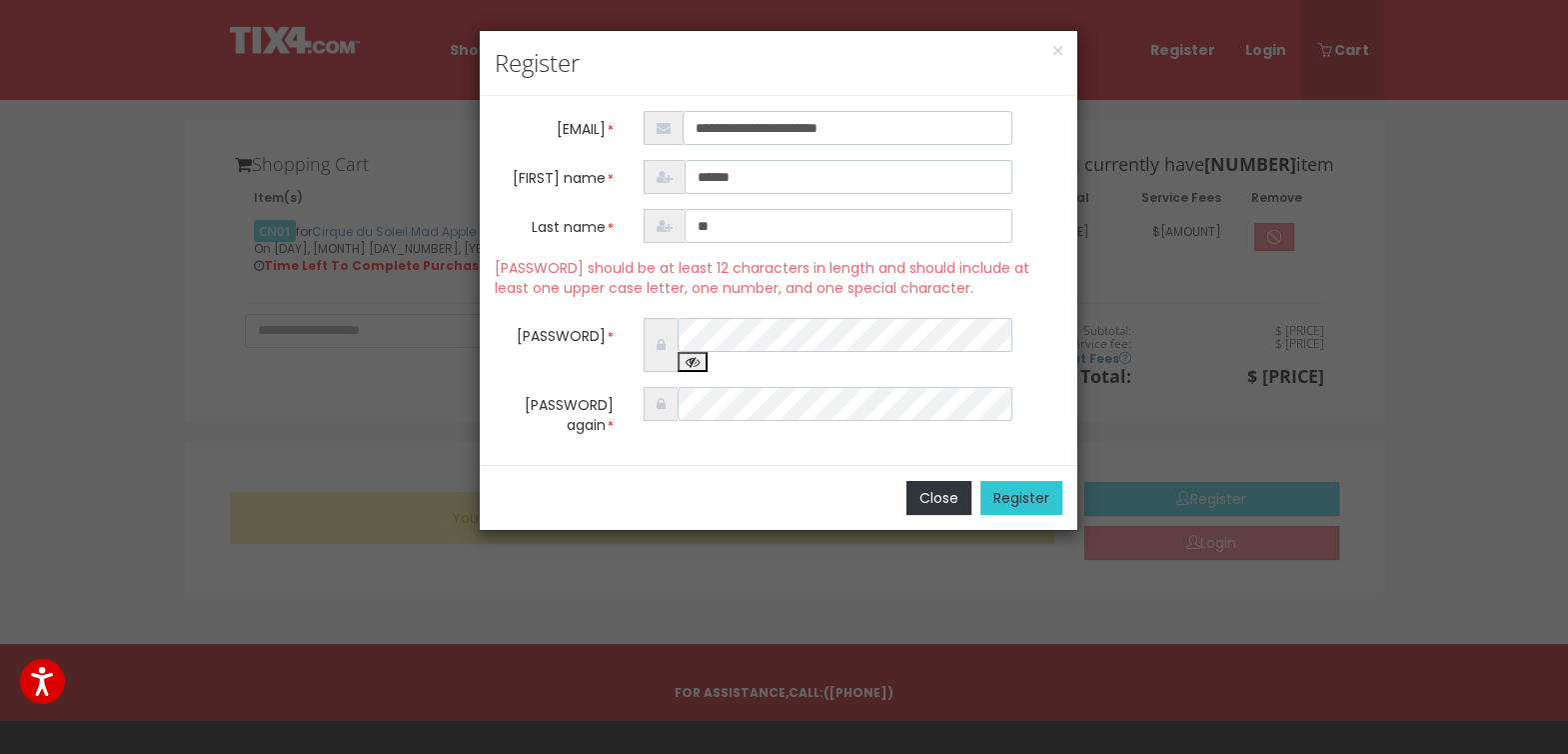 click on "Close" at bounding box center (938, 484) 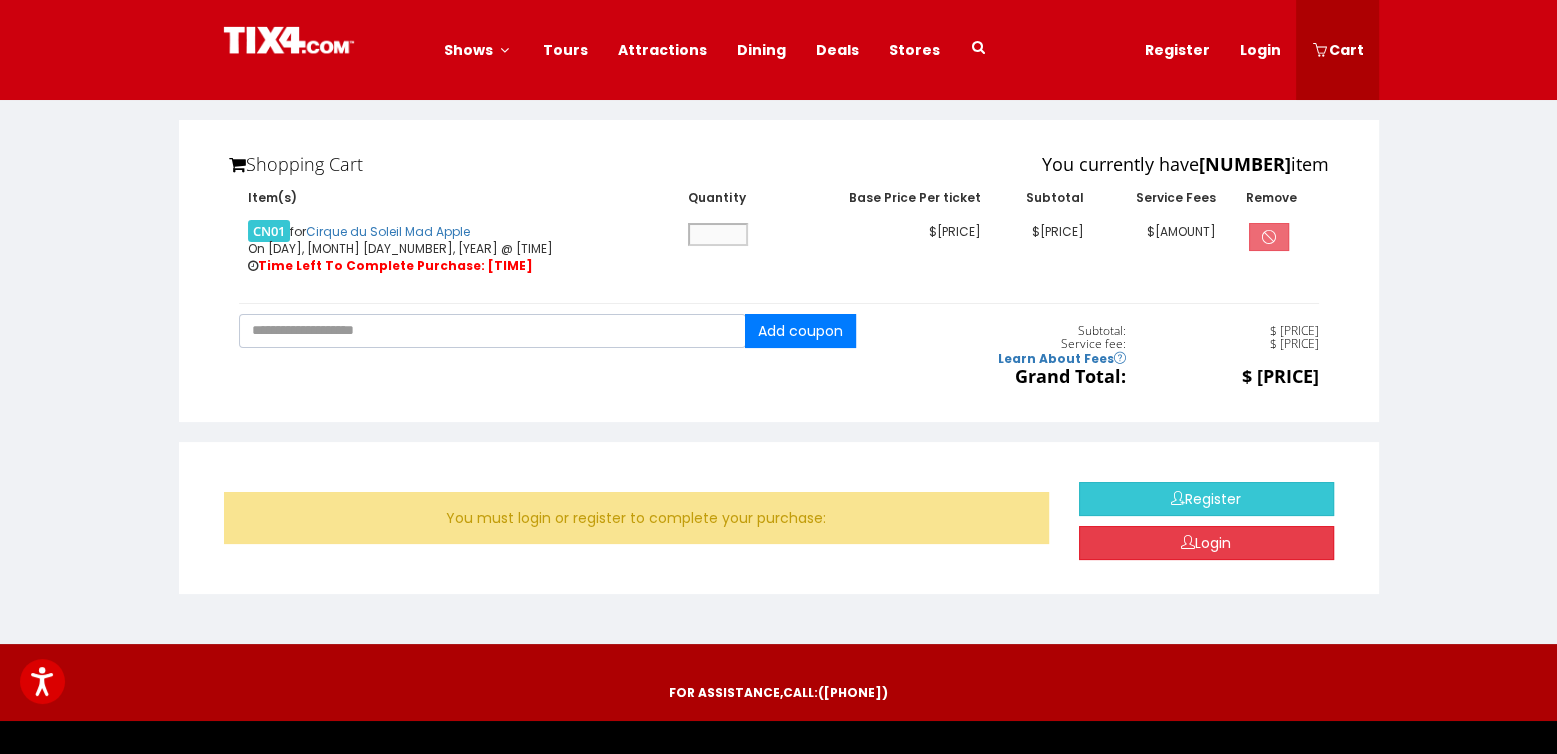 click on "Login" at bounding box center (1206, 543) 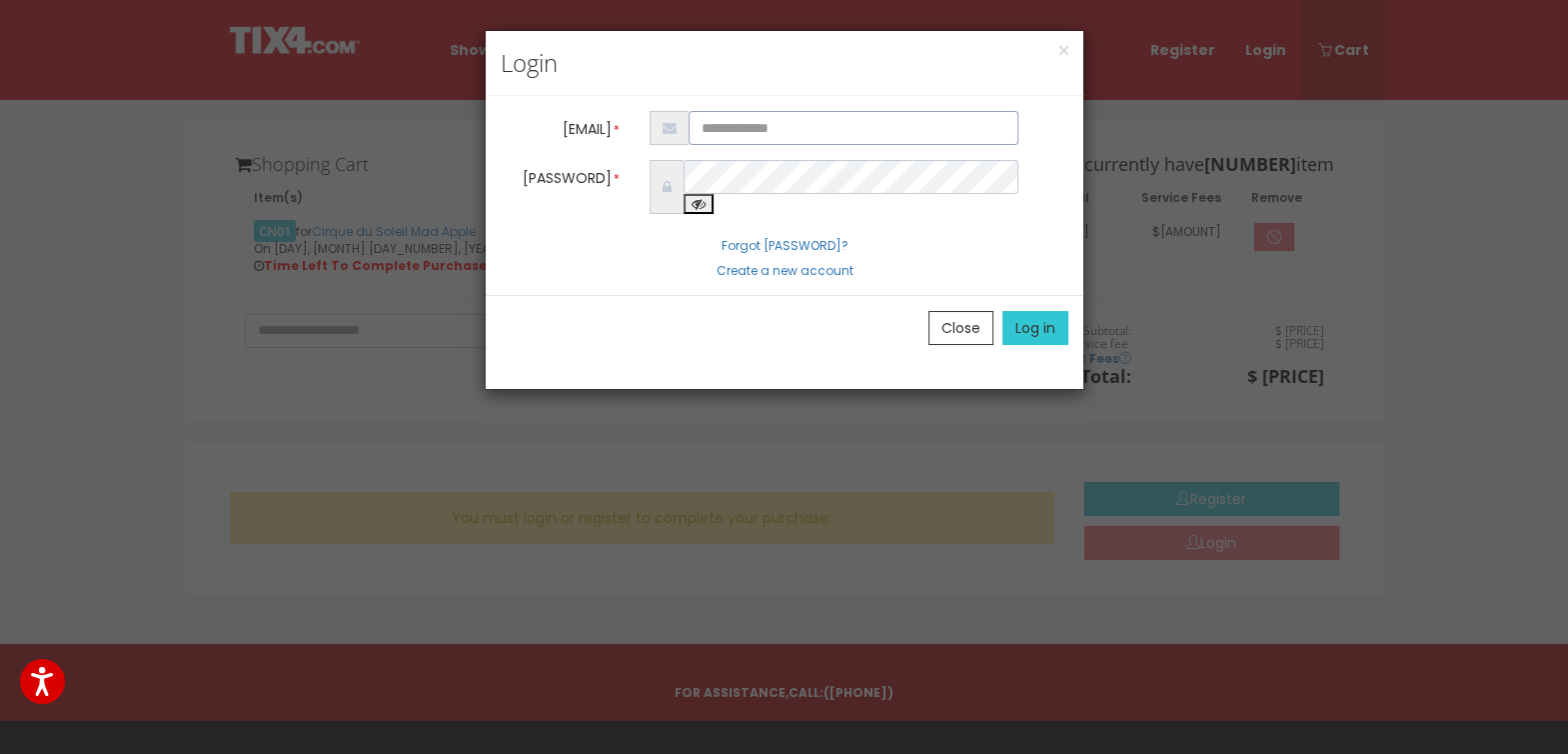 click at bounding box center [853, 128] 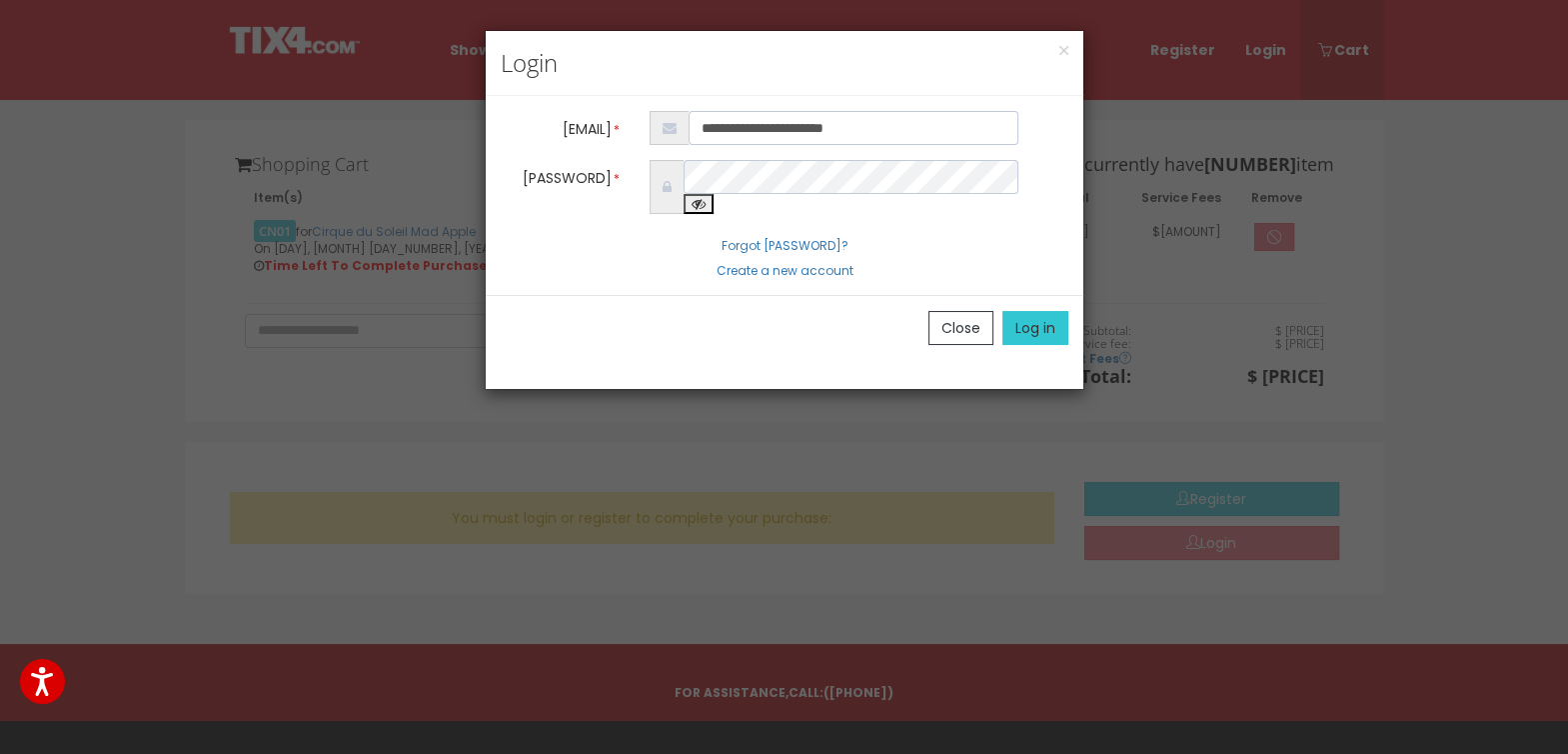 click on "Log in" at bounding box center (1035, 328) 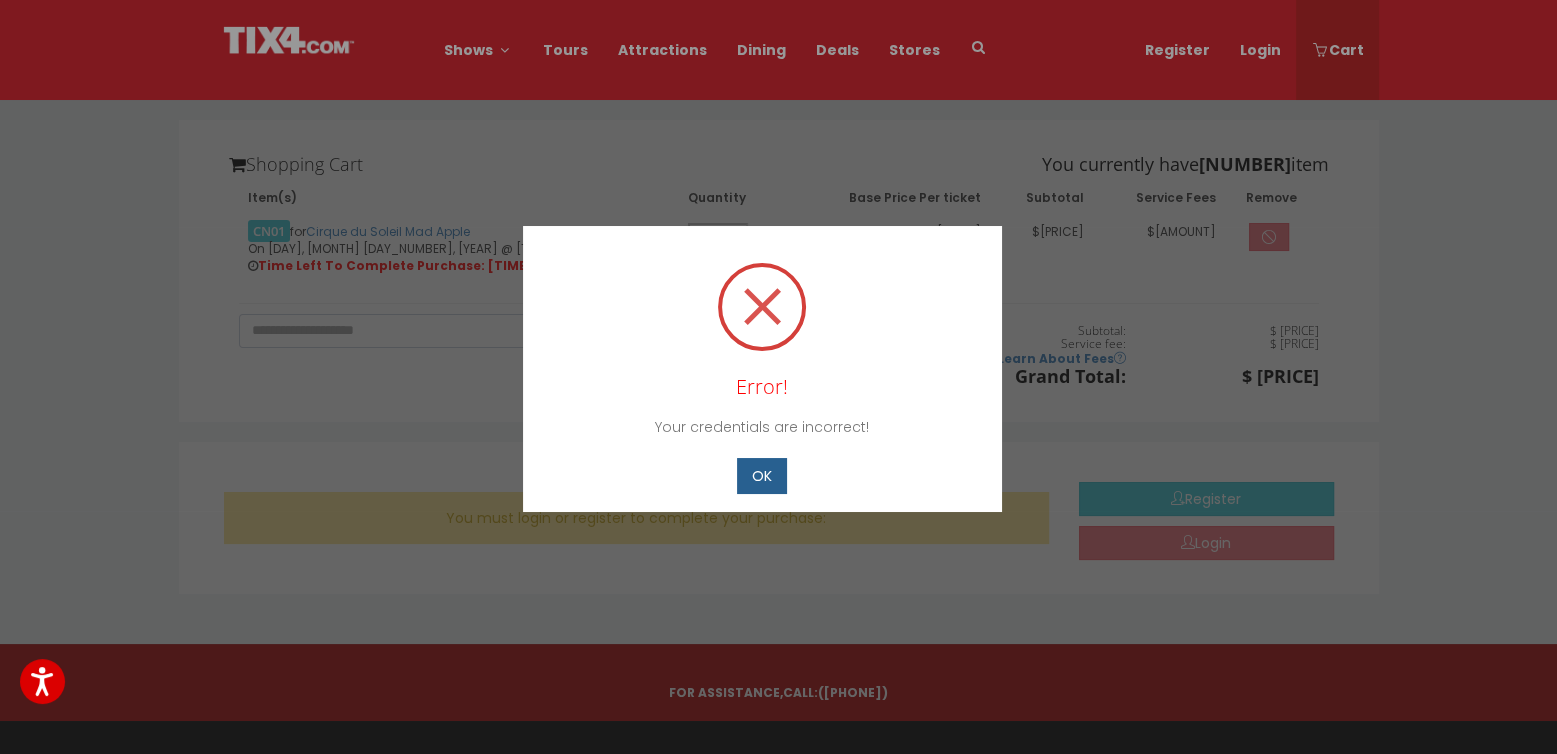 click on "OK" at bounding box center [762, 476] 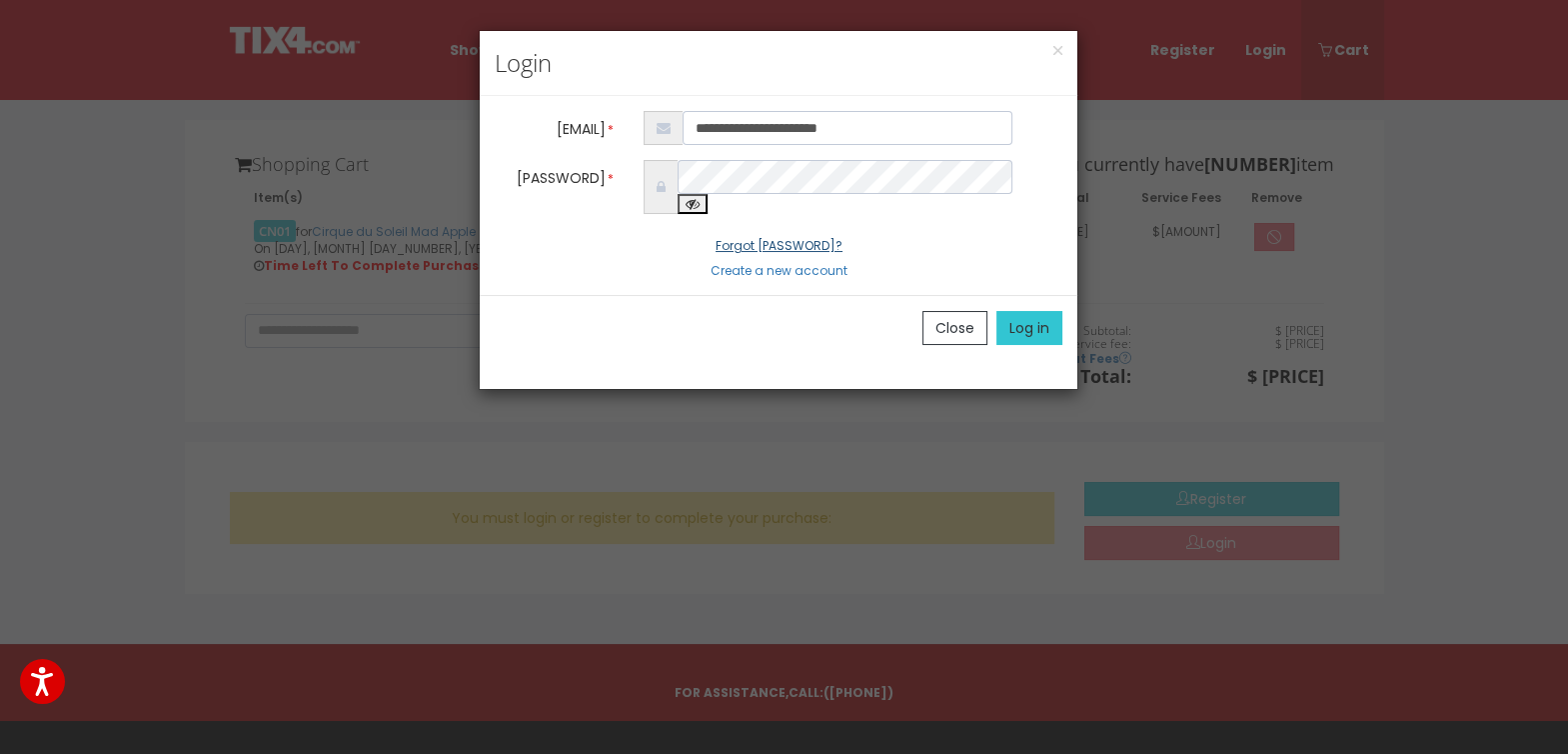 click on "Forgot password?" at bounding box center [779, 245] 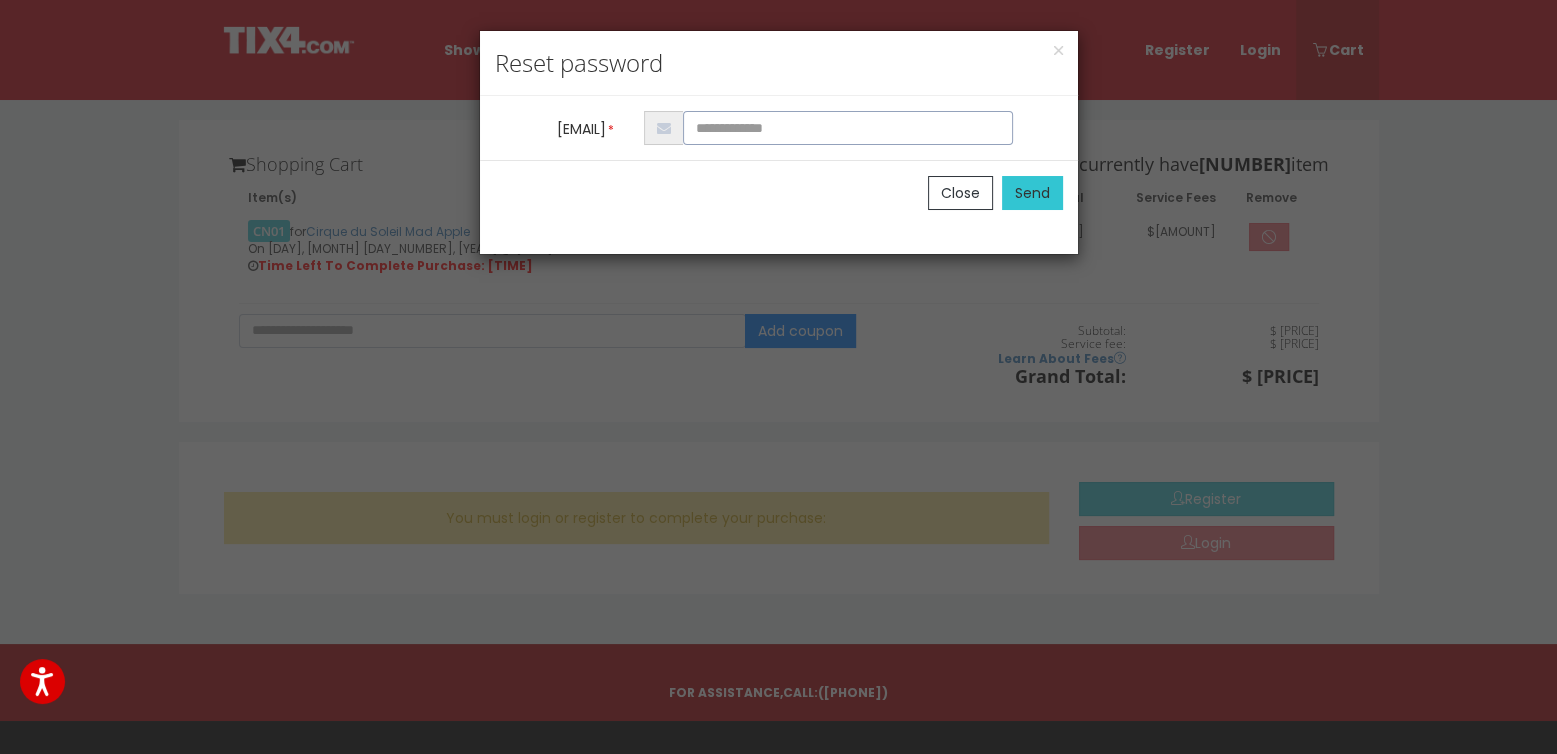 click at bounding box center [848, 128] 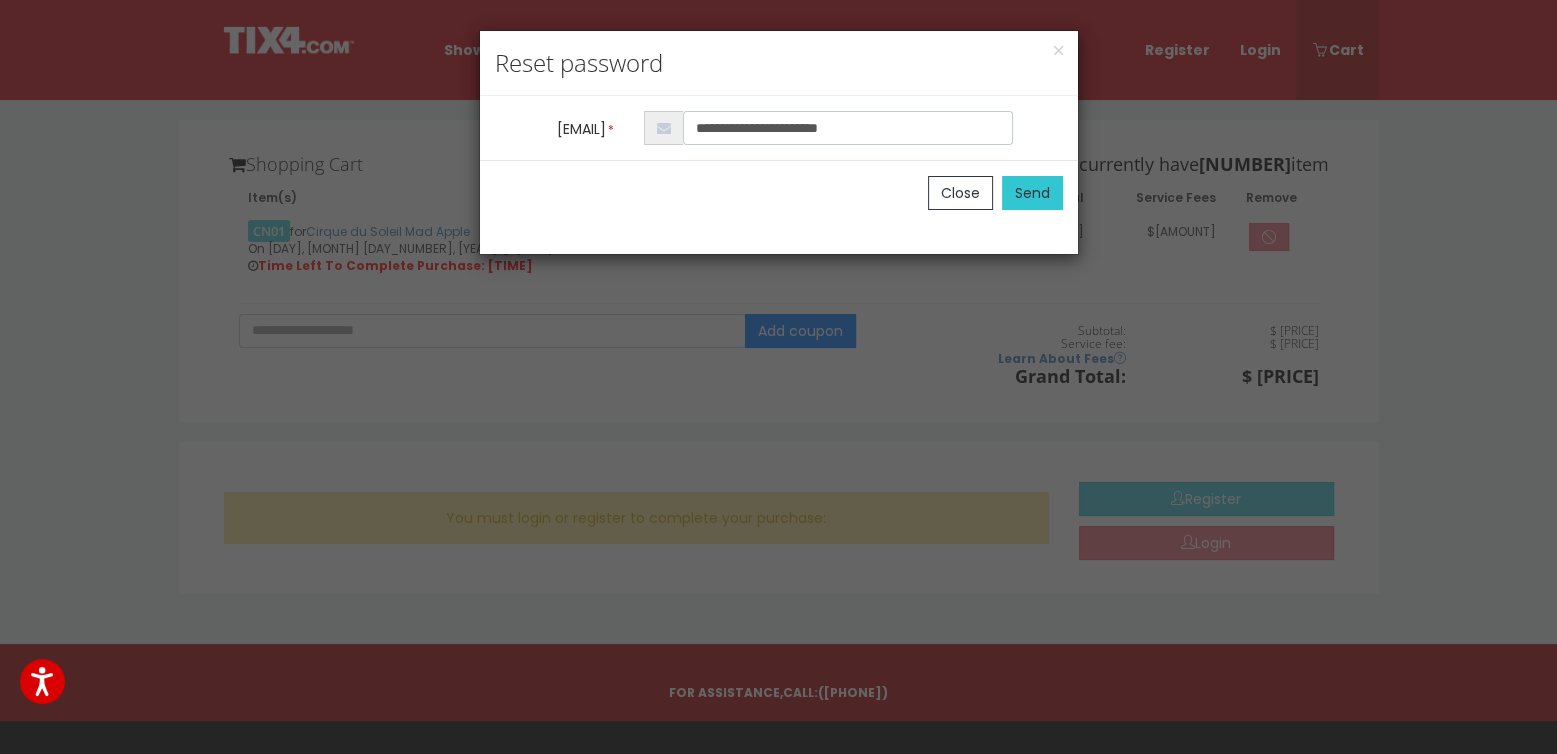 click on "Send" at bounding box center [1032, 193] 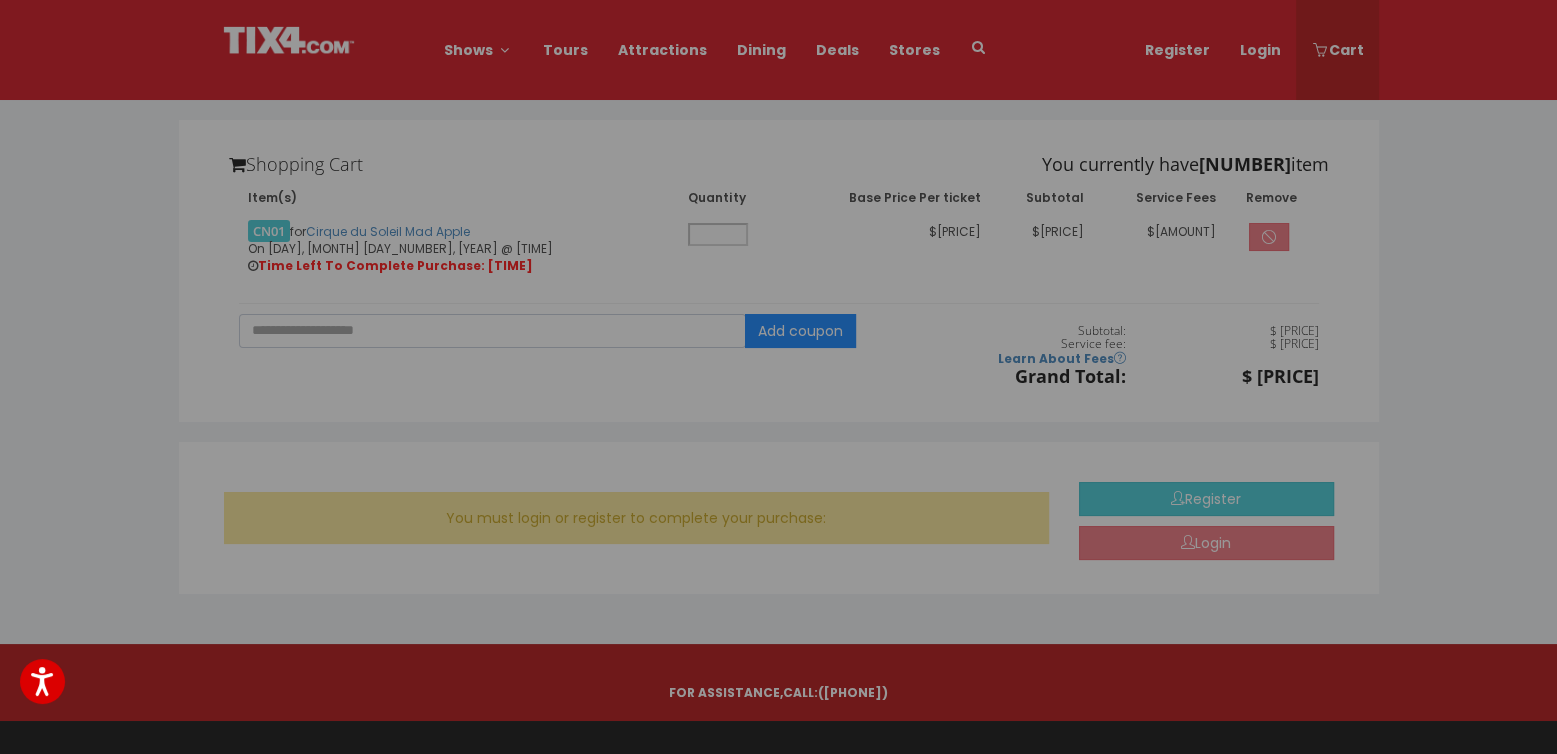 click at bounding box center [778, 377] 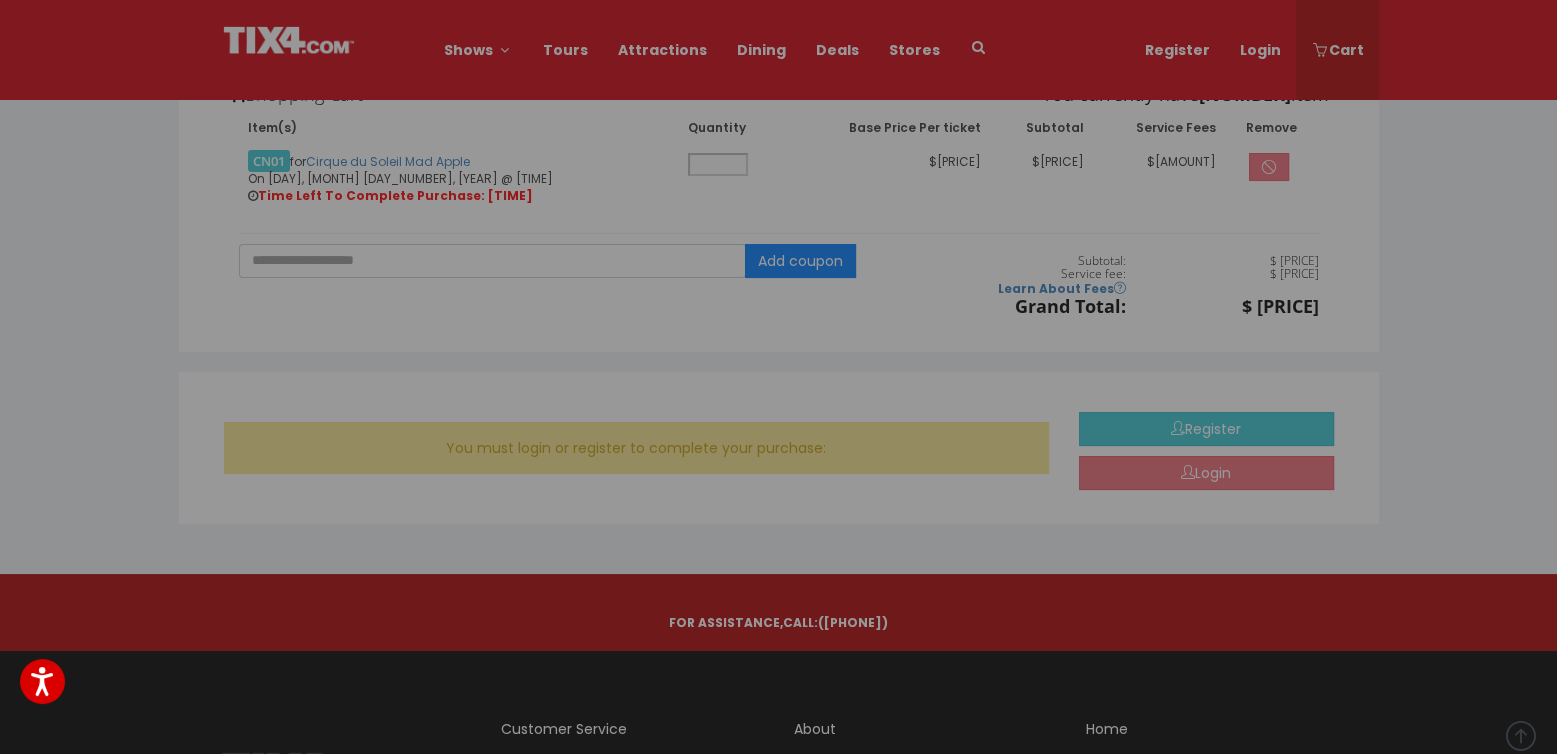 scroll, scrollTop: 0, scrollLeft: 0, axis: both 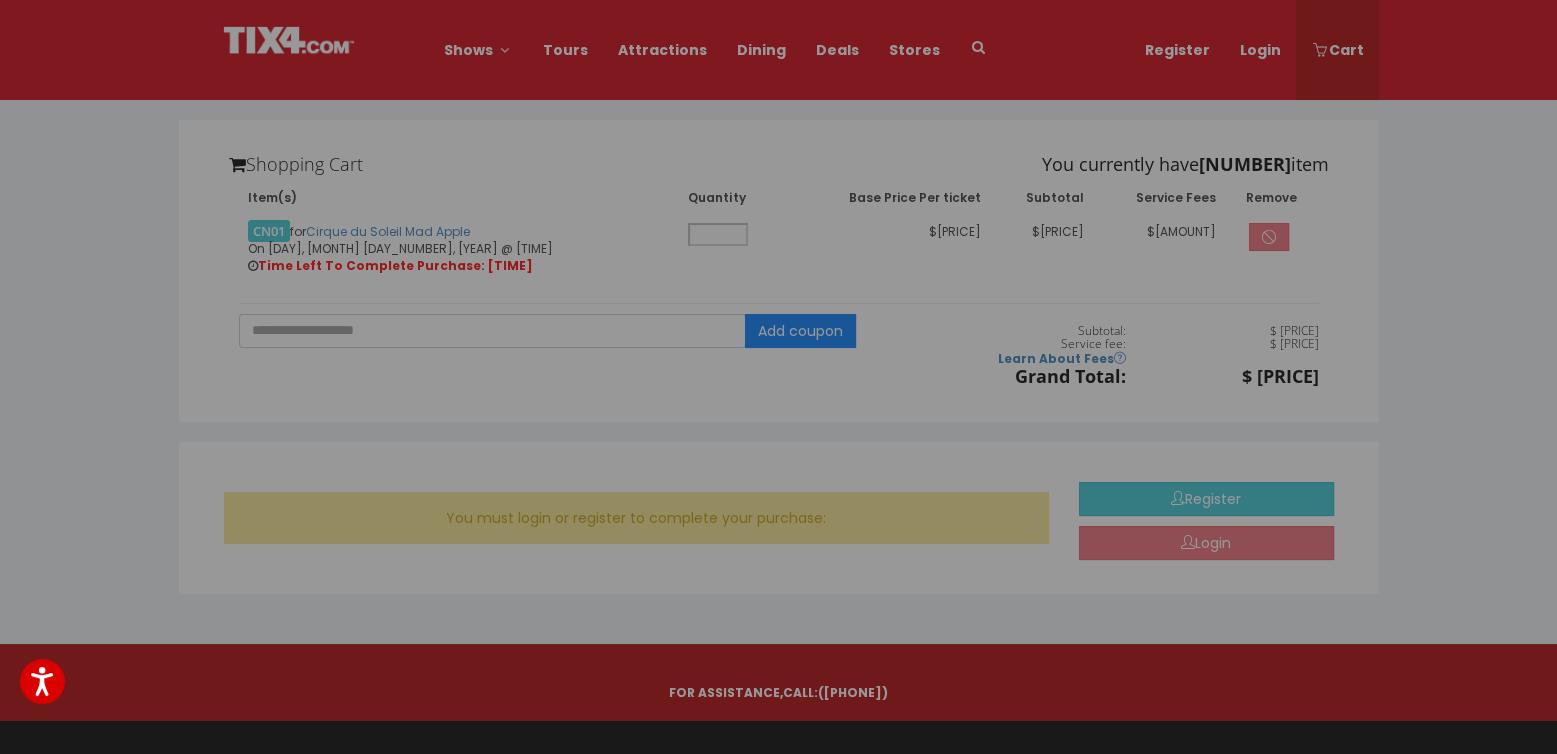 click at bounding box center [778, 377] 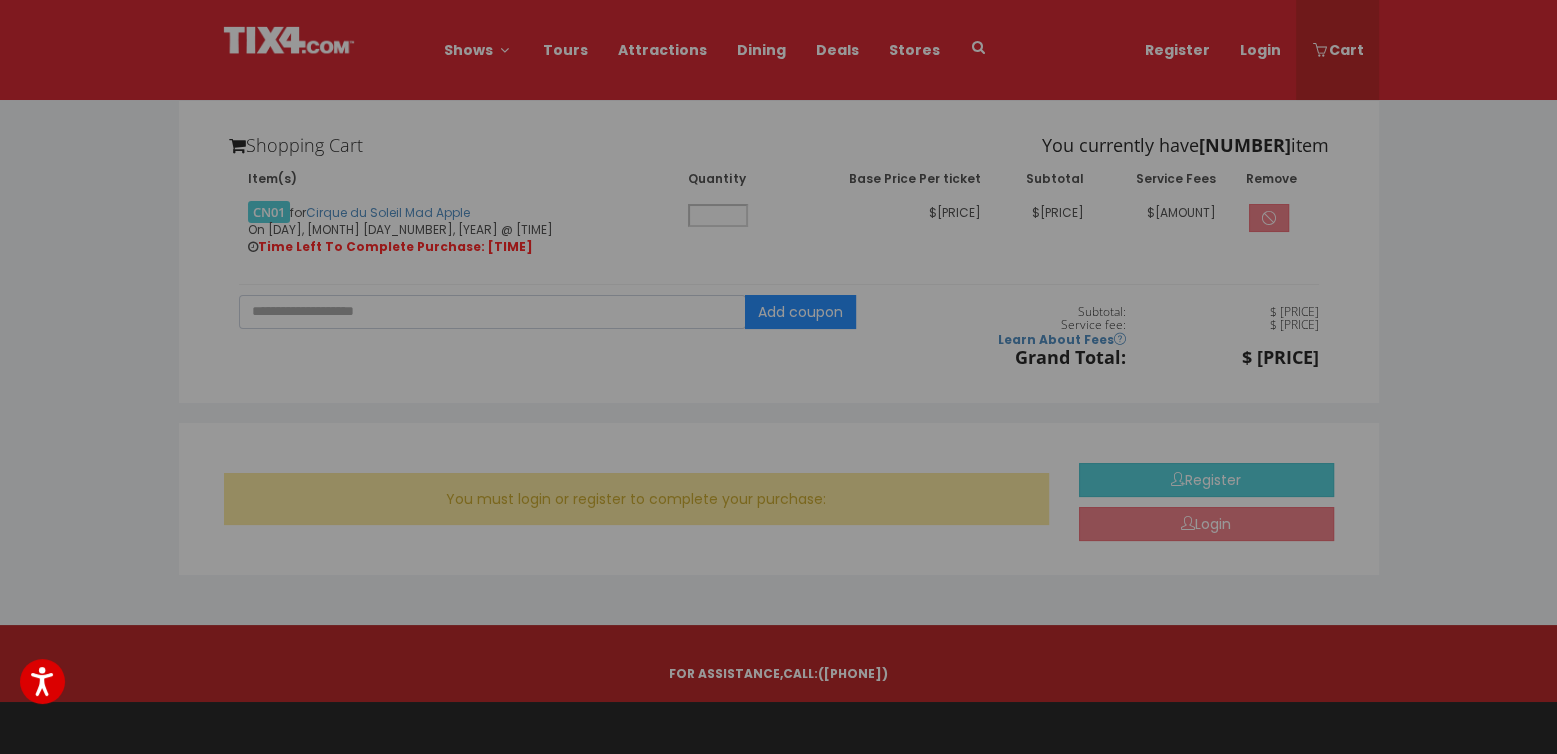 scroll, scrollTop: 0, scrollLeft: 0, axis: both 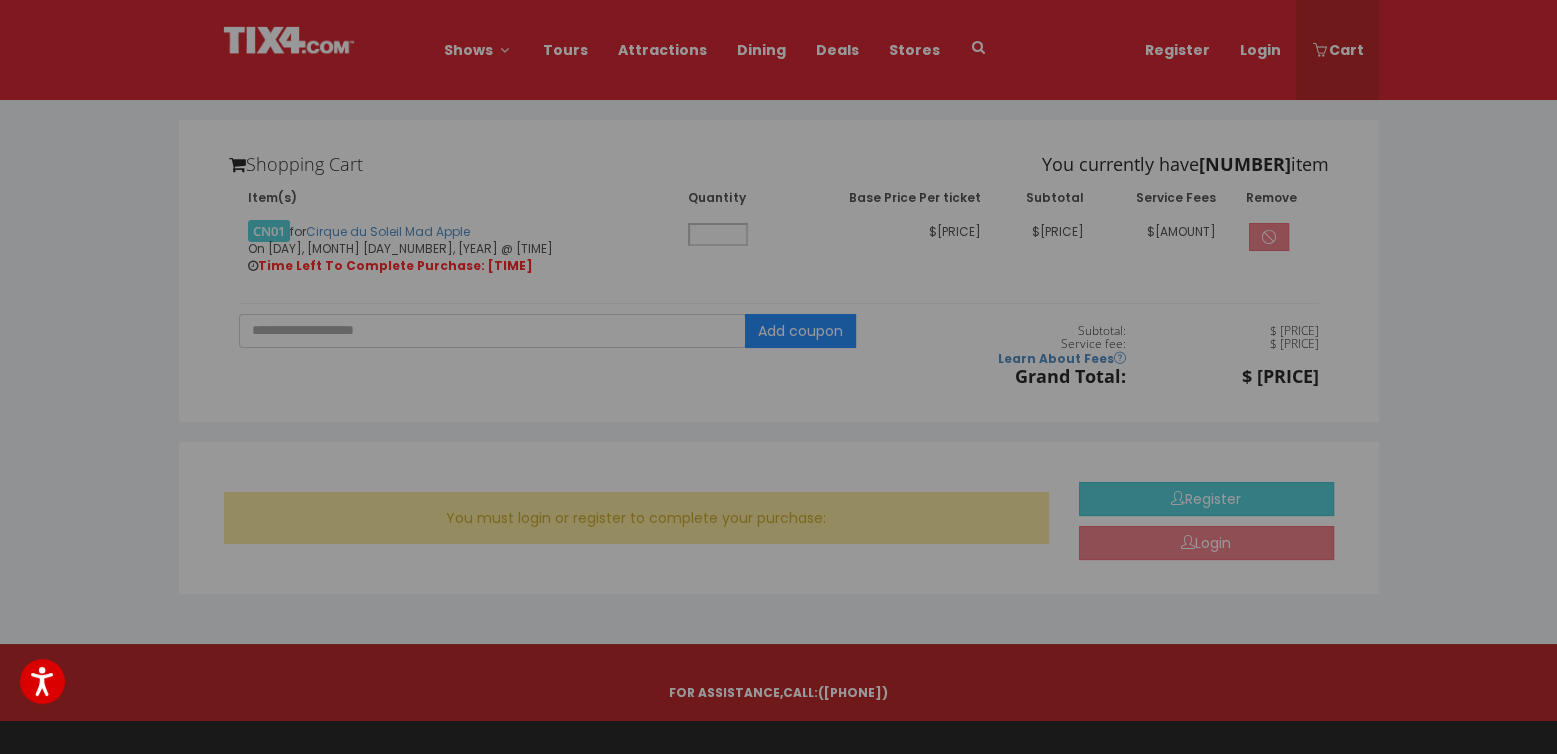 click at bounding box center (778, 377) 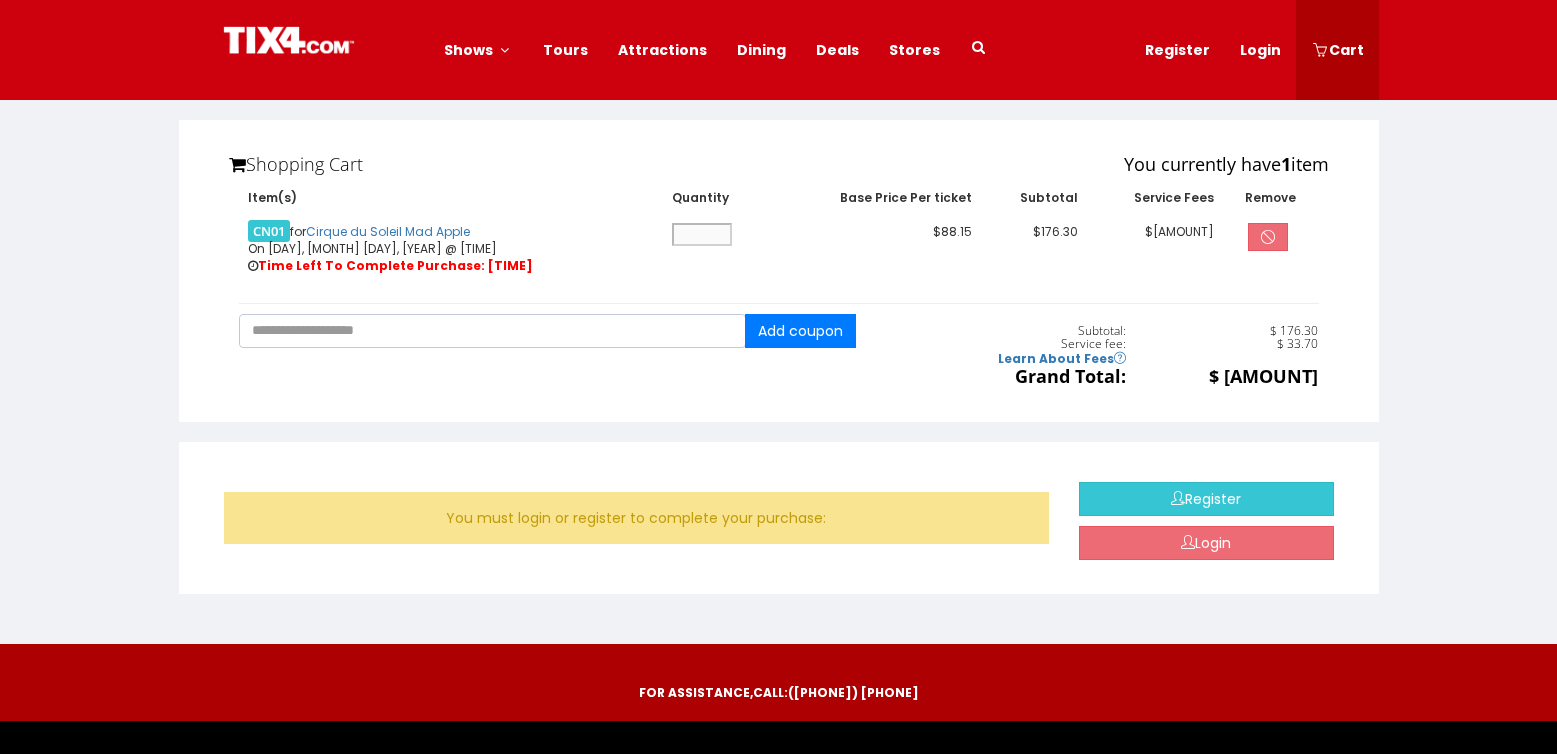 scroll, scrollTop: 0, scrollLeft: 0, axis: both 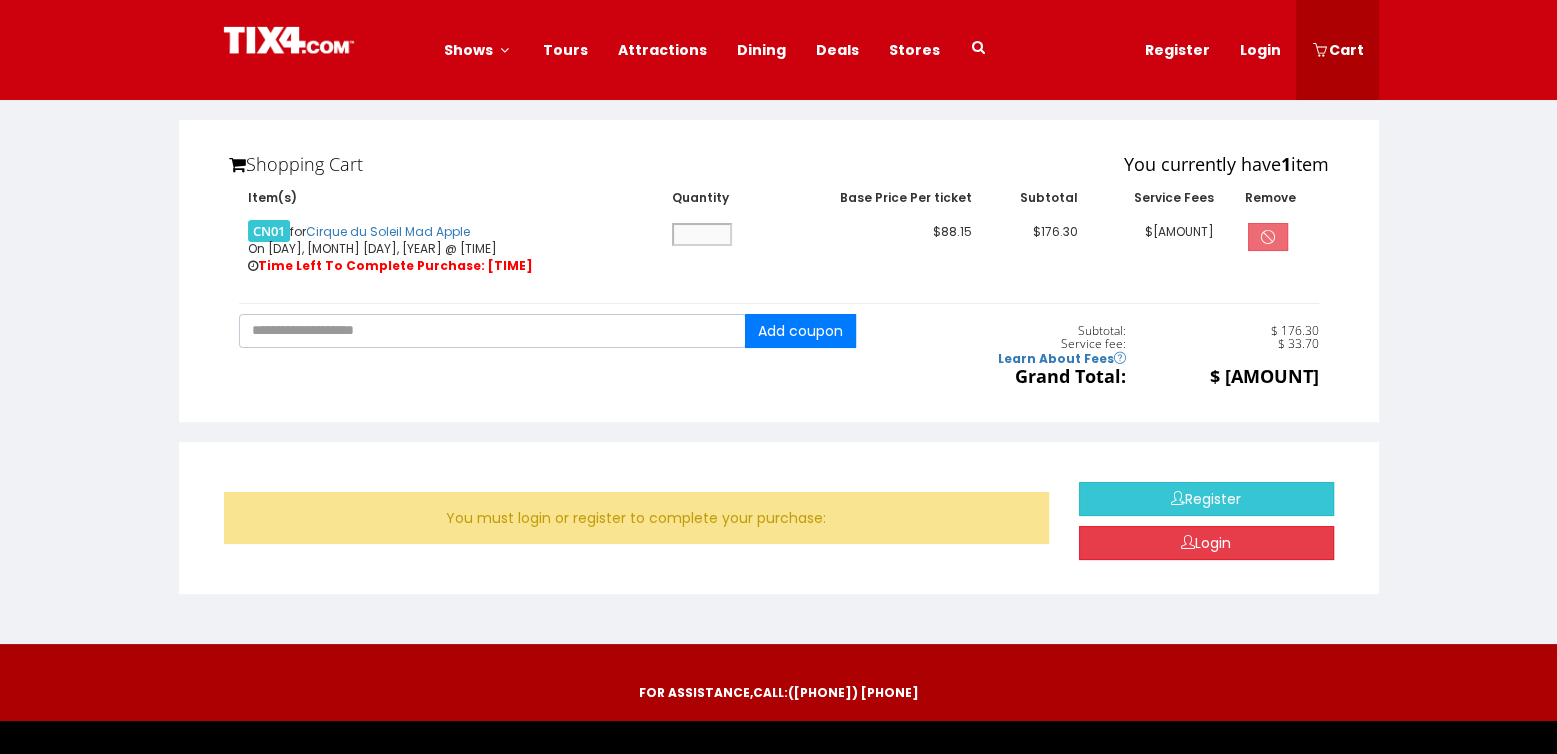 click on "Login" at bounding box center [1206, 543] 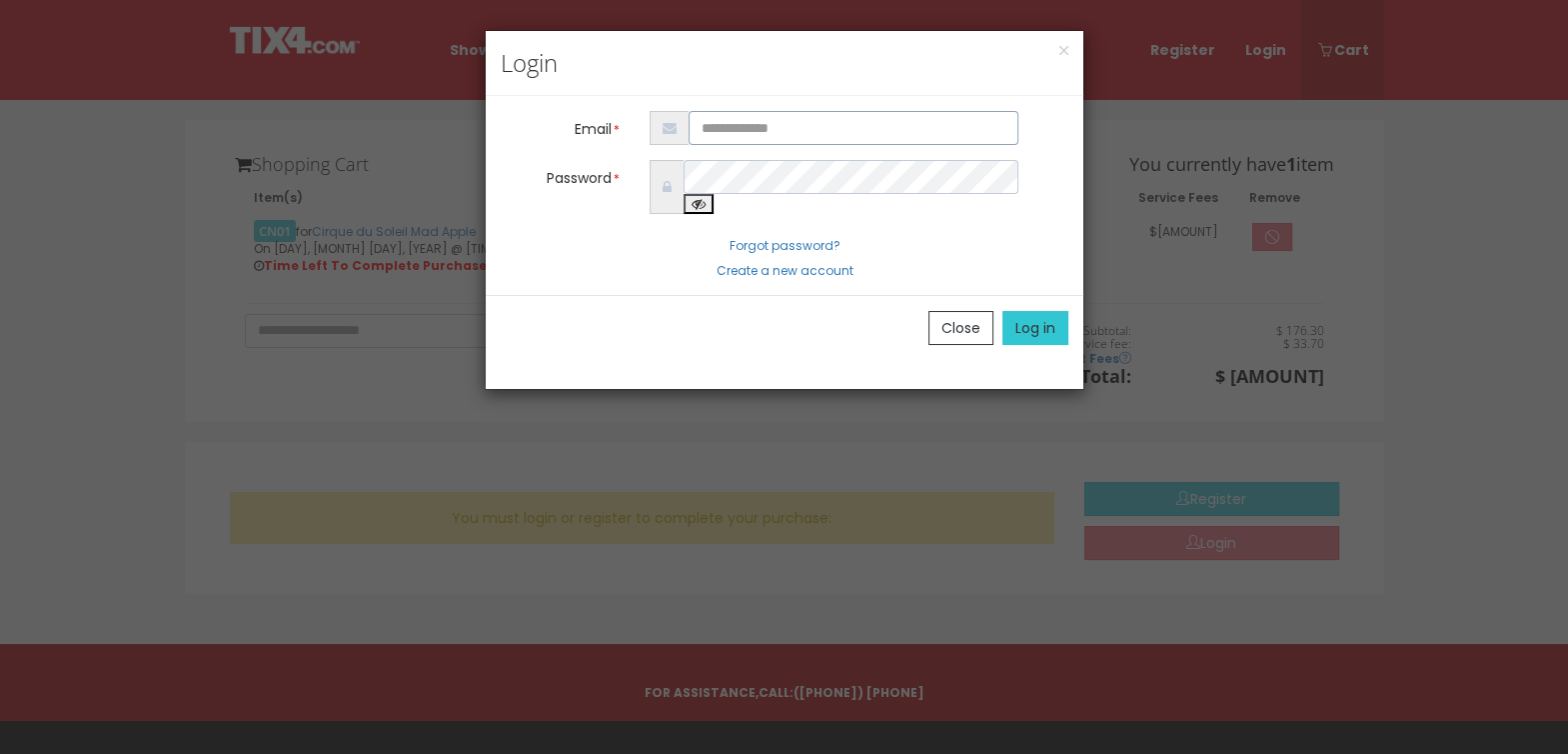 click at bounding box center [853, 128] 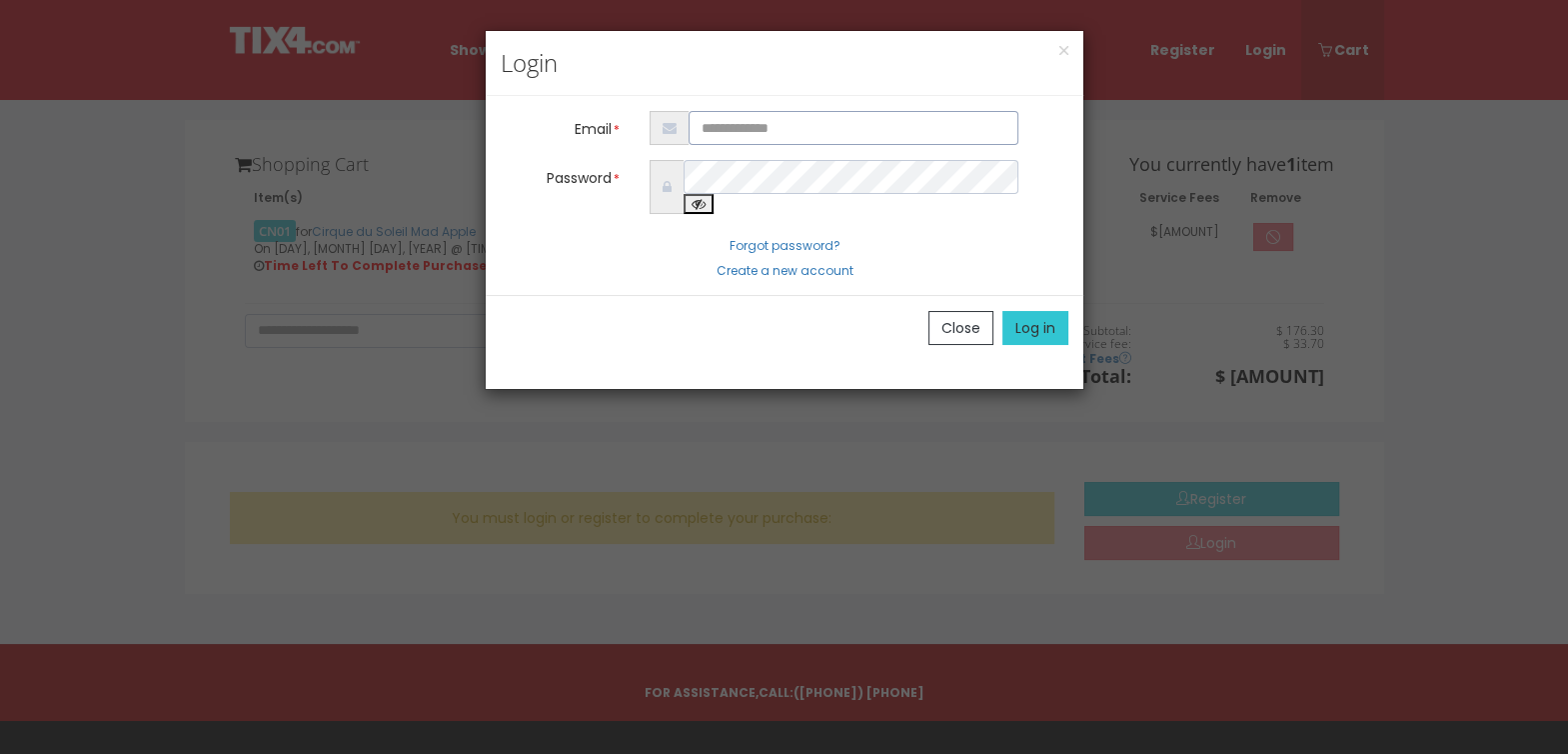 type on "**********" 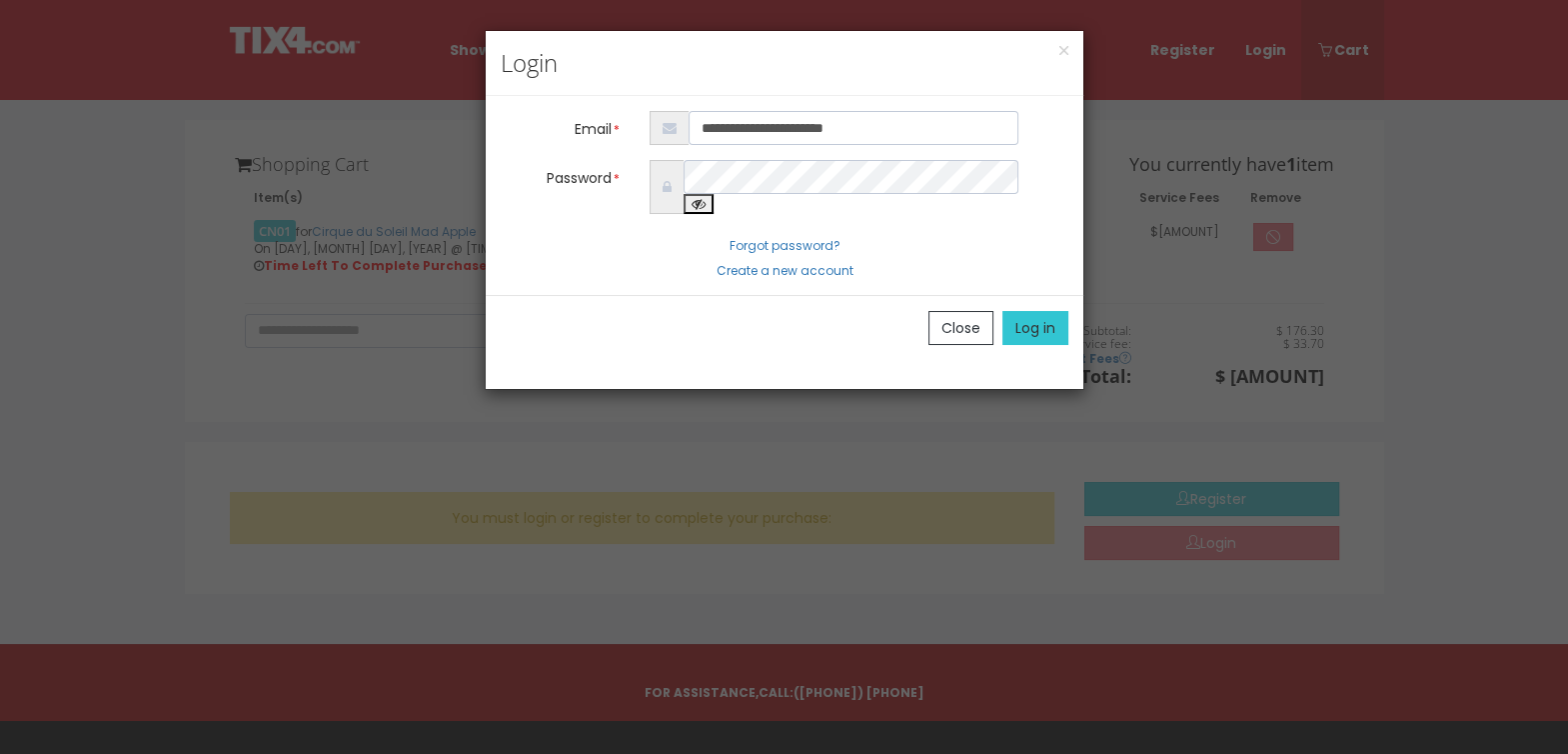click on "Log in" at bounding box center (1035, 328) 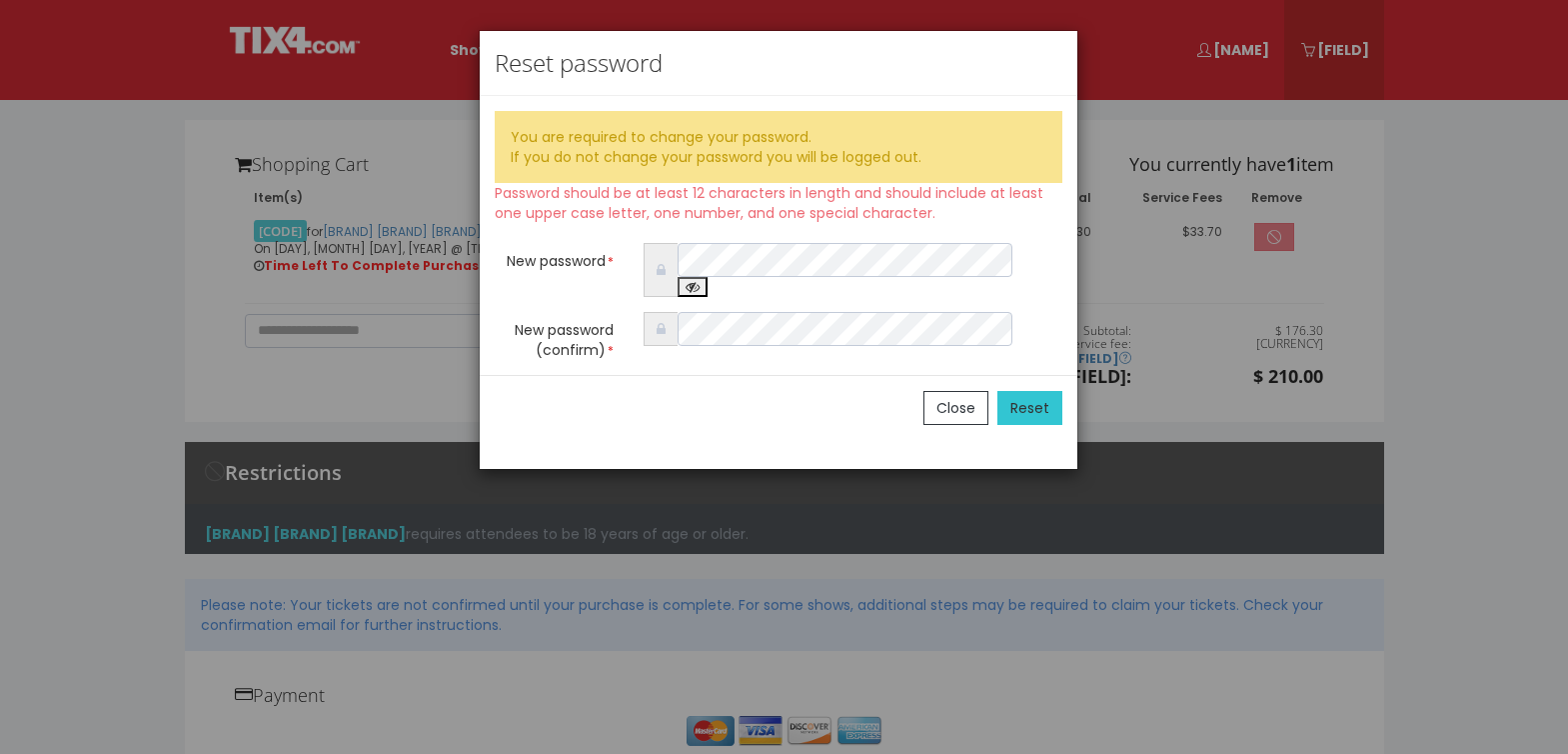 scroll, scrollTop: 0, scrollLeft: 0, axis: both 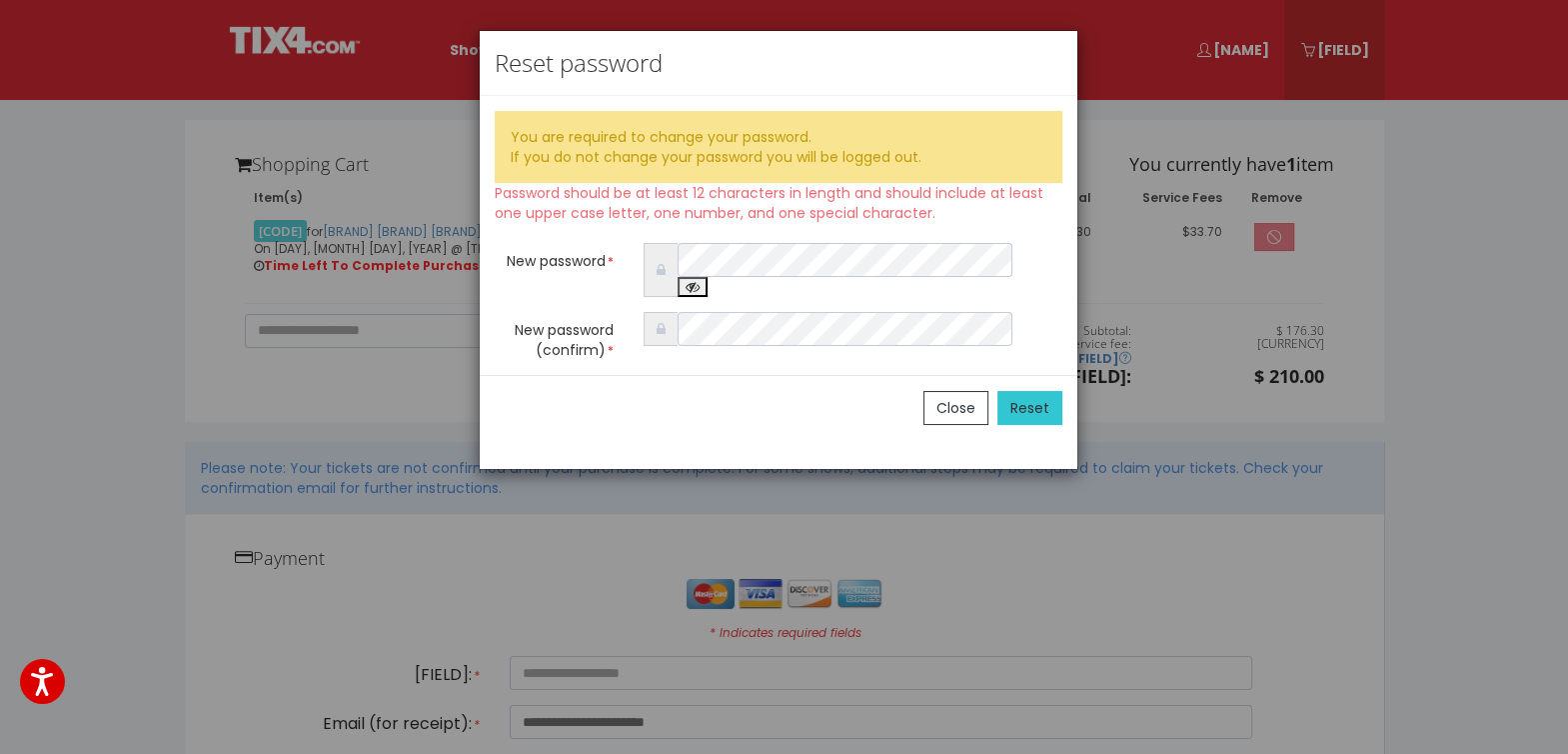 click on "Reset" at bounding box center (1029, 408) 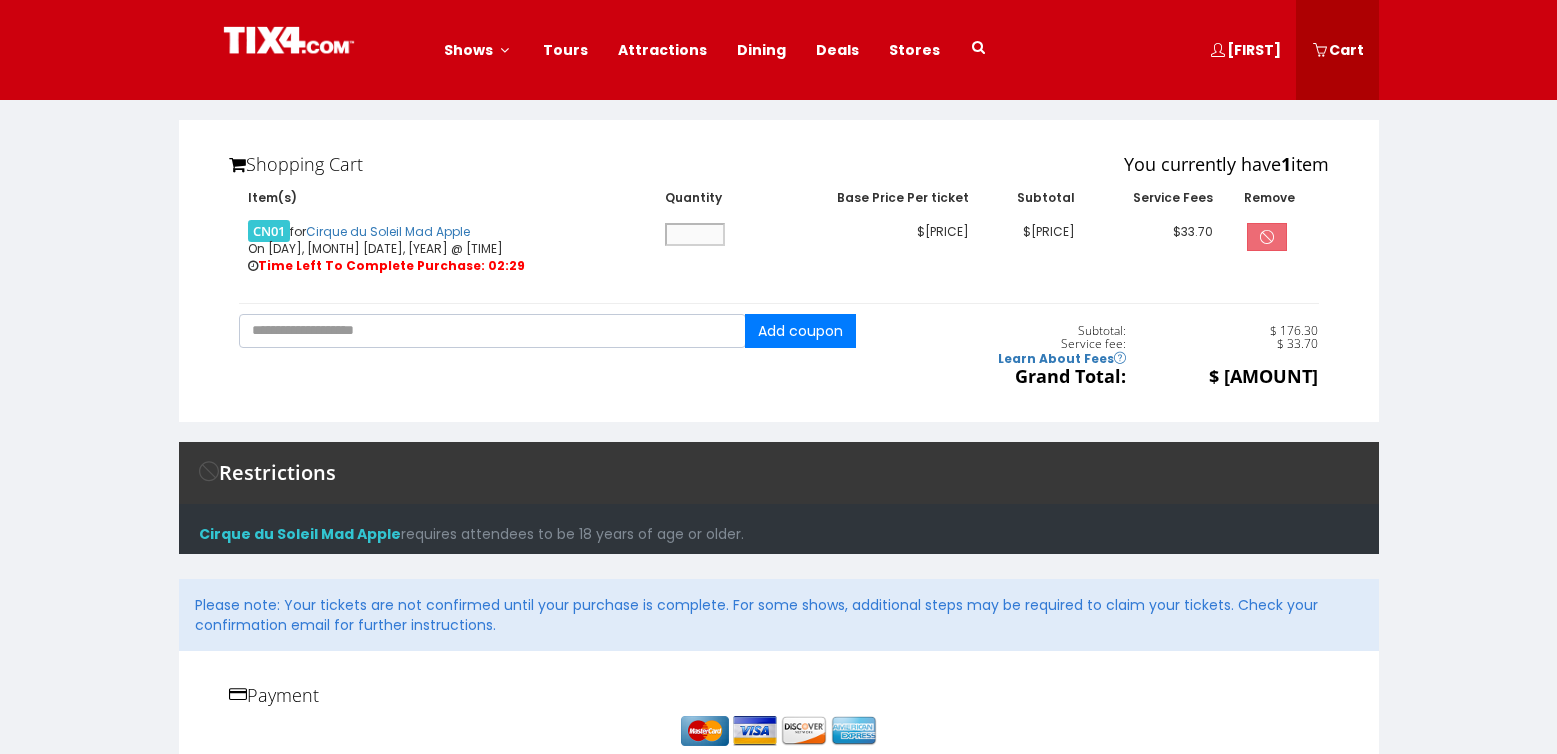scroll, scrollTop: 0, scrollLeft: 0, axis: both 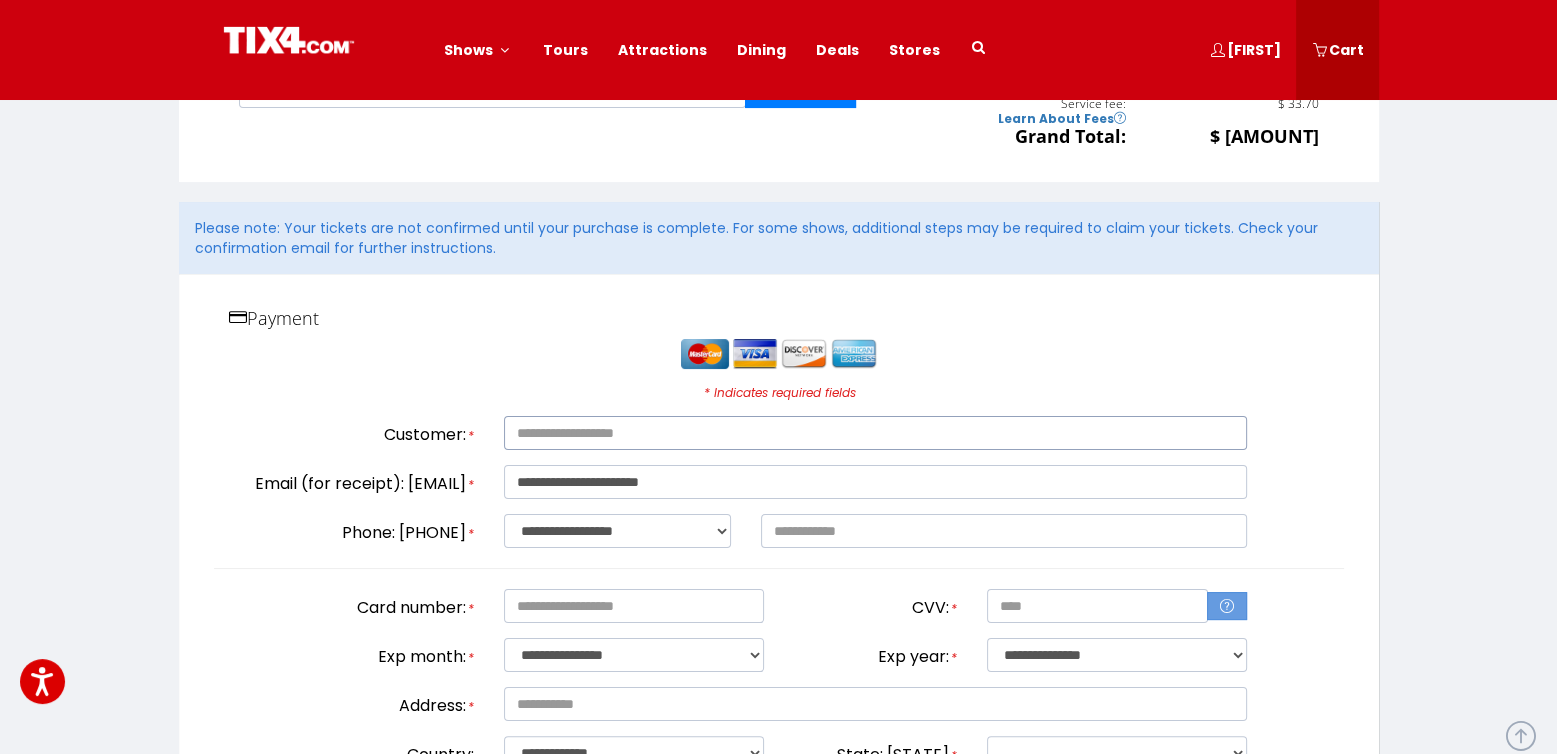 click at bounding box center [875, 433] 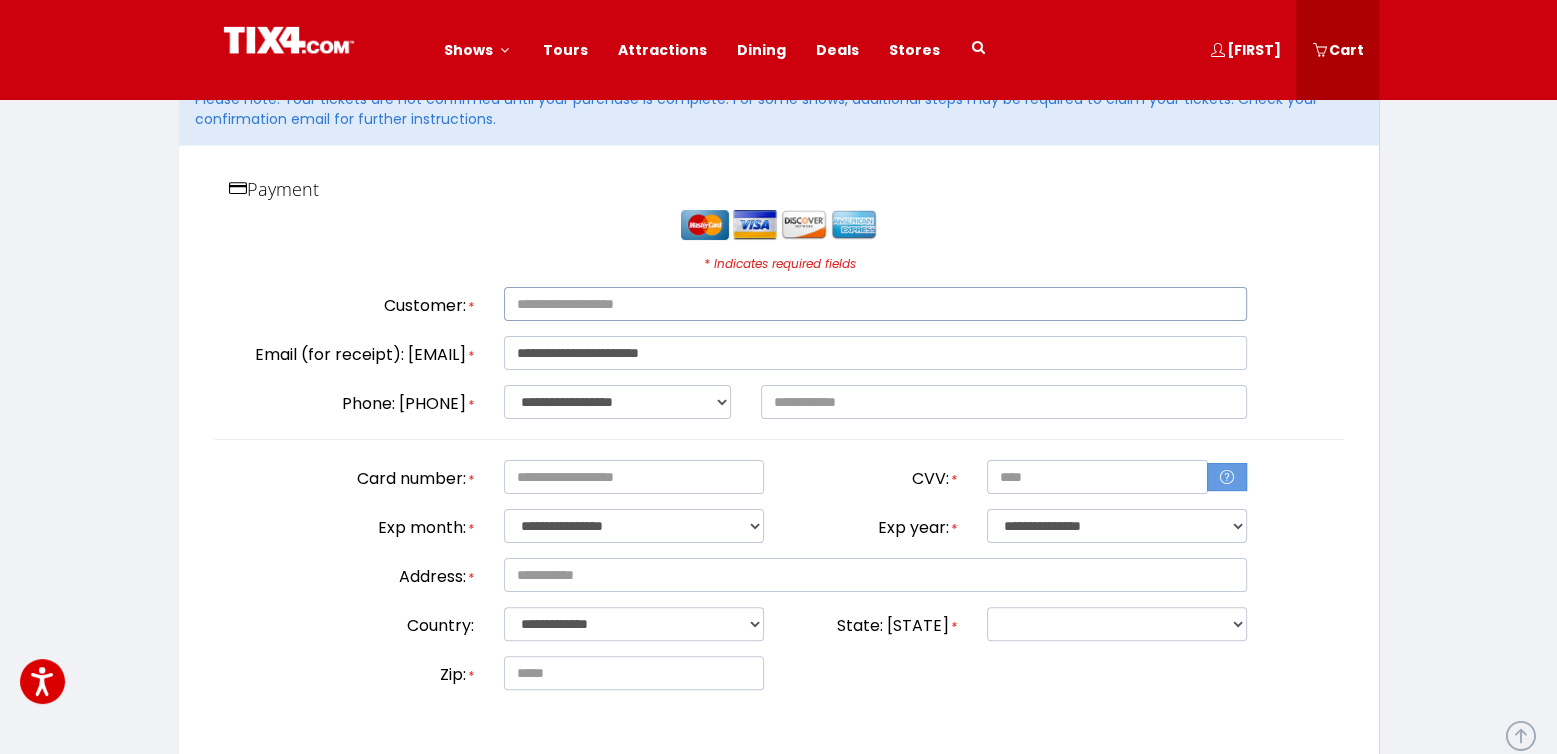 scroll, scrollTop: 400, scrollLeft: 0, axis: vertical 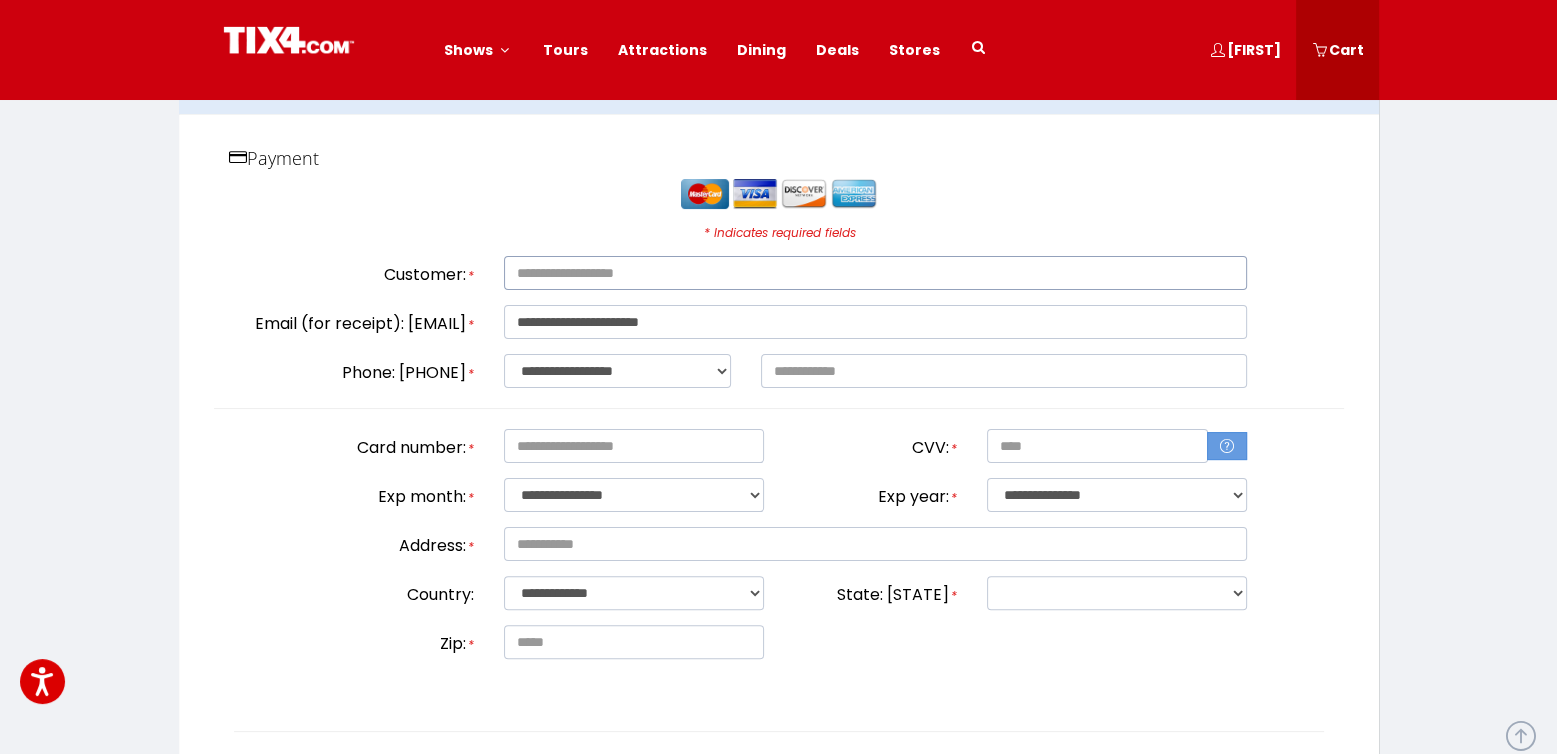 click at bounding box center (875, 273) 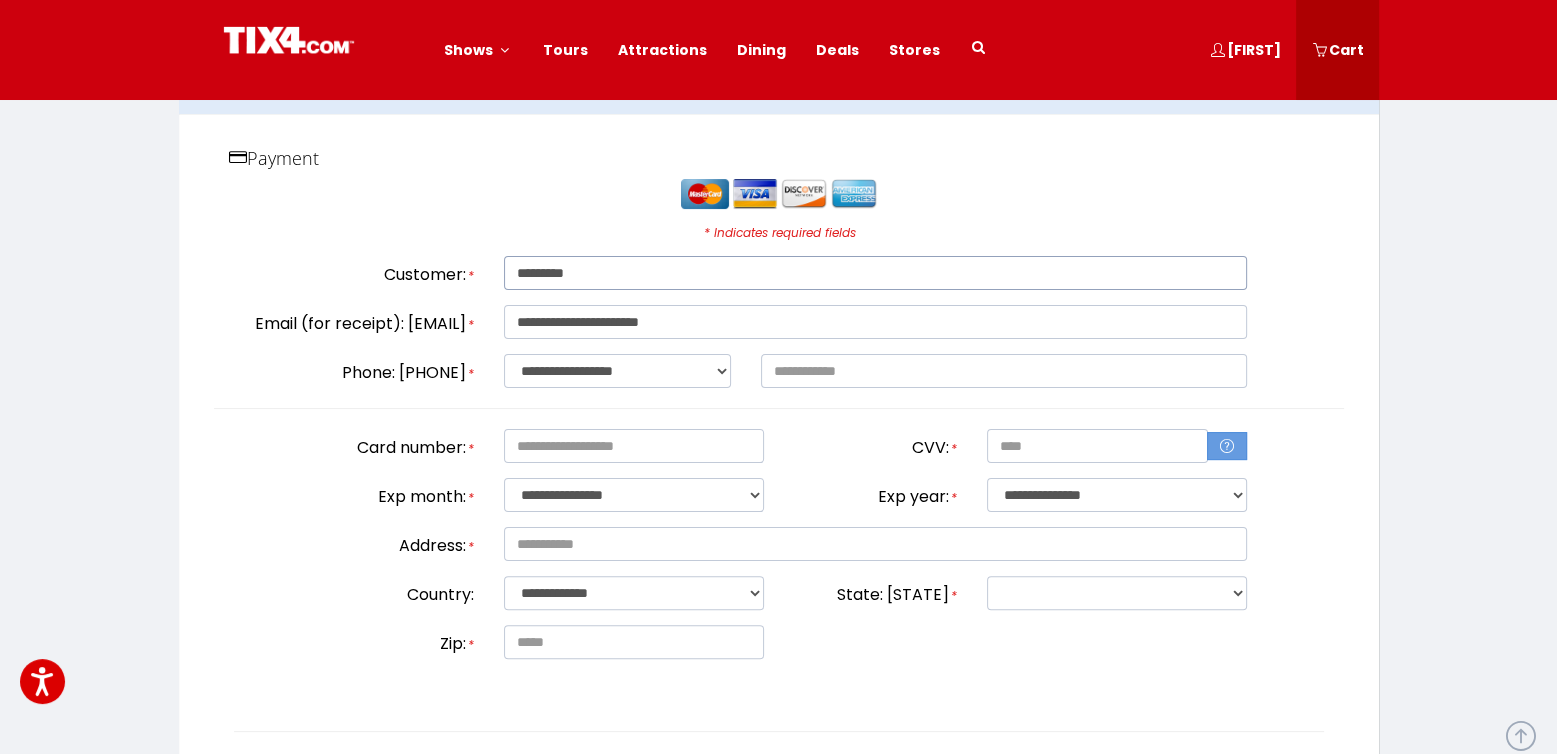 type on "*********" 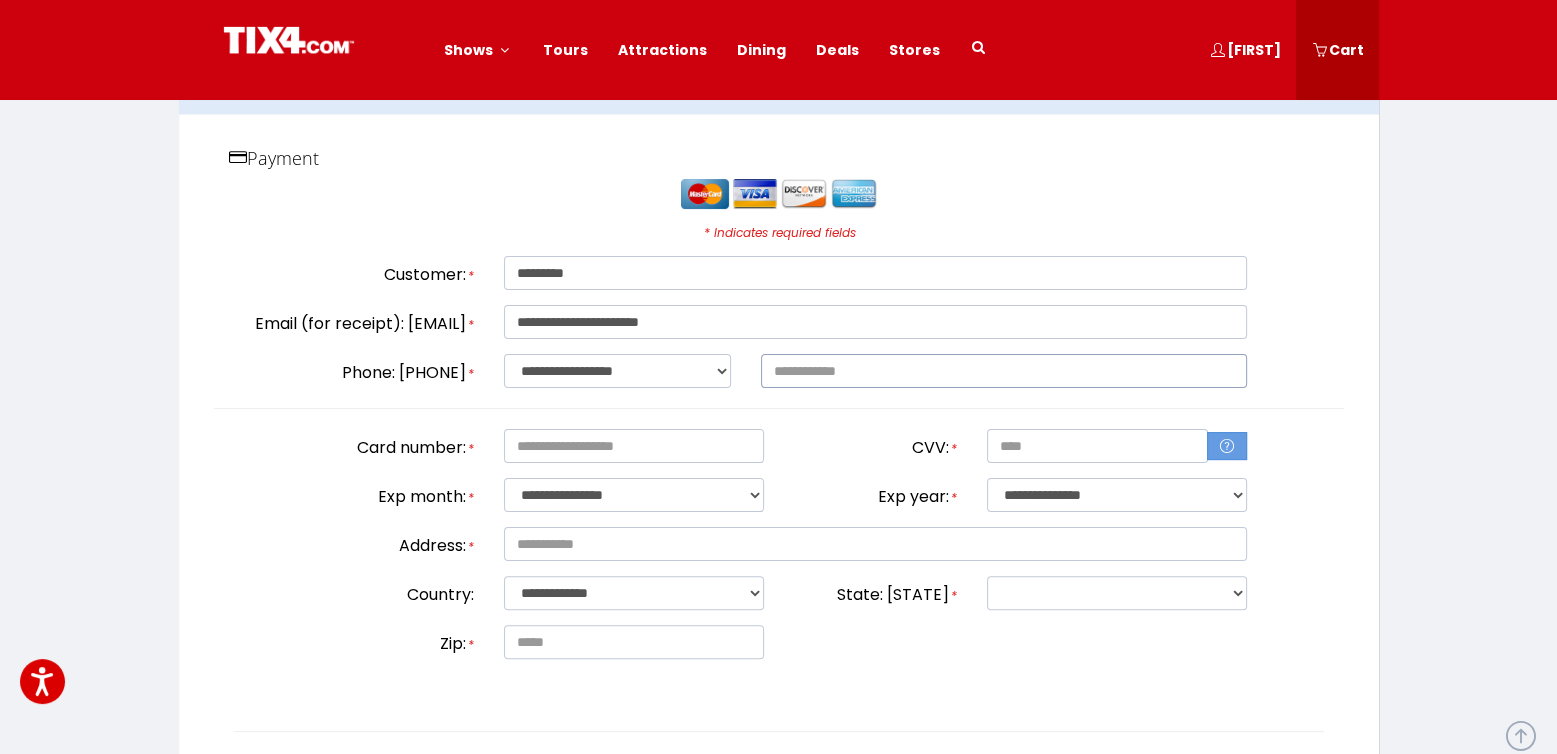 type on "**********" 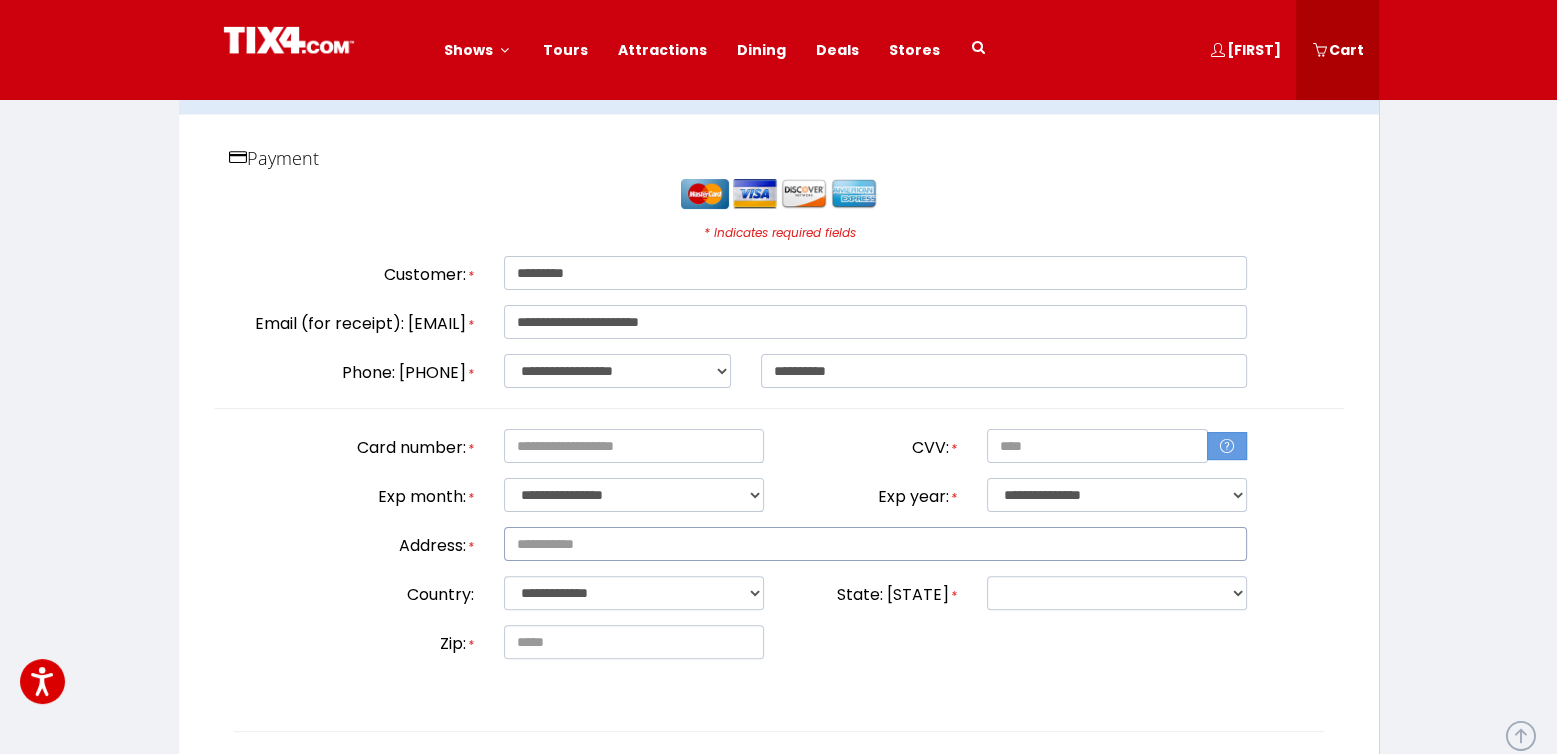 type on "**********" 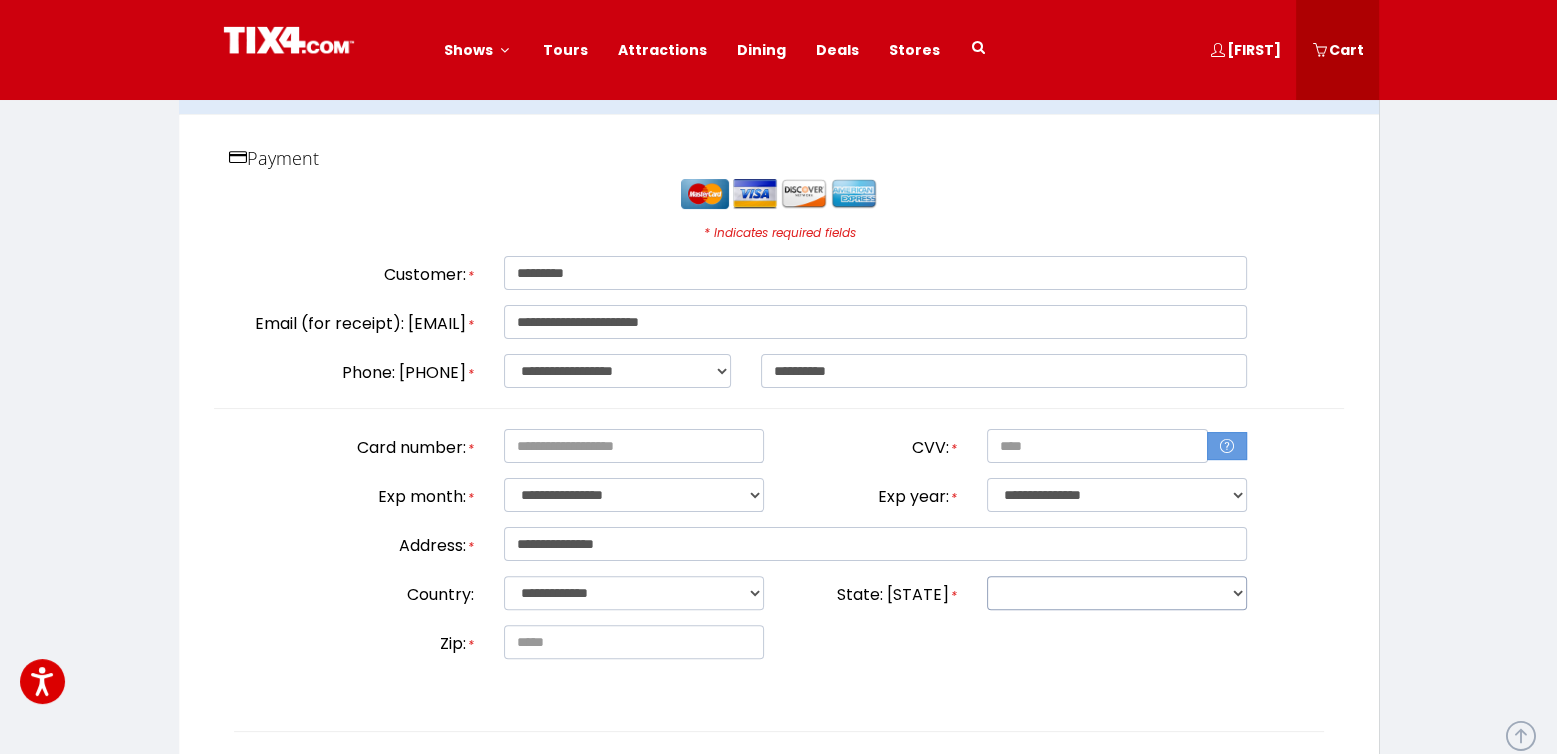 select on "**" 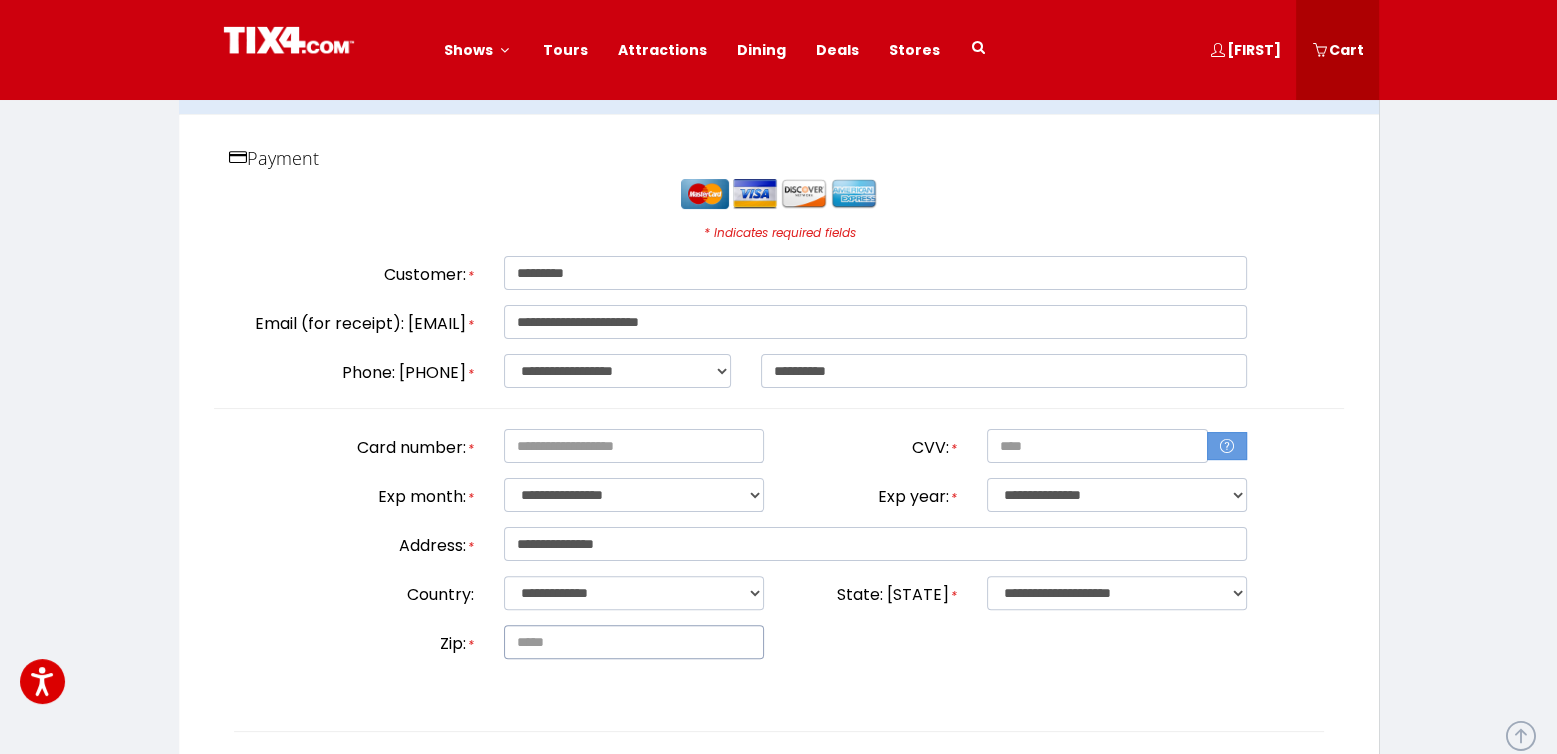 type on "*****" 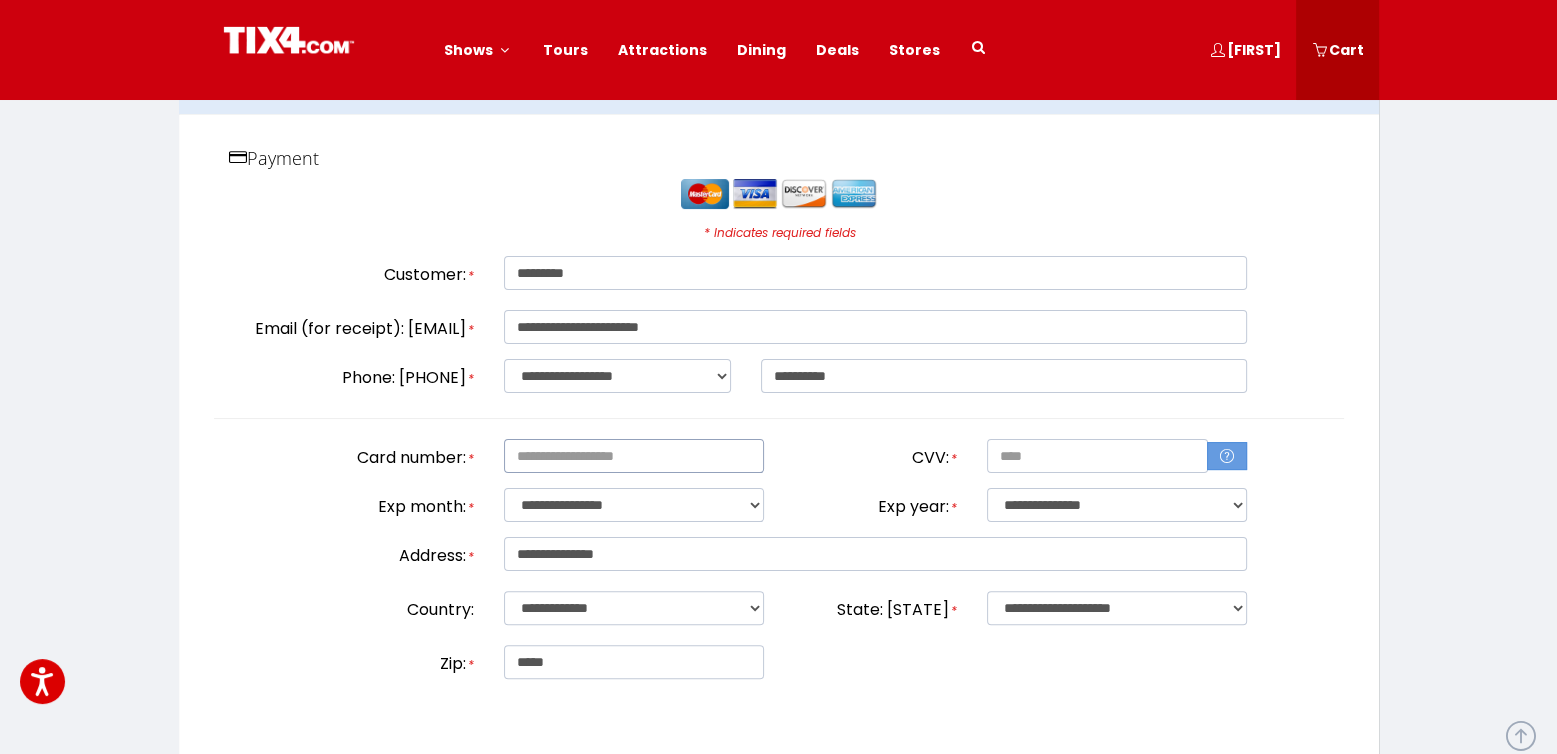 click at bounding box center (634, 456) 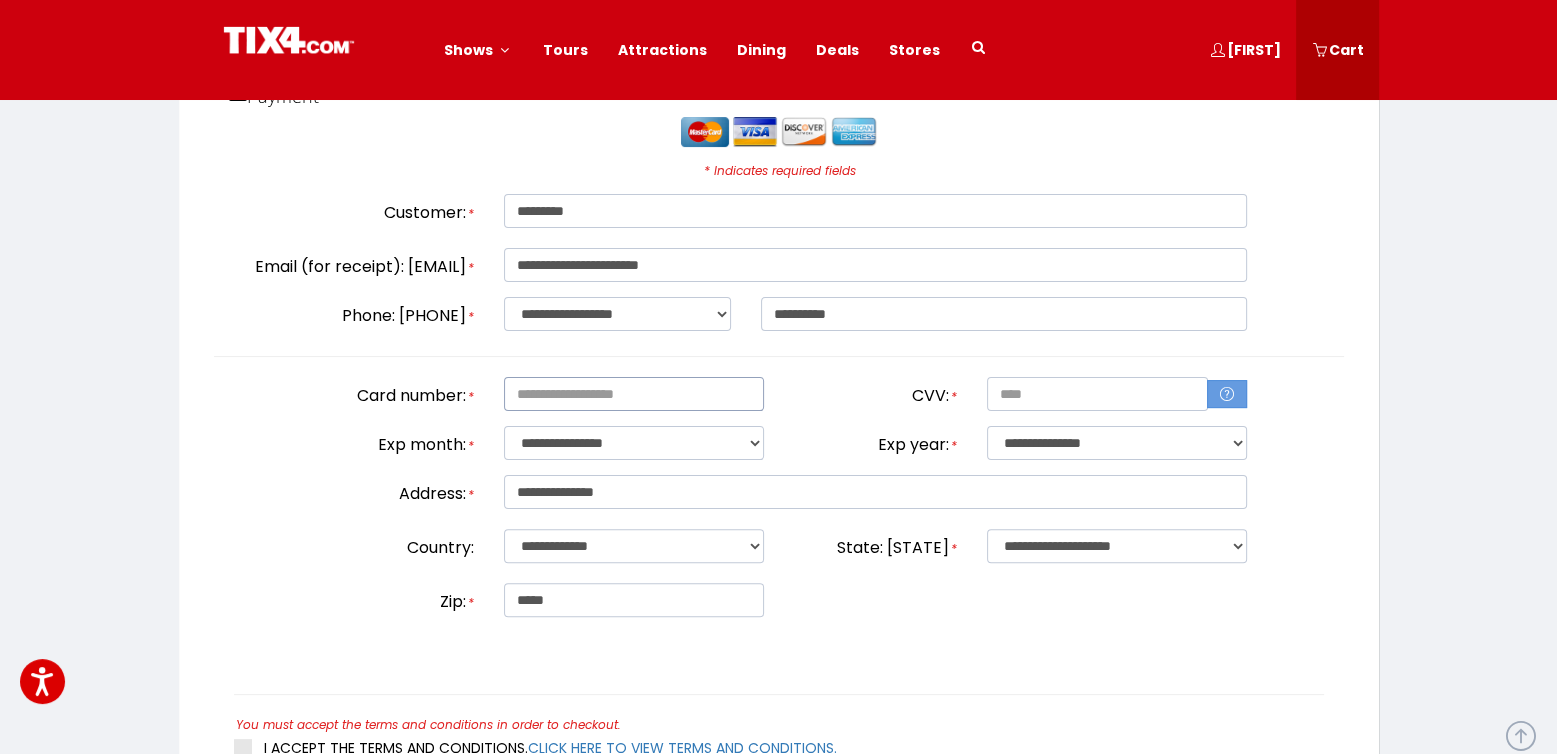 scroll, scrollTop: 480, scrollLeft: 0, axis: vertical 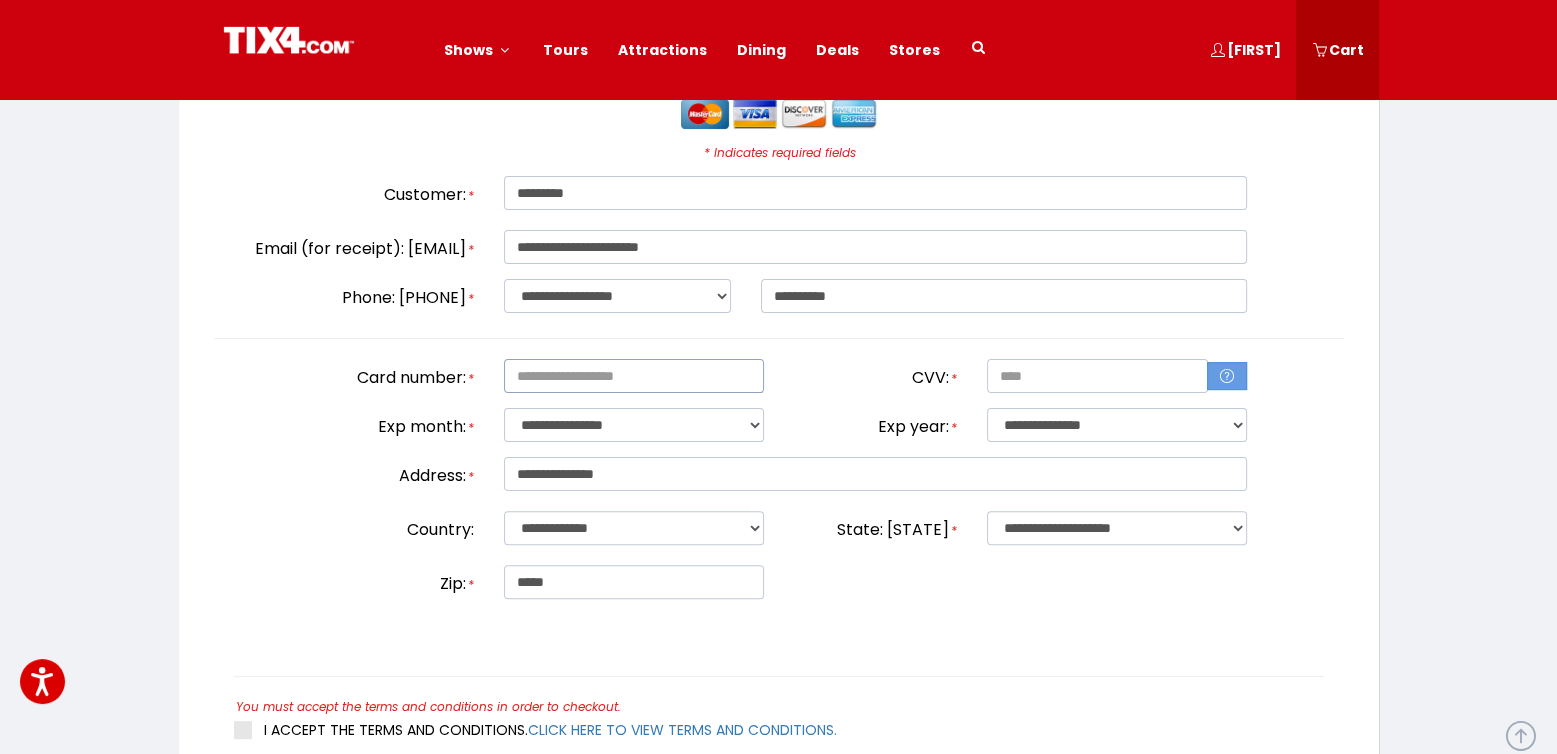click at bounding box center (634, 376) 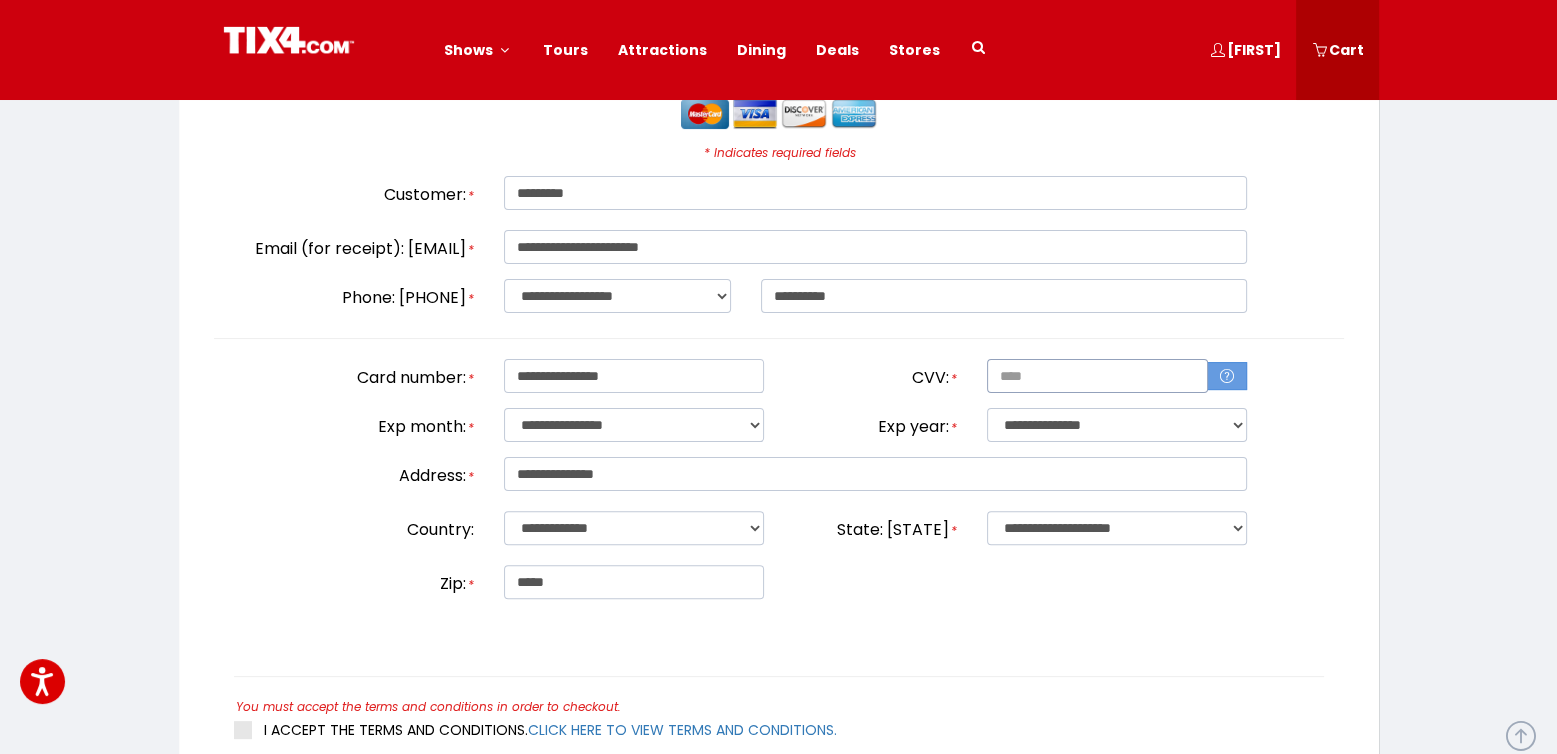 type on "**********" 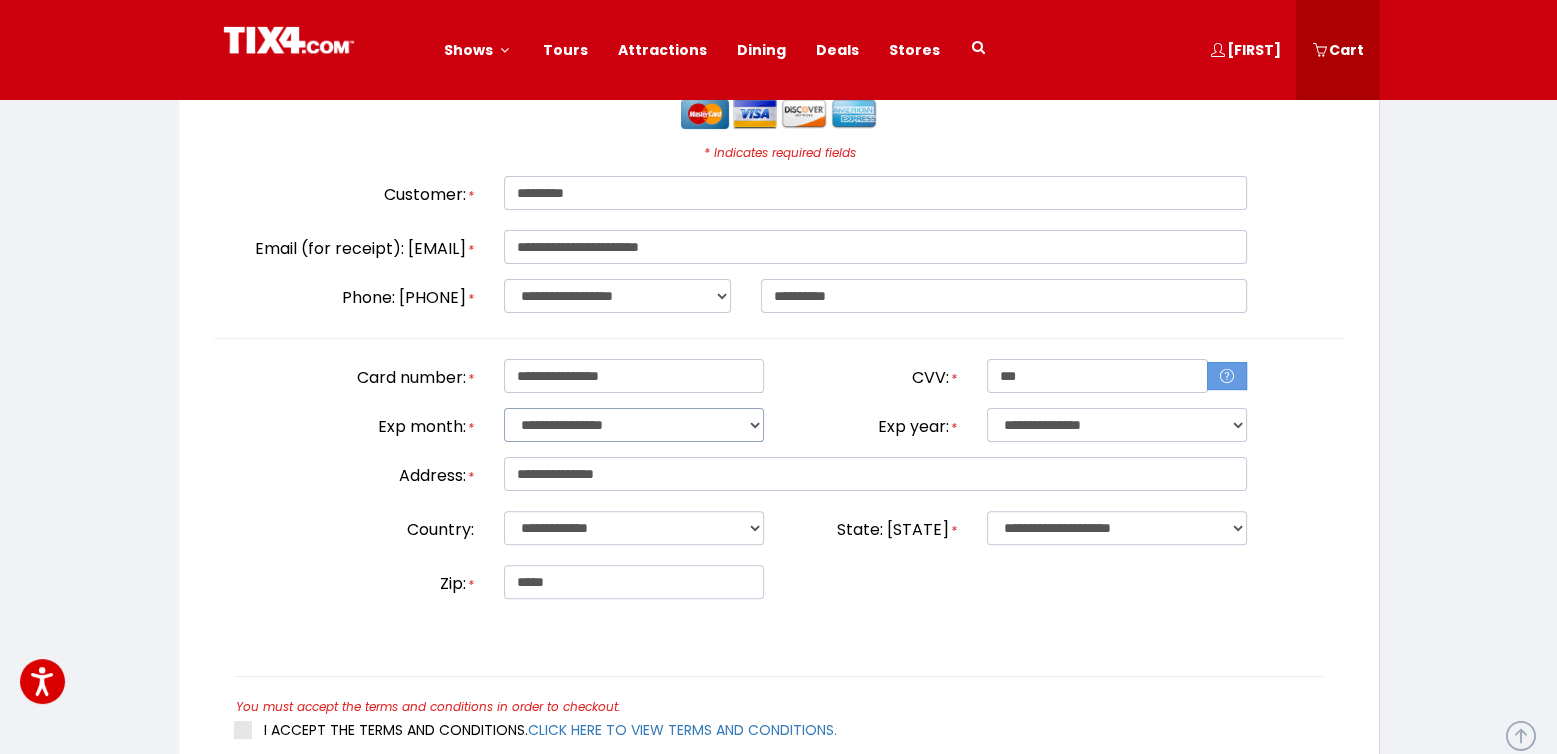 select on "**" 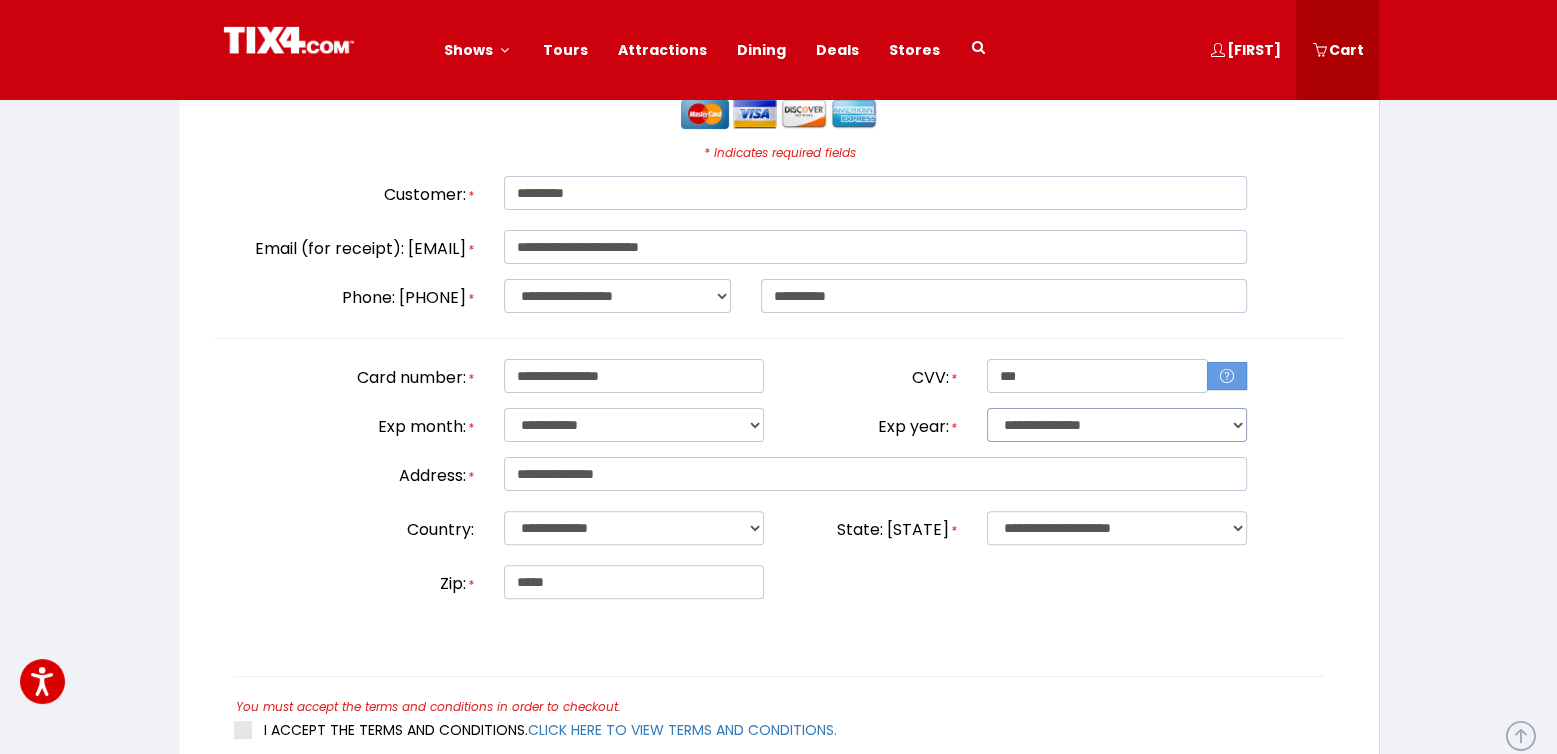 select on "****" 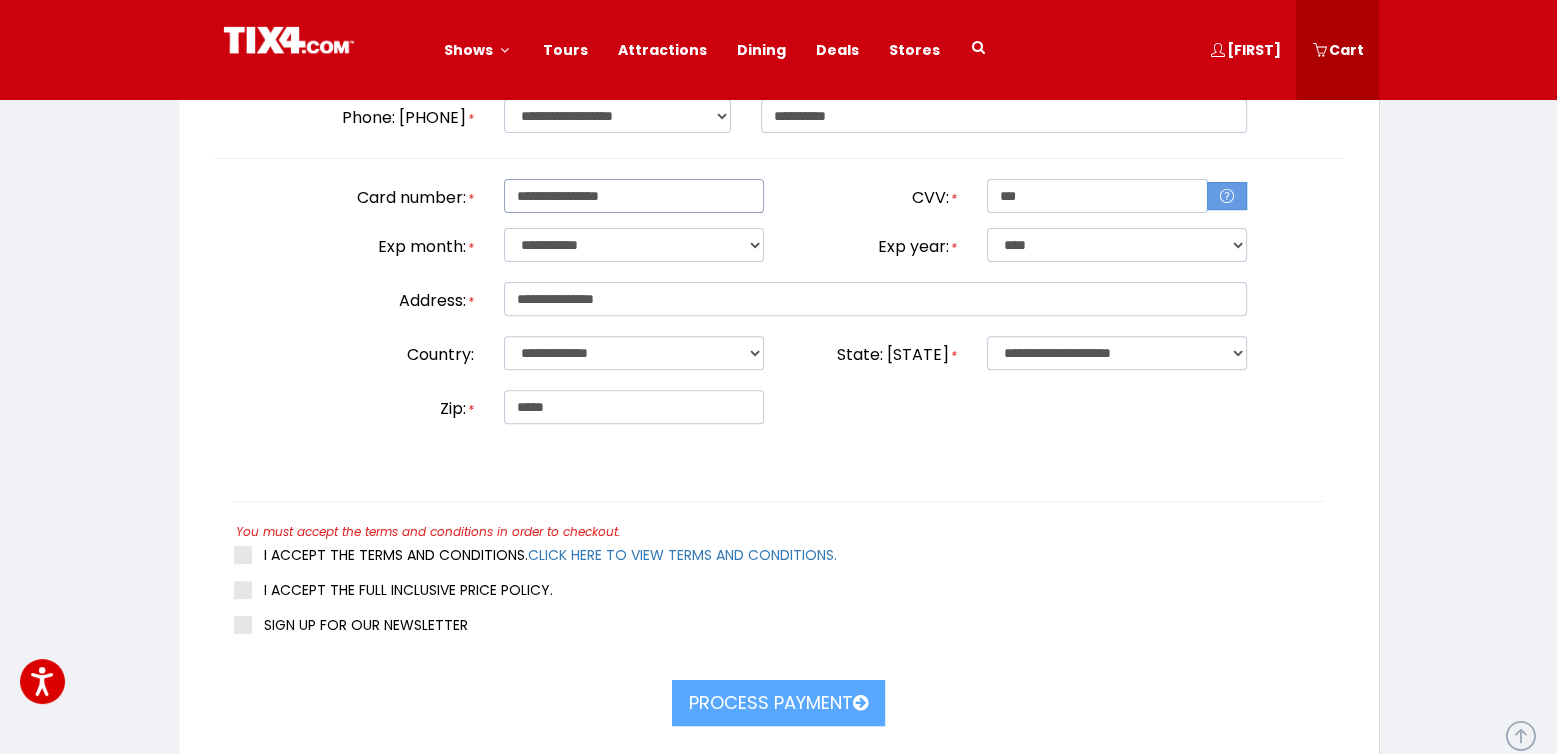 scroll, scrollTop: 720, scrollLeft: 0, axis: vertical 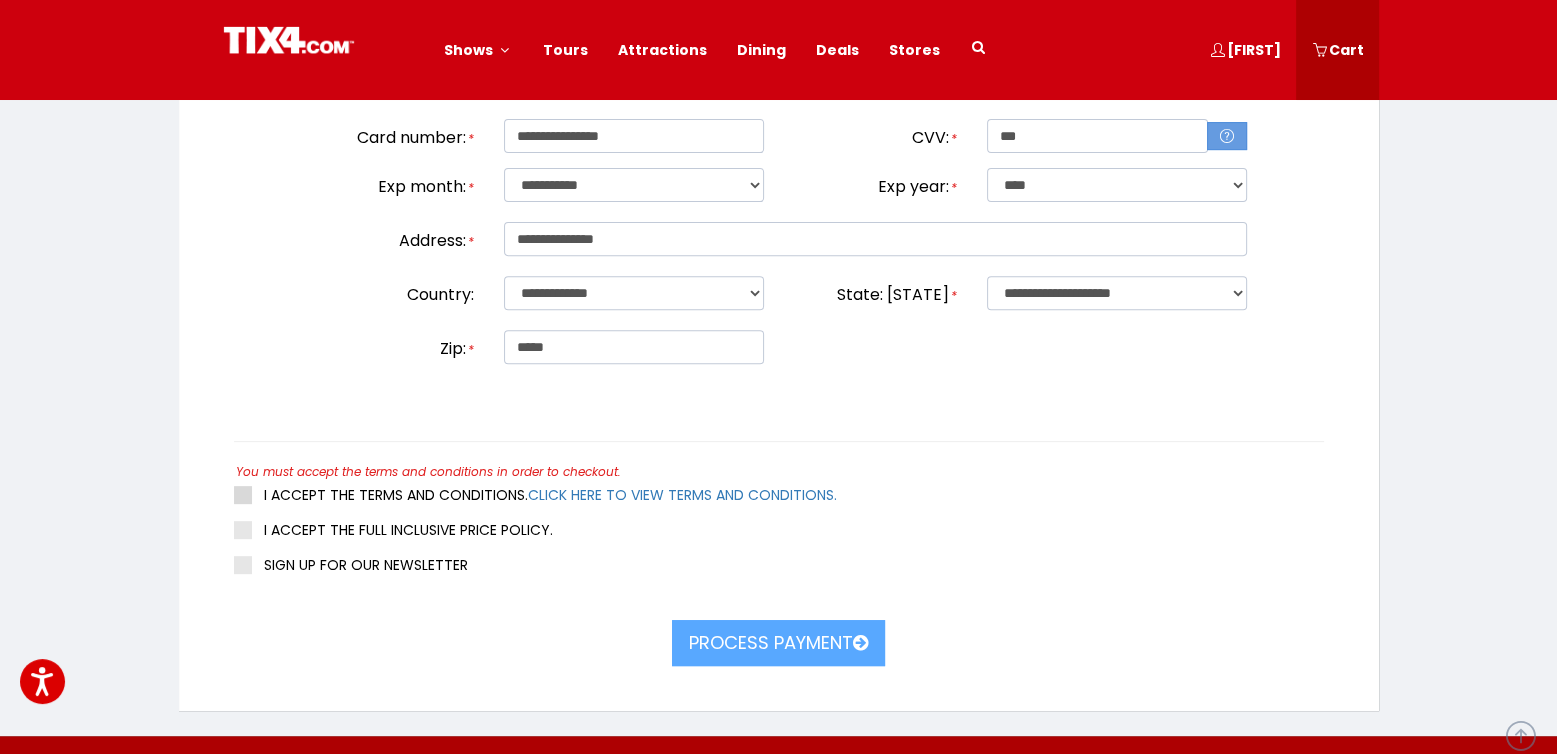 click at bounding box center [243, 495] 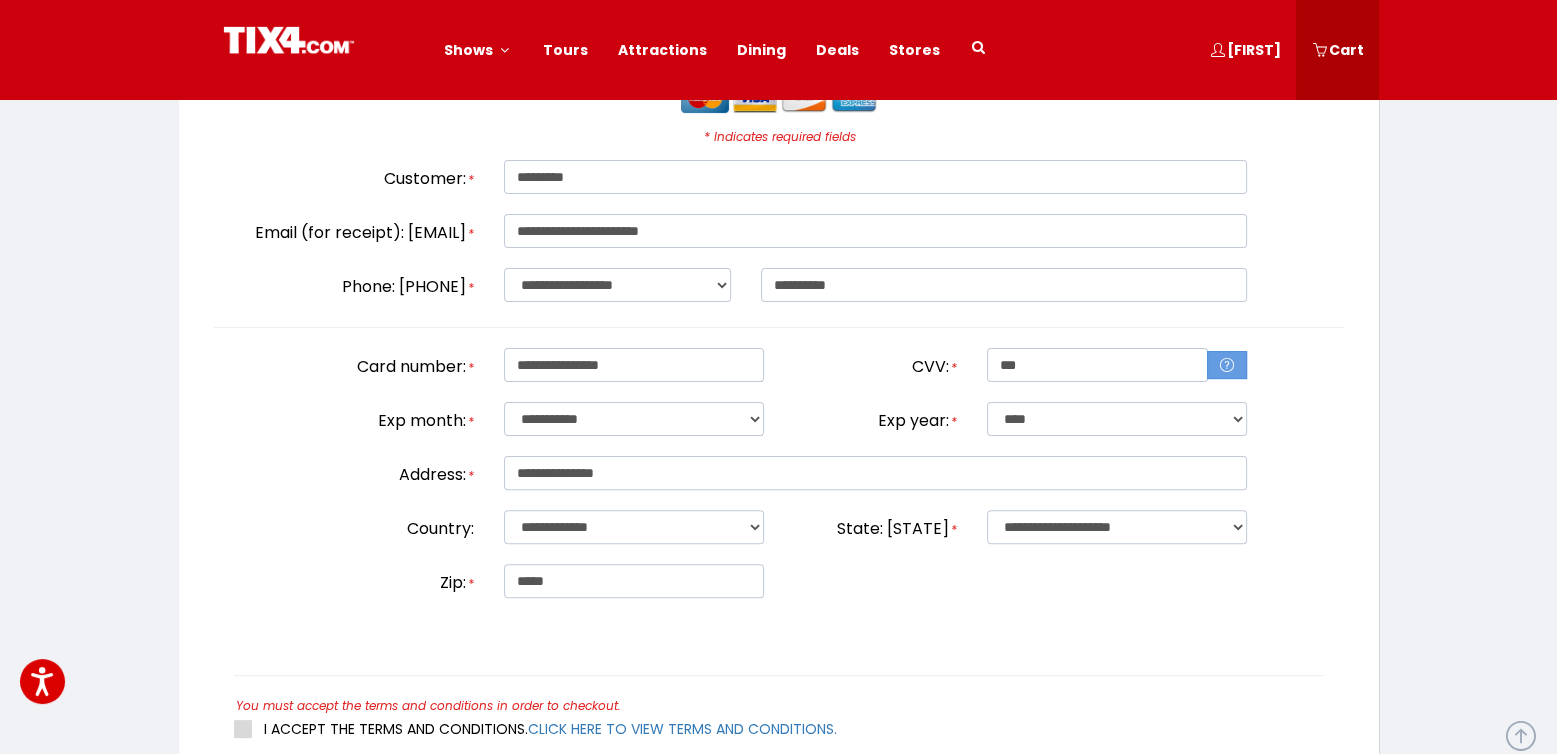 scroll, scrollTop: 800, scrollLeft: 0, axis: vertical 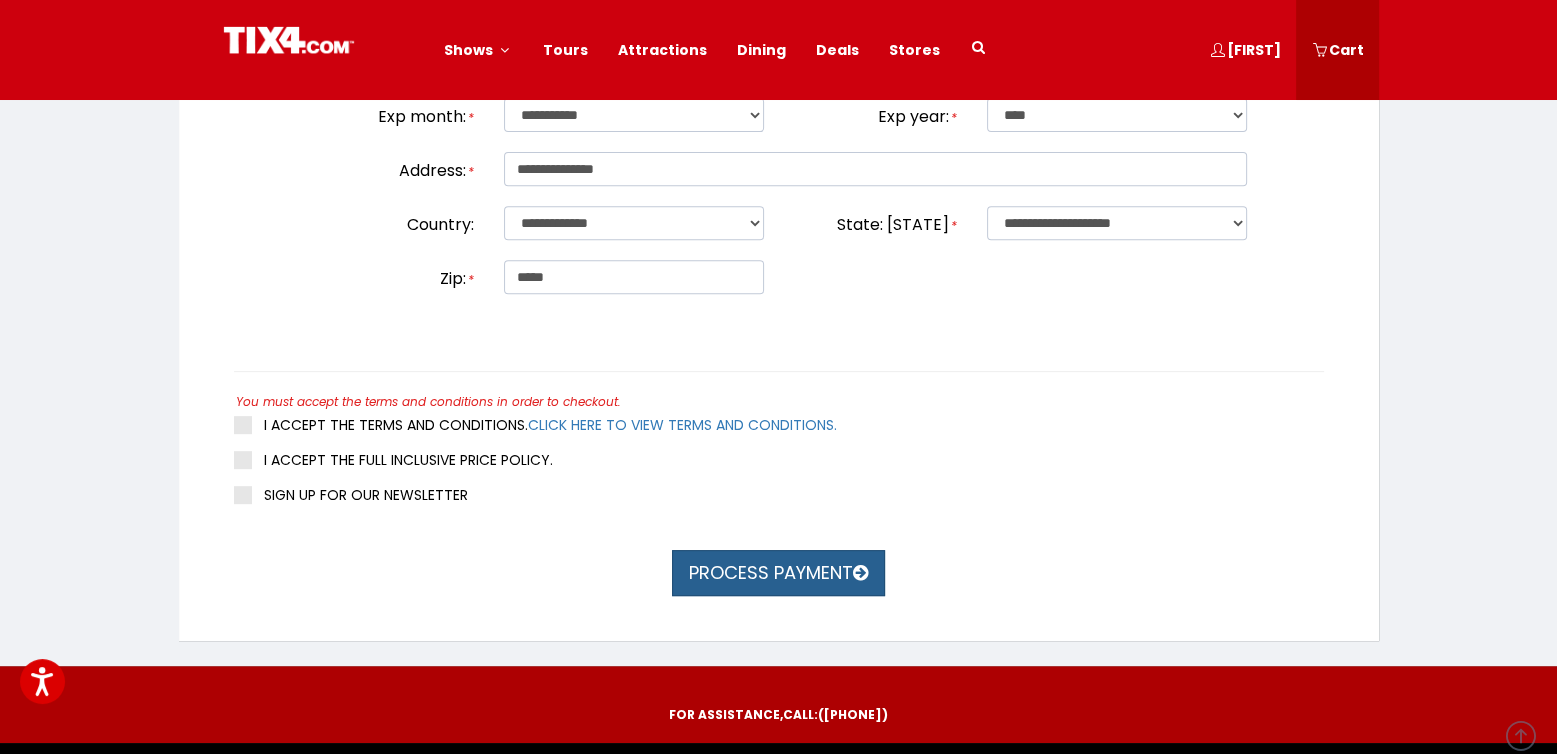 click on "Process payment" at bounding box center [778, 573] 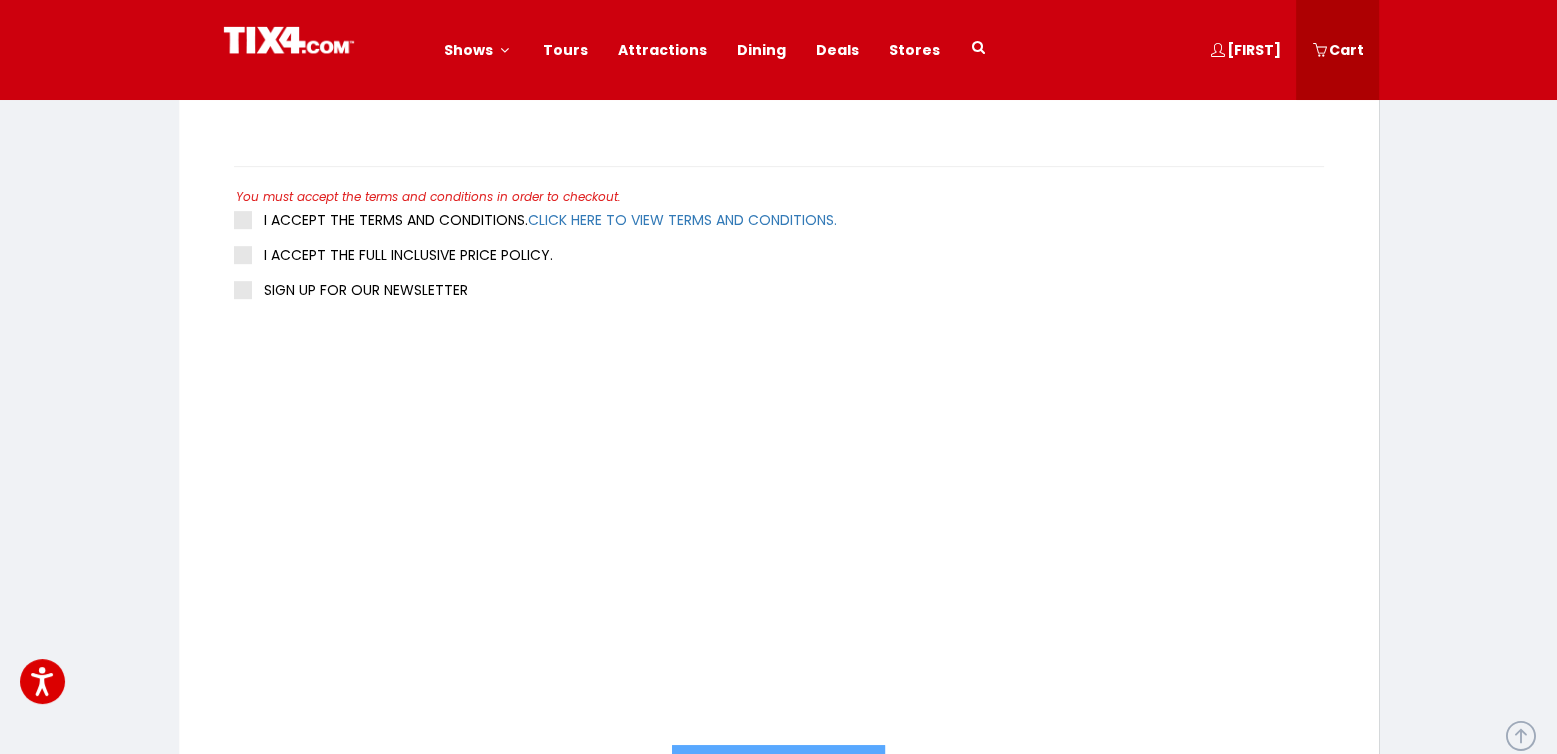 scroll, scrollTop: 1120, scrollLeft: 0, axis: vertical 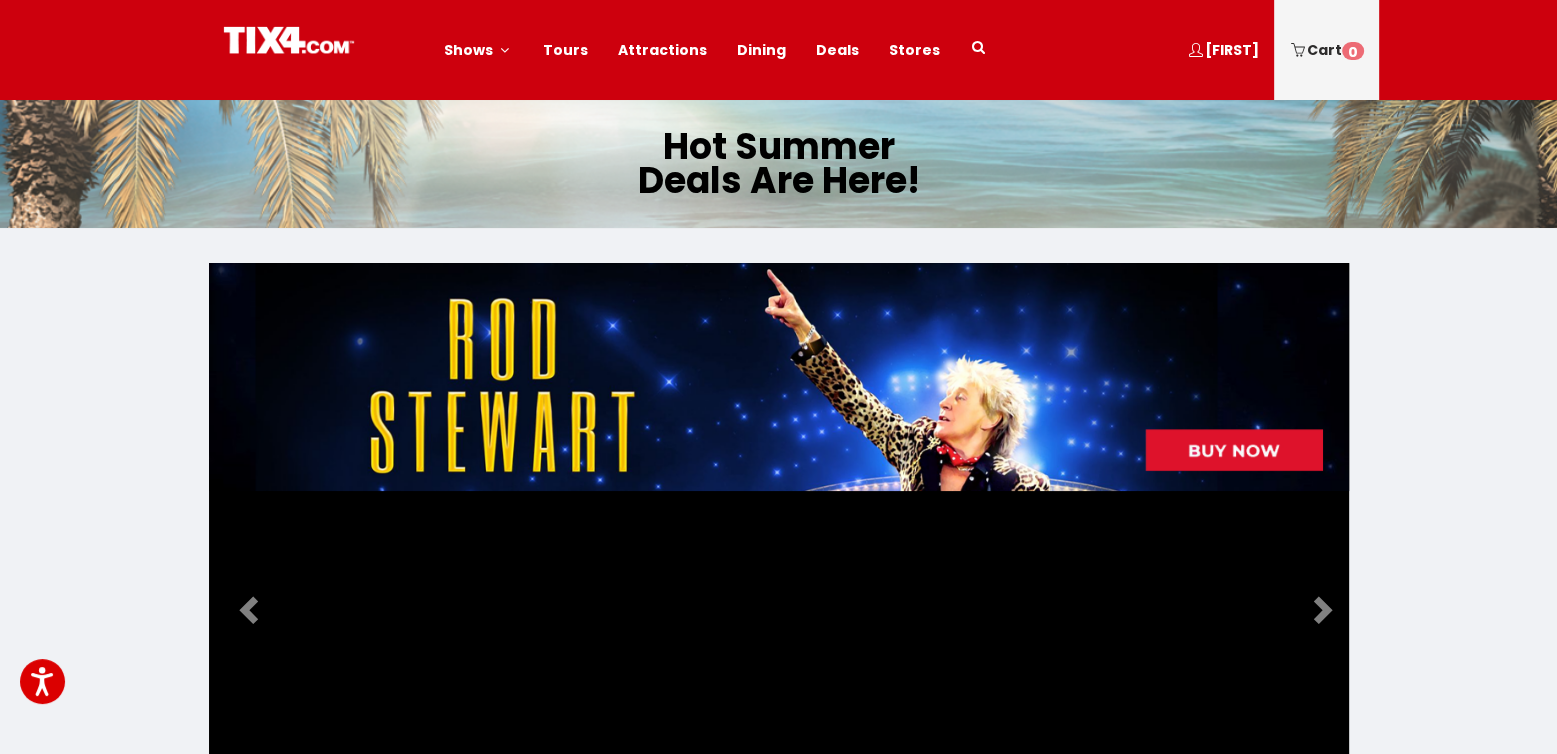 click on "Cart
0" at bounding box center (1326, 50) 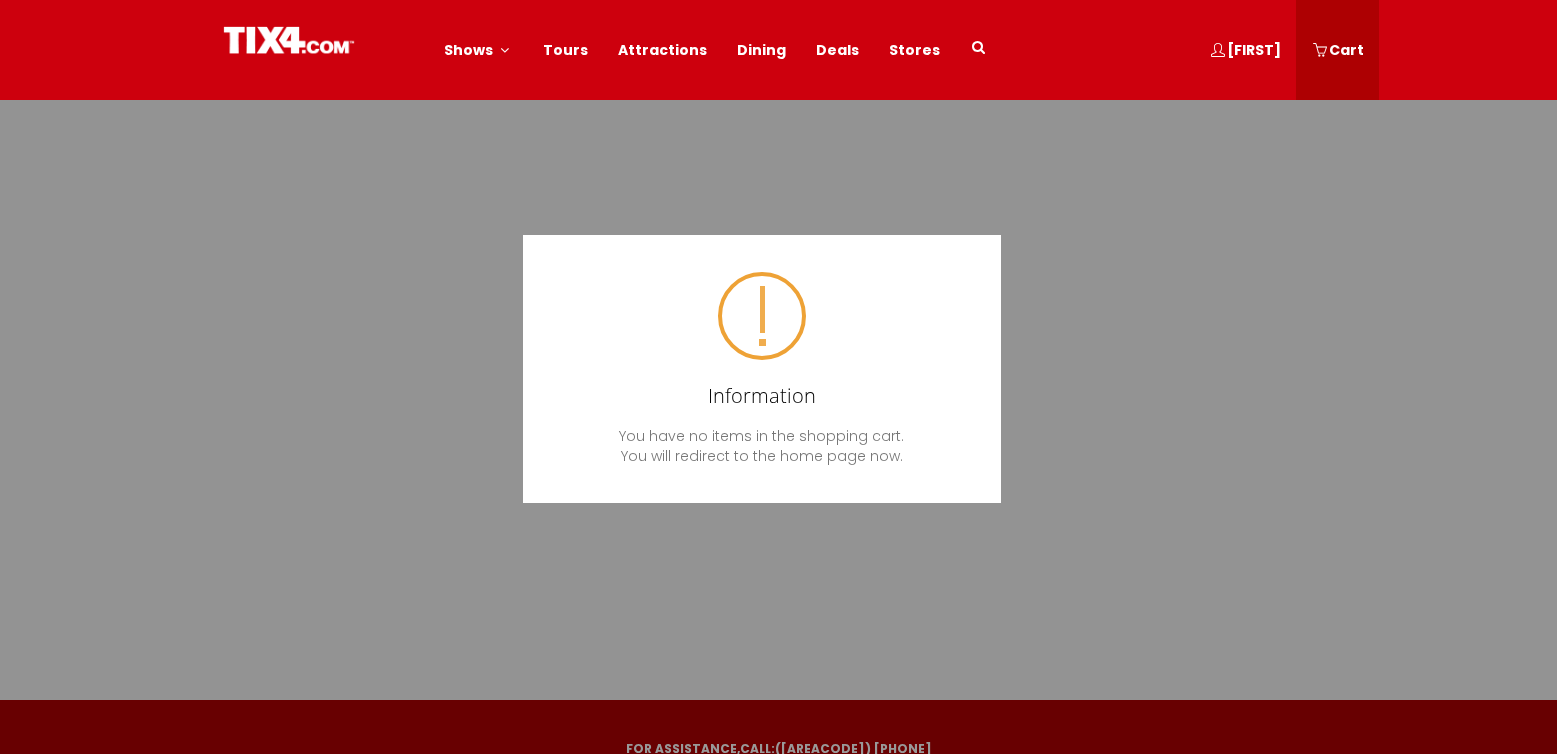 scroll, scrollTop: 0, scrollLeft: 0, axis: both 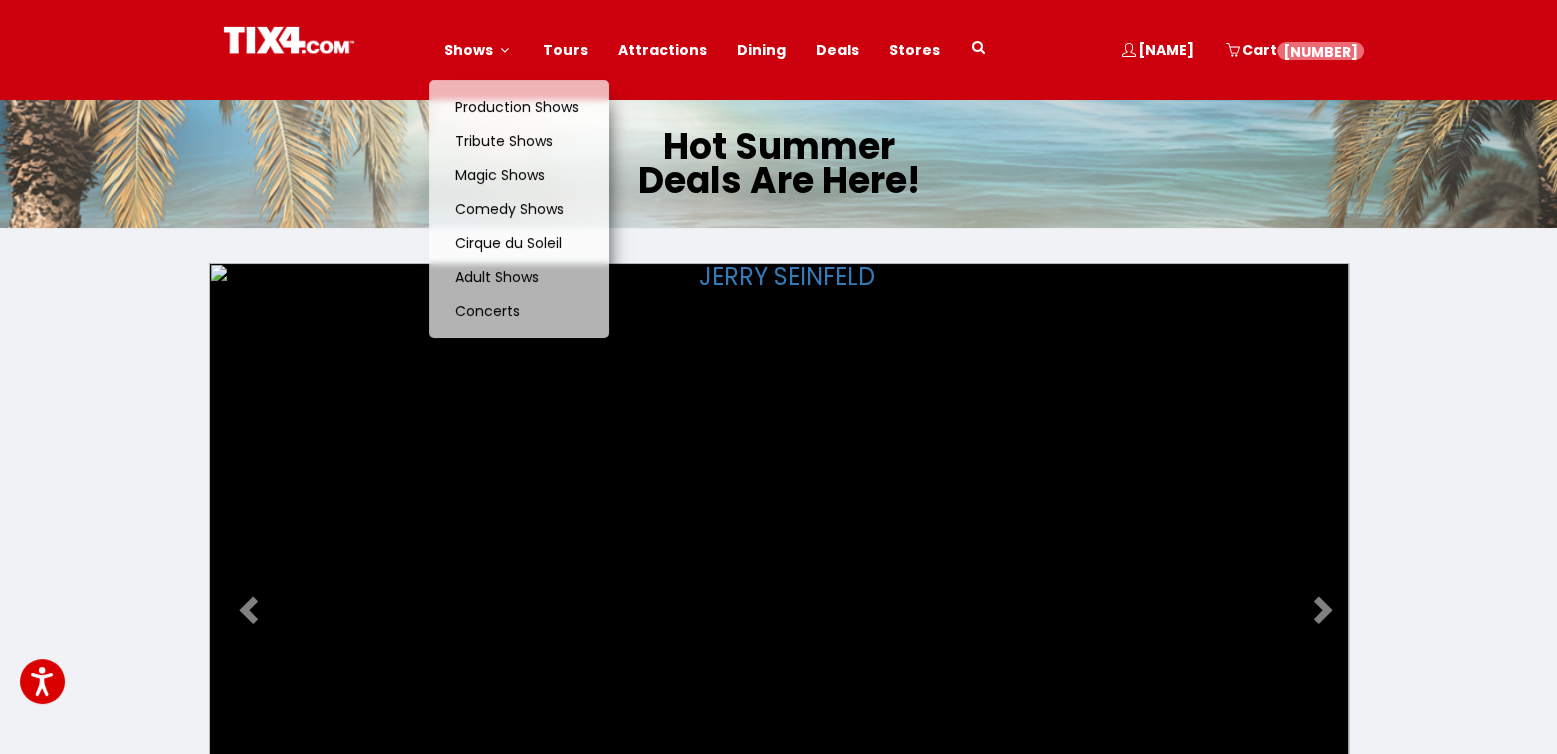 click on "Shows" at bounding box center (468, 50) 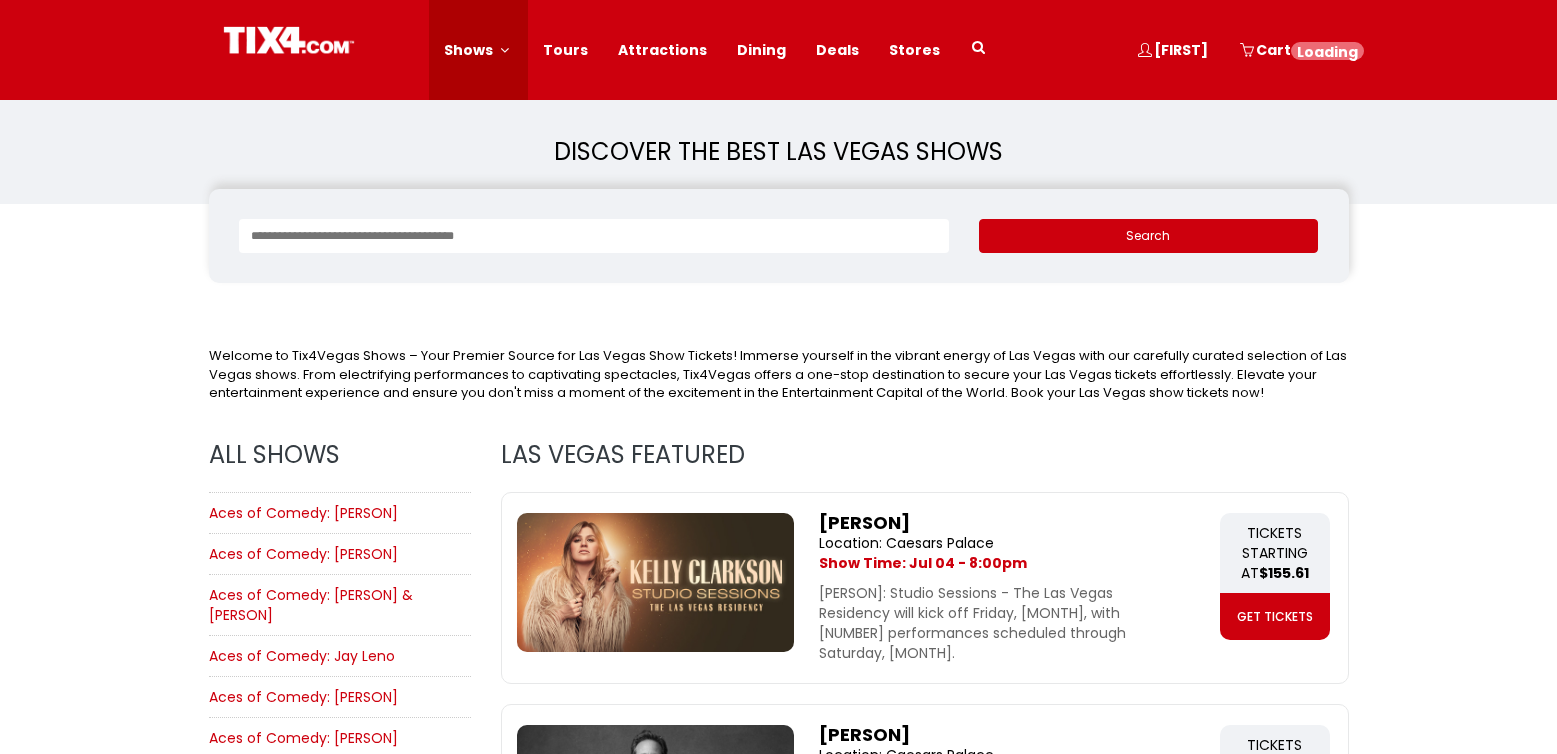 scroll, scrollTop: 0, scrollLeft: 0, axis: both 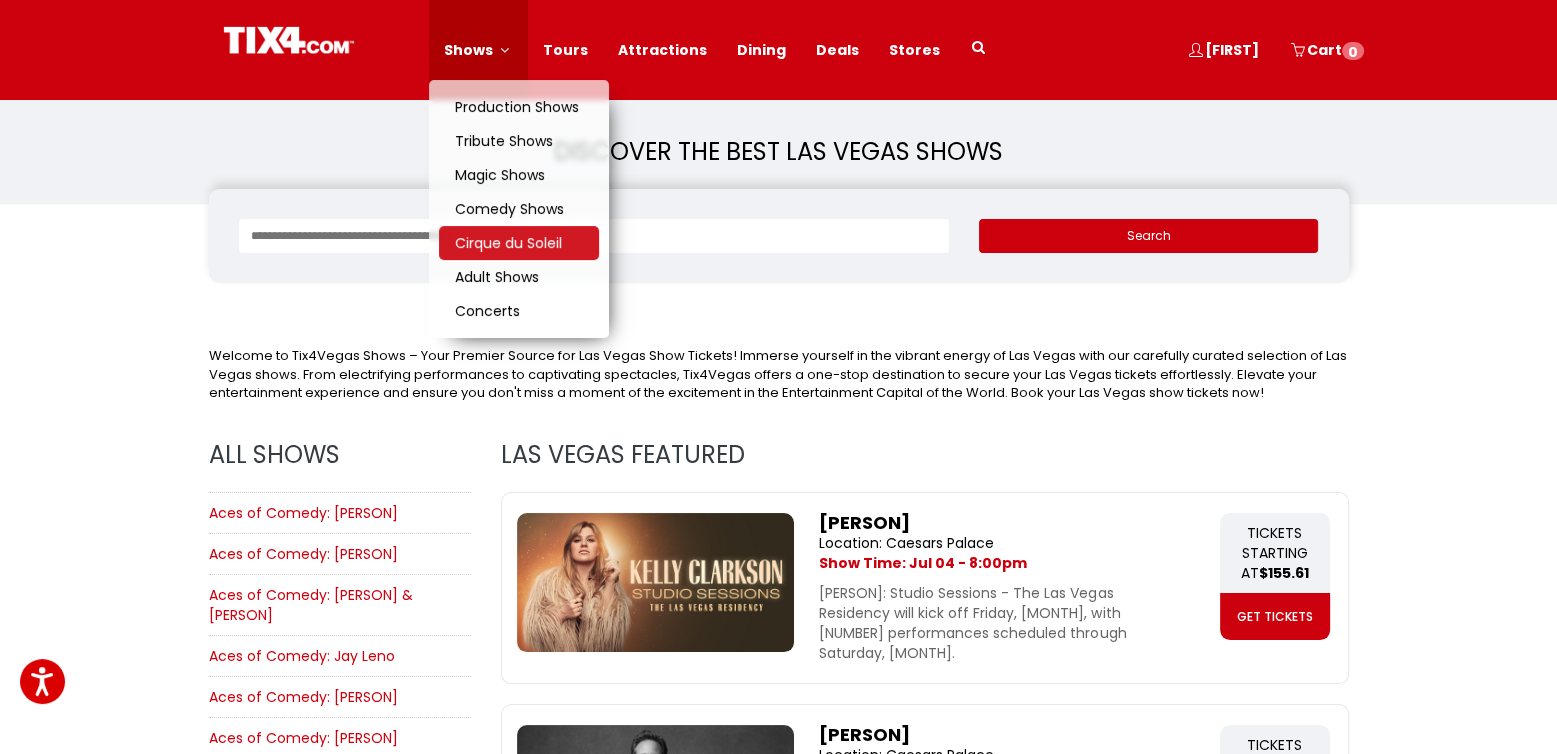 click on "Cirque du Soleil" at bounding box center [508, 243] 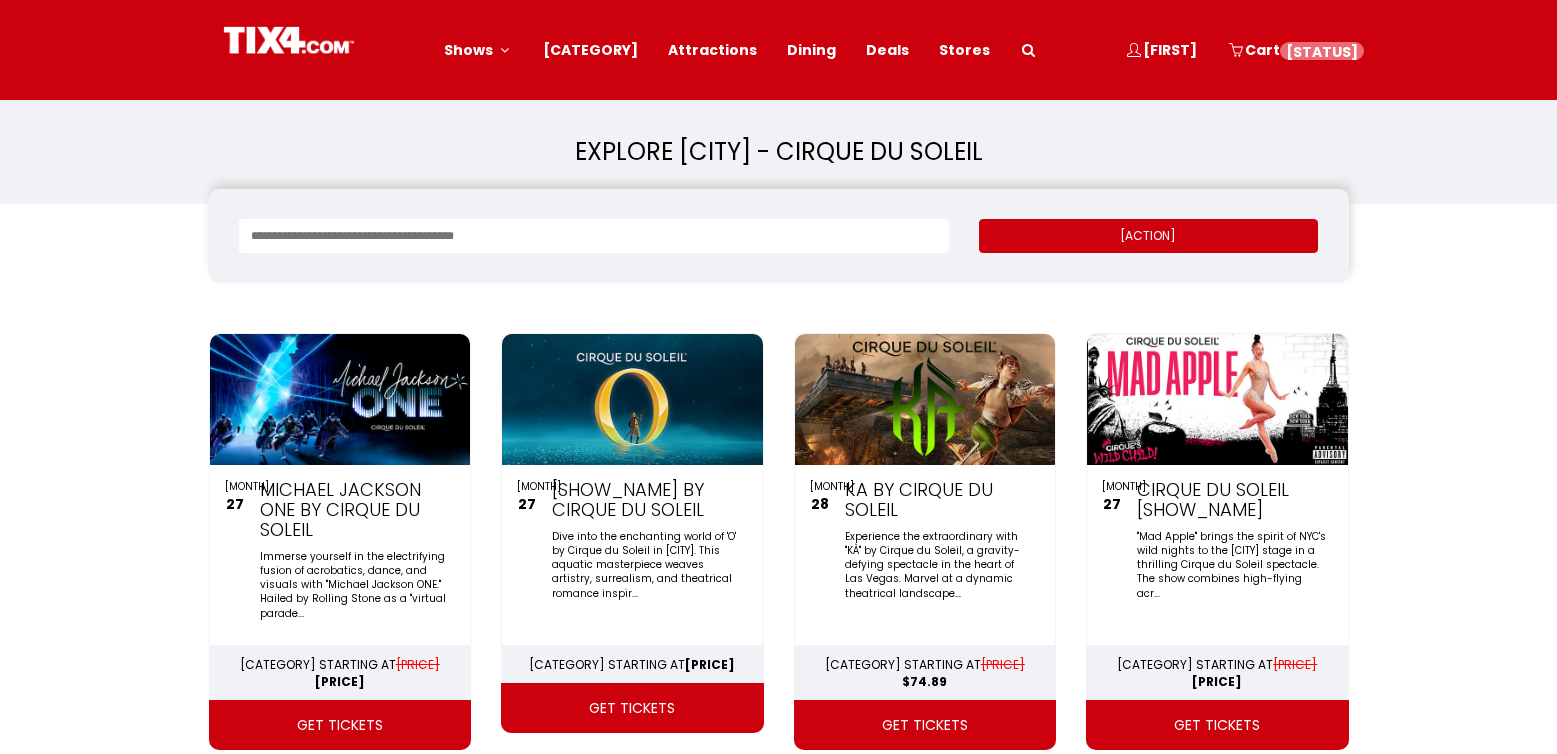 scroll, scrollTop: 0, scrollLeft: 0, axis: both 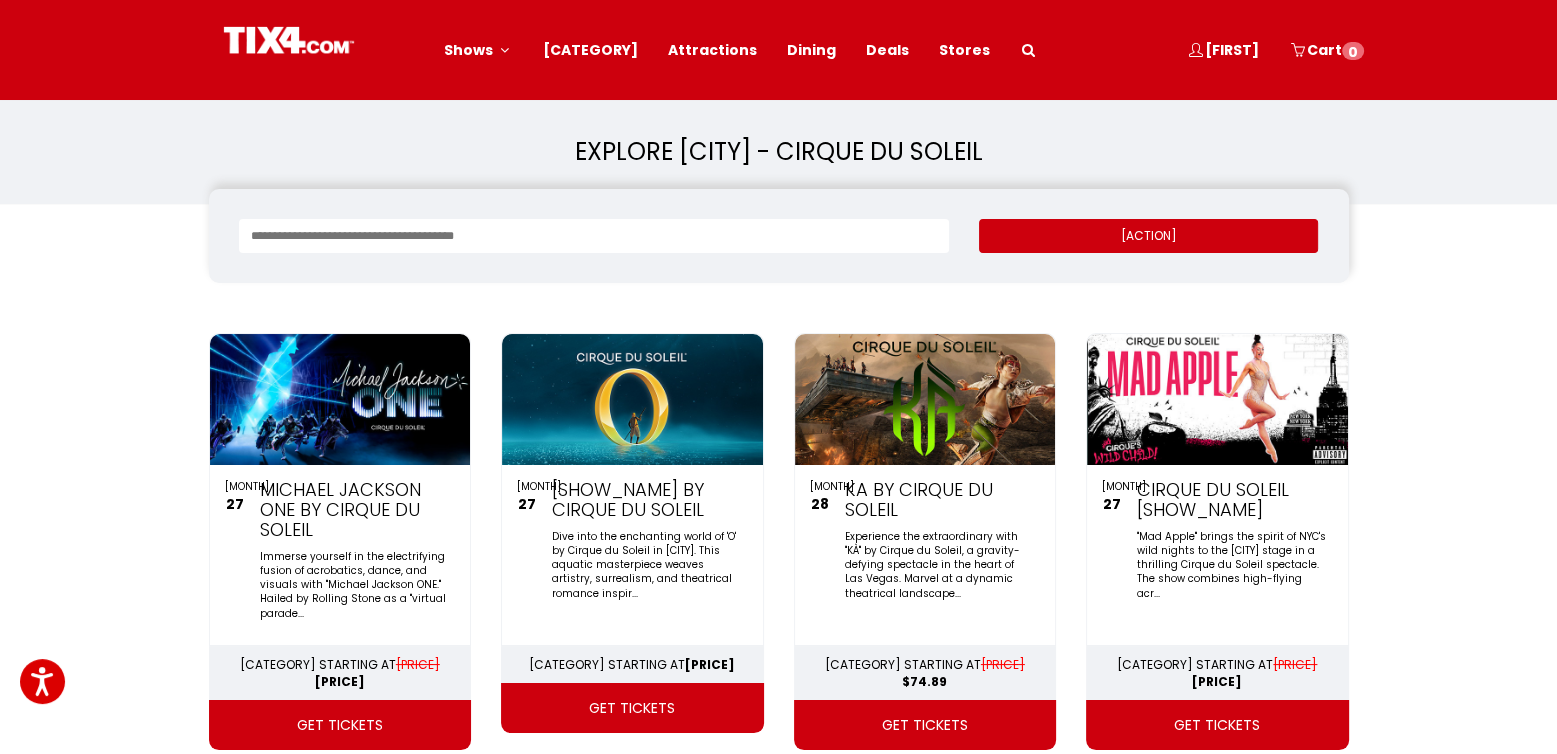 click at bounding box center (1217, 399) 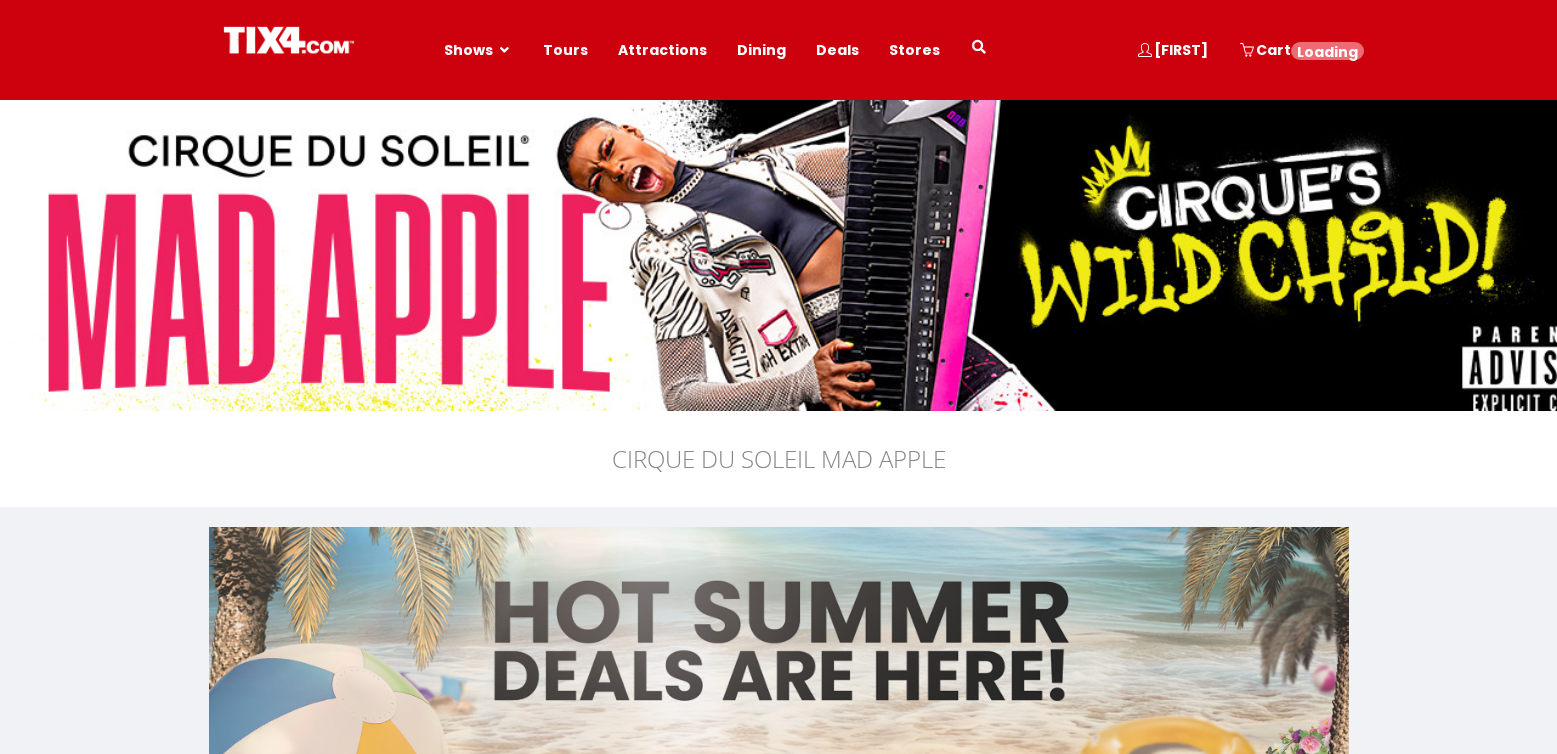 scroll, scrollTop: 0, scrollLeft: 0, axis: both 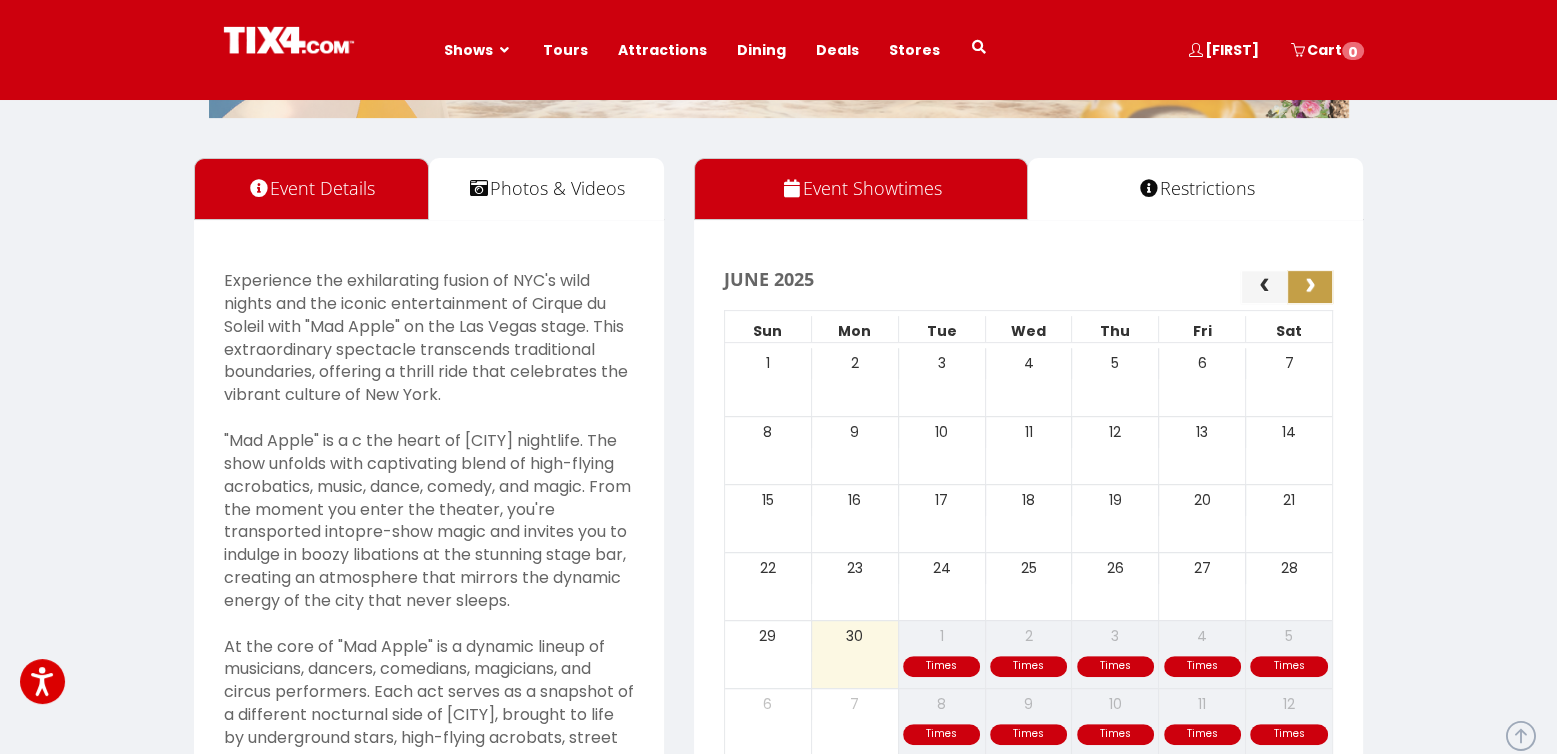 click at bounding box center (1310, 286) 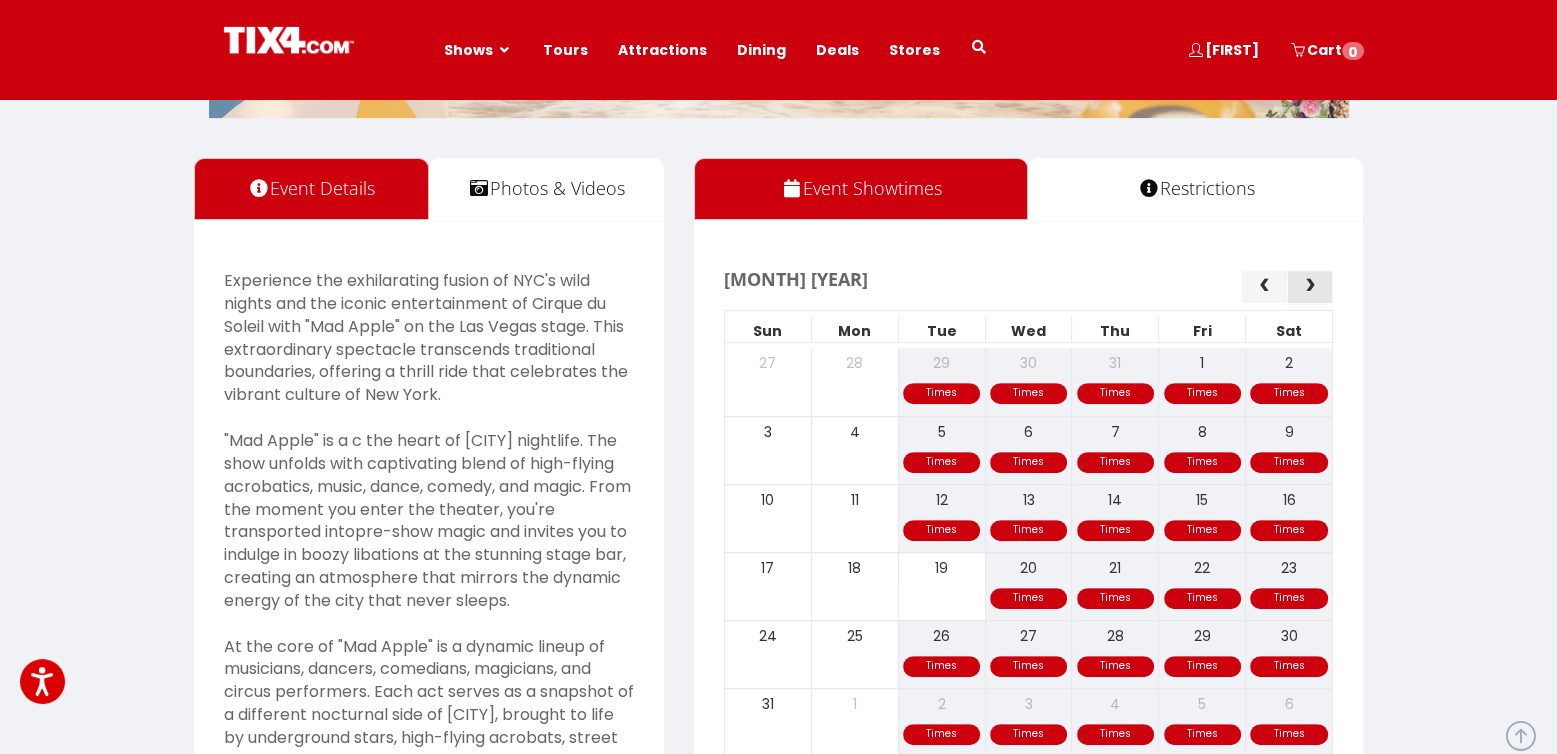 click at bounding box center (1310, 286) 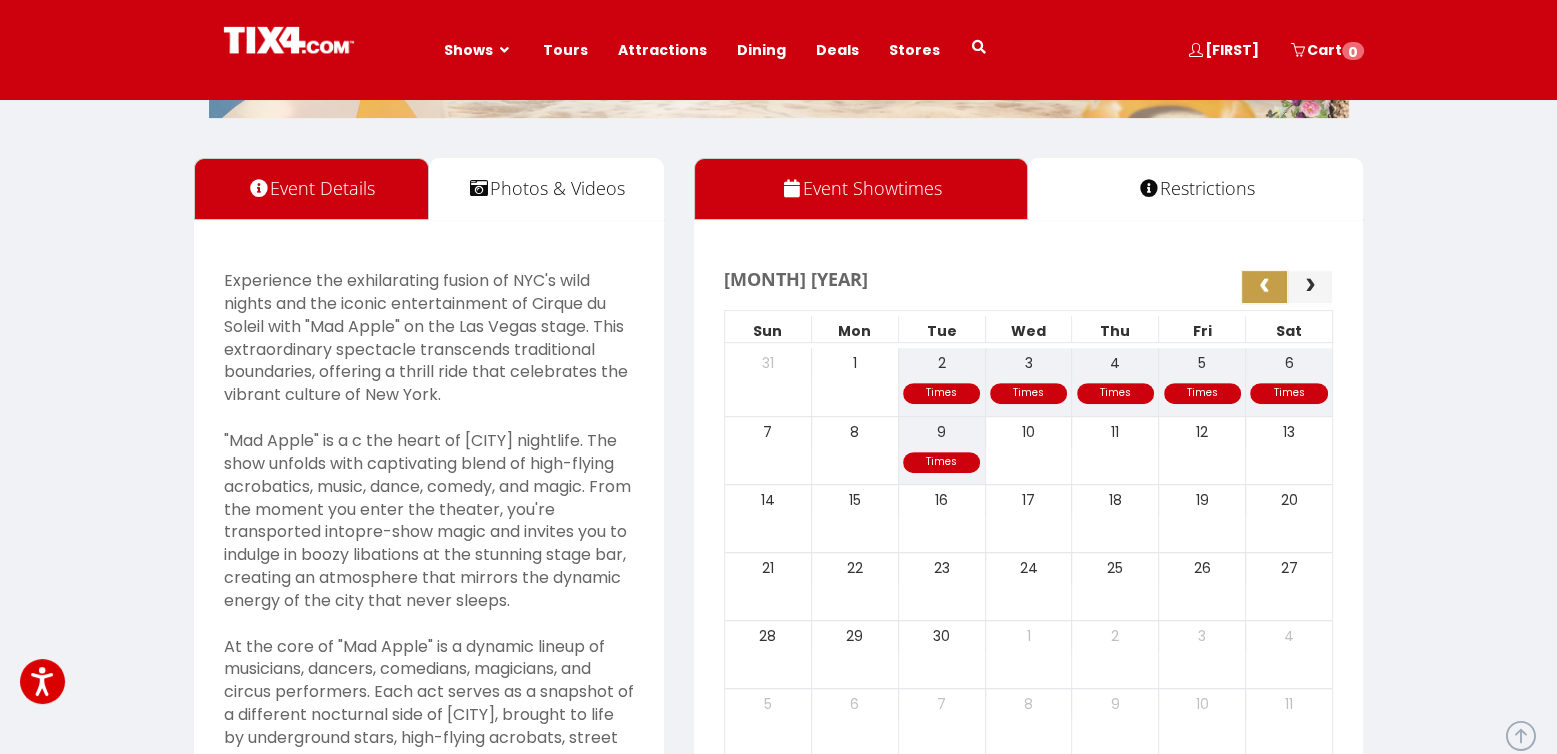 click at bounding box center [1264, 286] 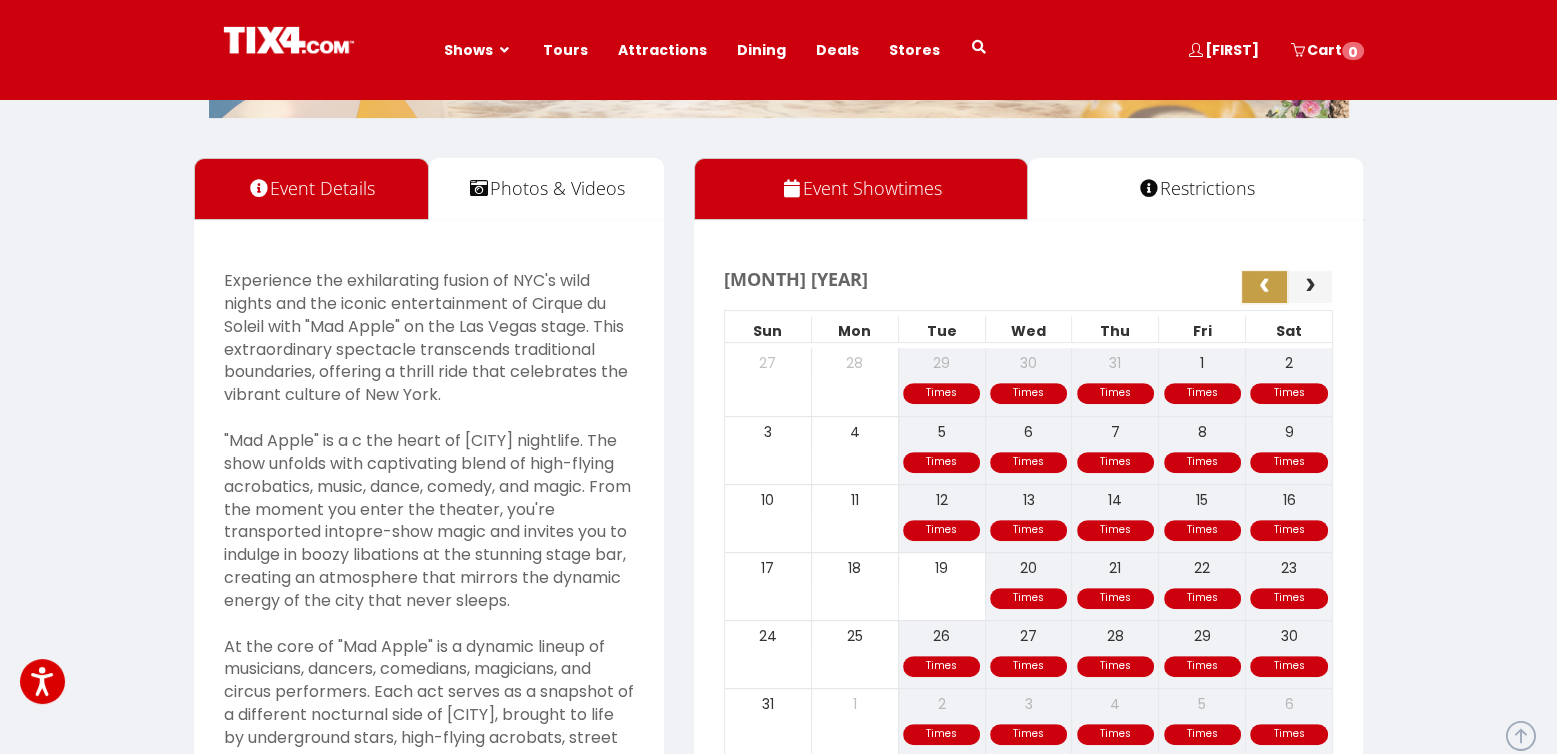 click at bounding box center [1264, 286] 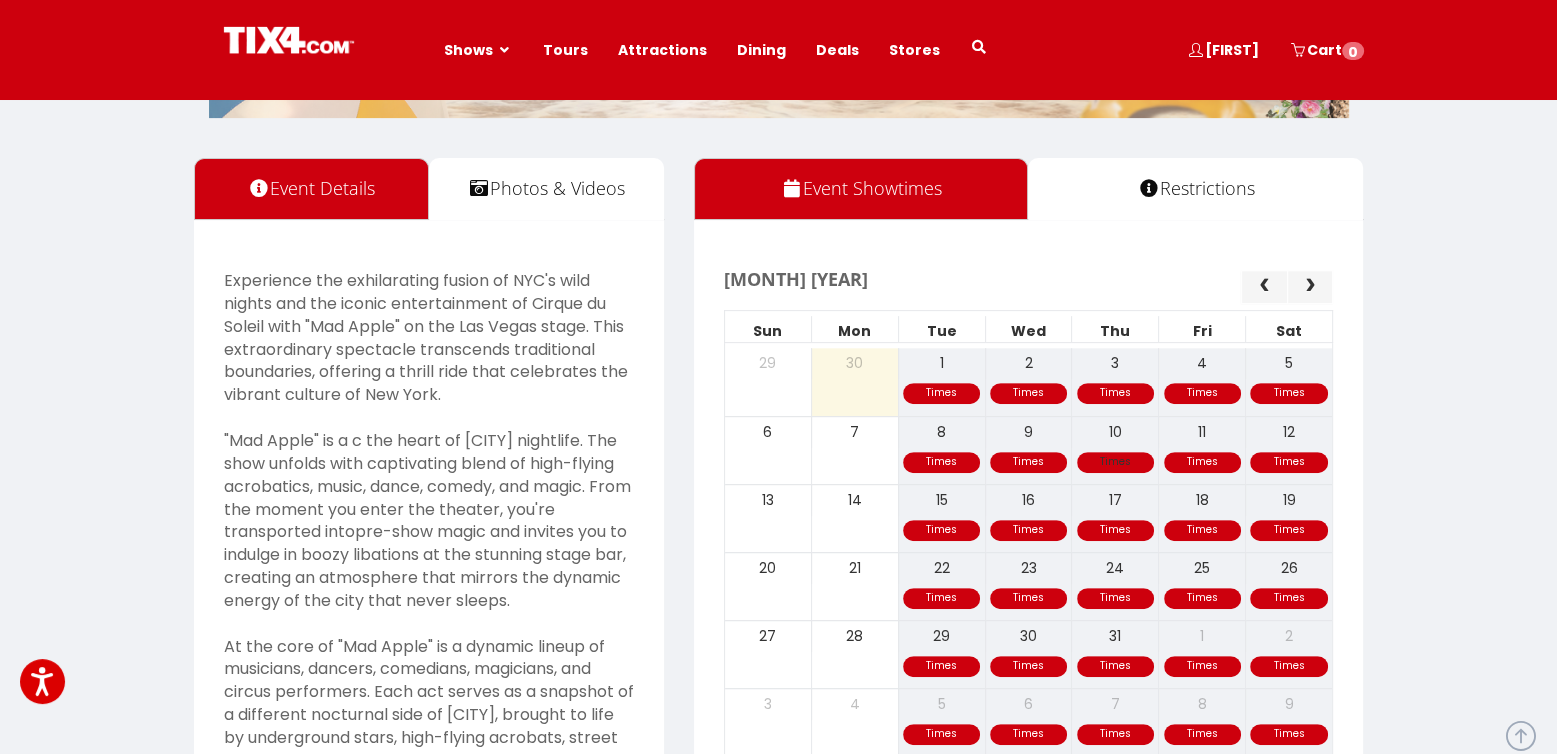click on "Times Times Times Times Times 6 7 8 9 10 11 12" at bounding box center [1029, 450] 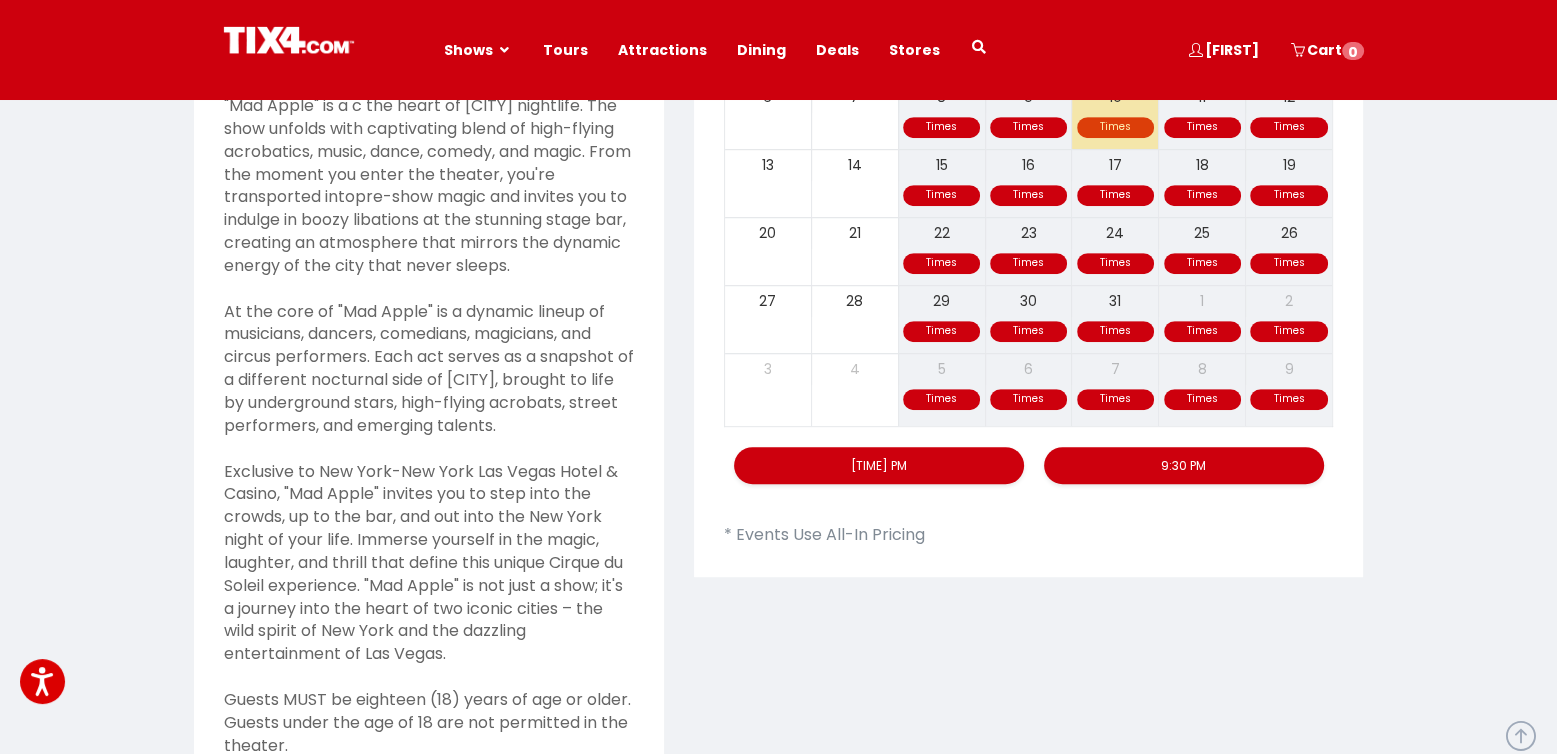 scroll, scrollTop: 1037, scrollLeft: 0, axis: vertical 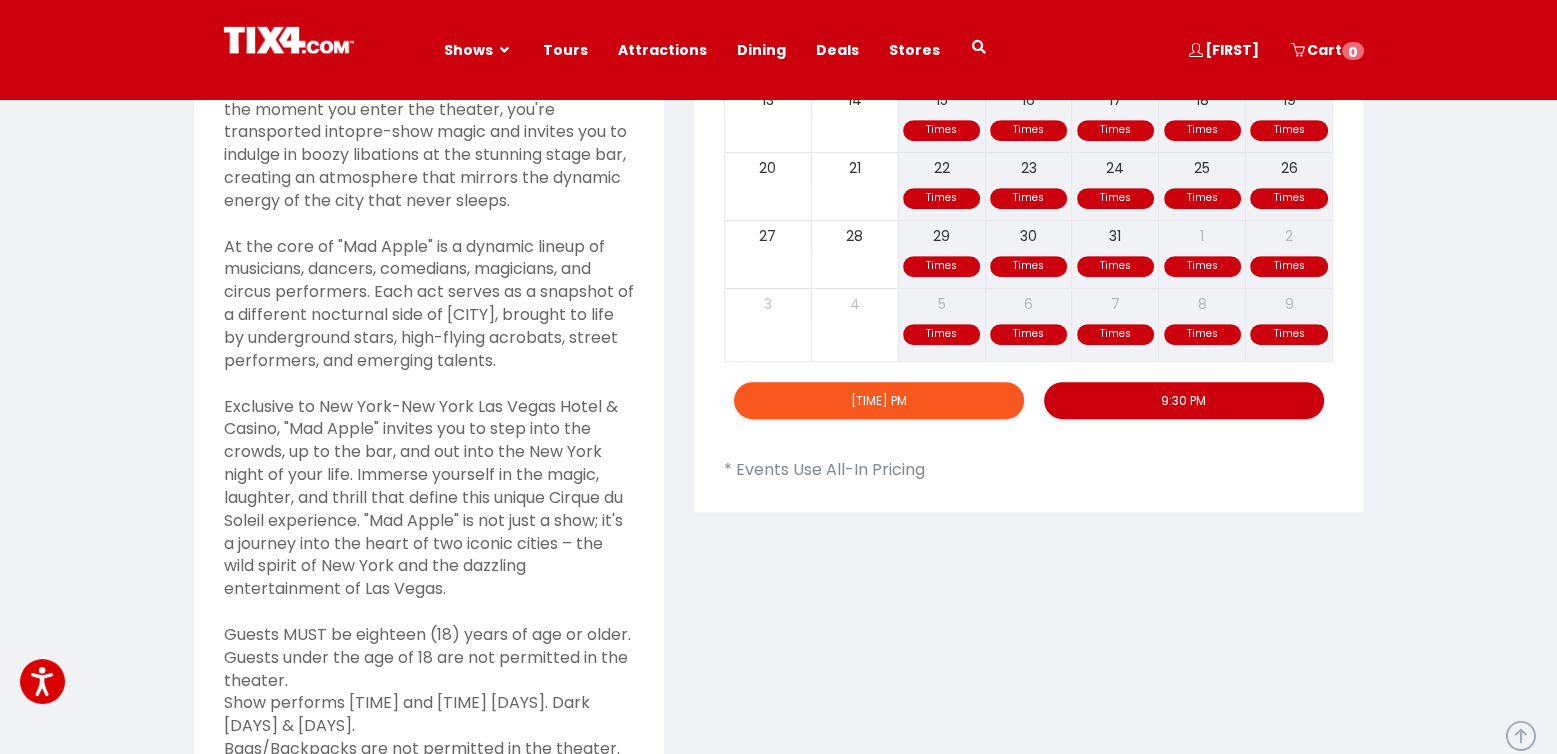 click on "7:00 PM" at bounding box center (879, 400) 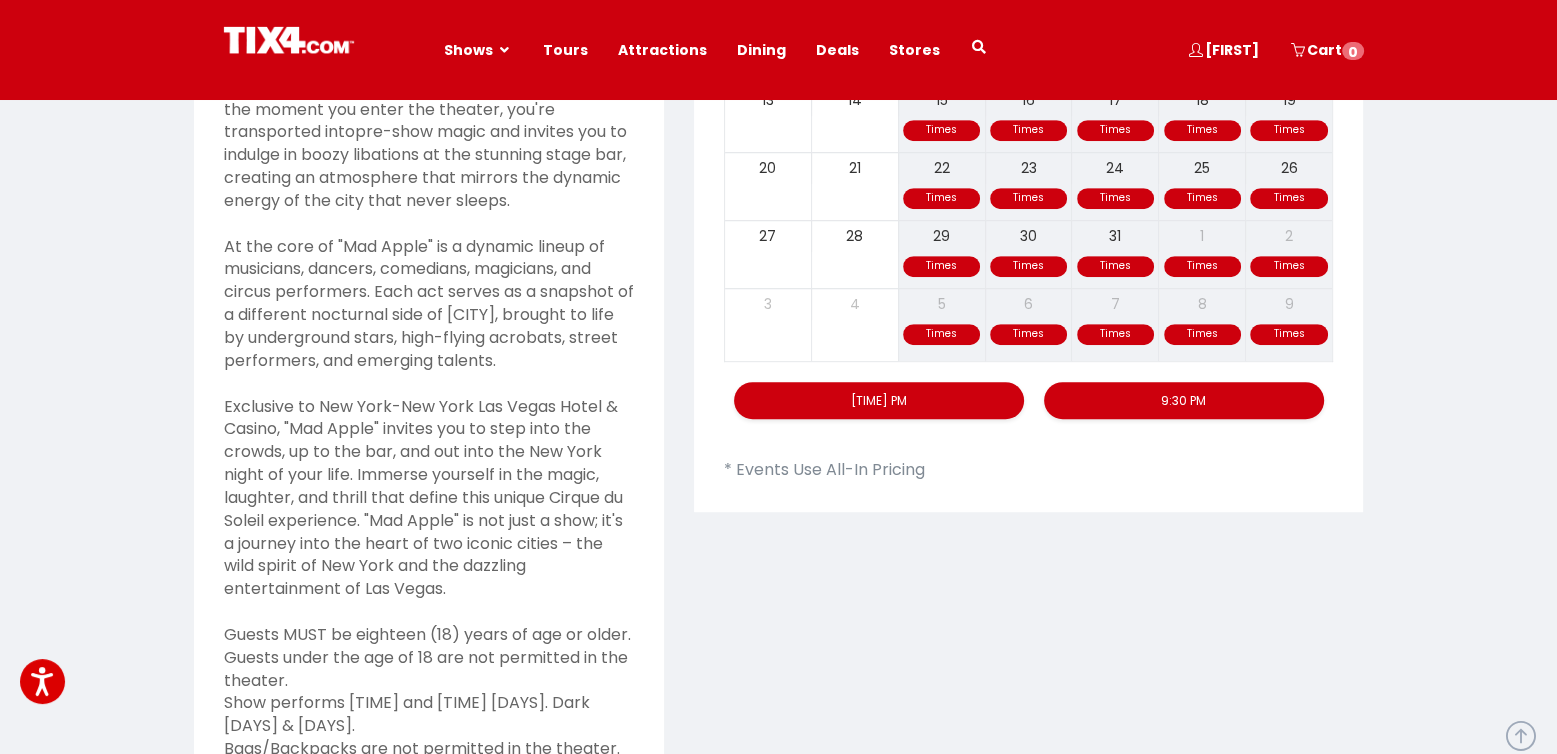scroll, scrollTop: 1072, scrollLeft: 0, axis: vertical 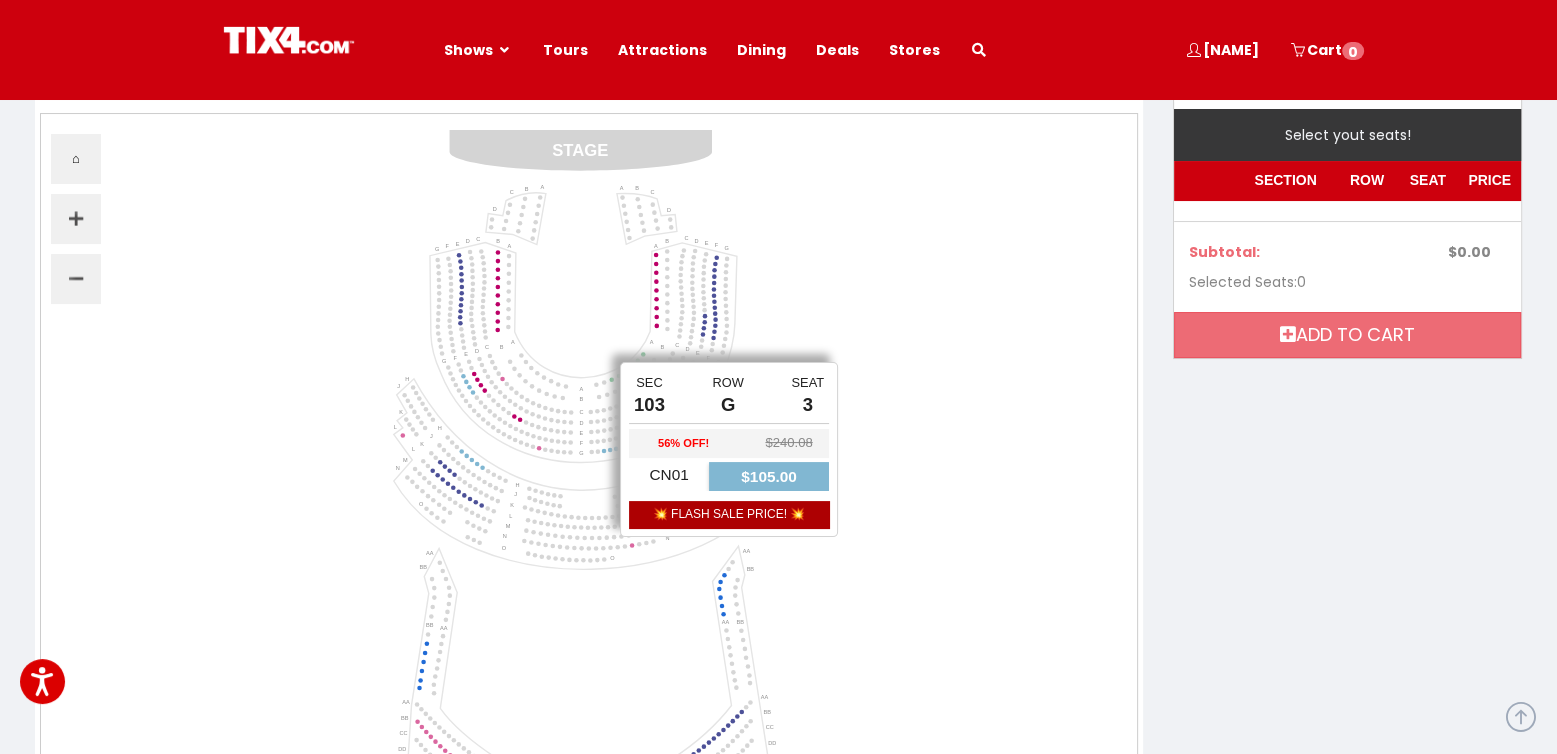 click at bounding box center [604, 450] 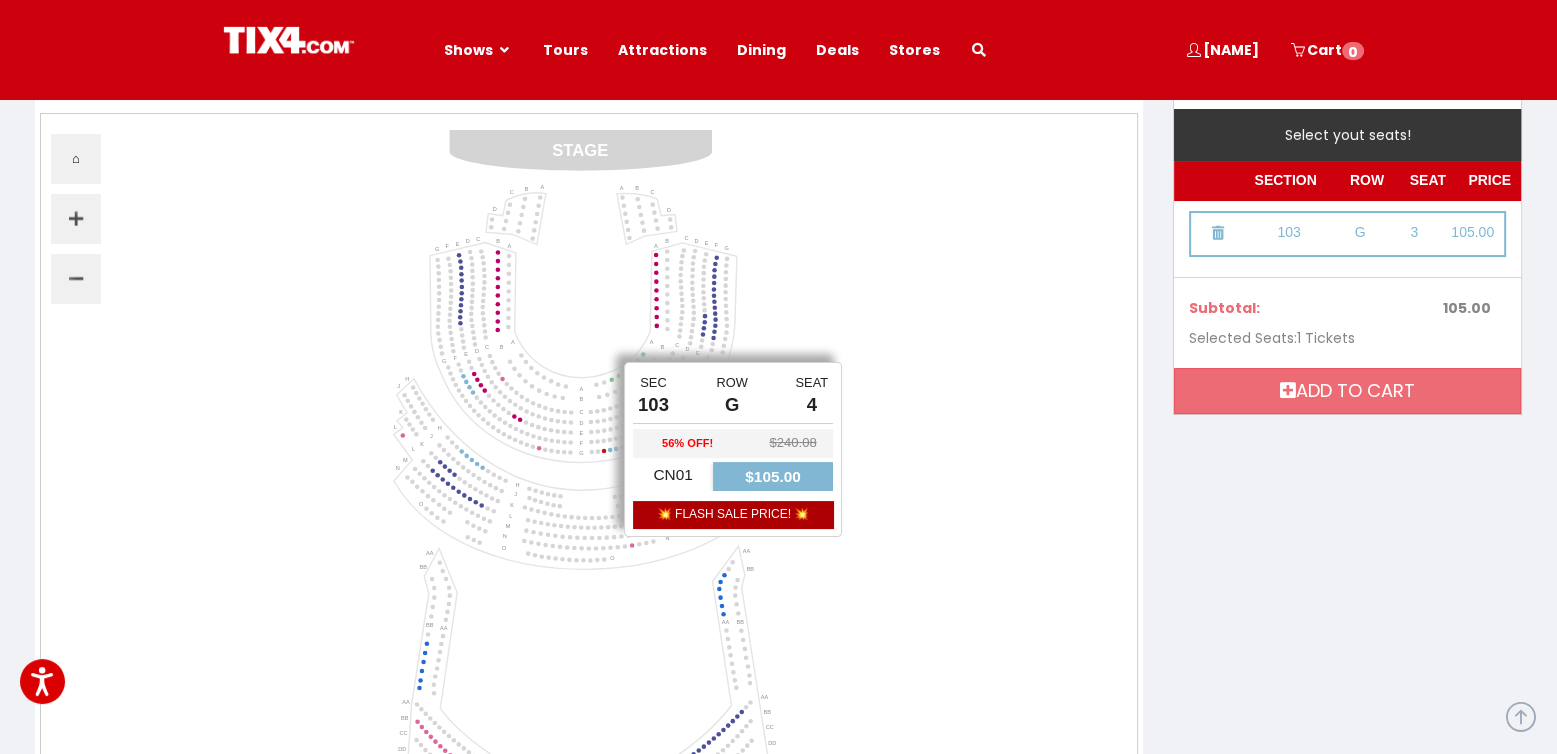 click at bounding box center [610, 450] 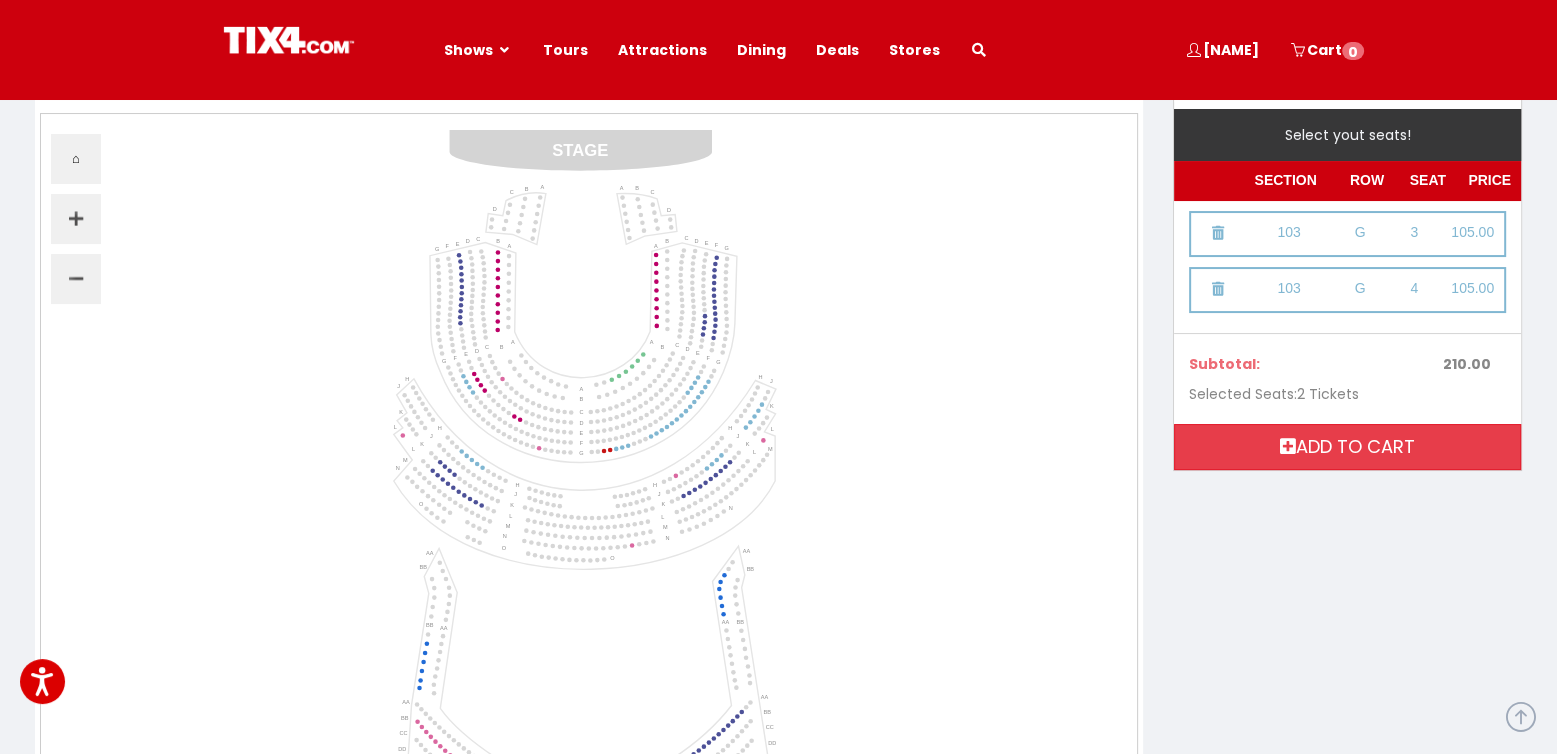 click on "Add to cart" at bounding box center [1347, 447] 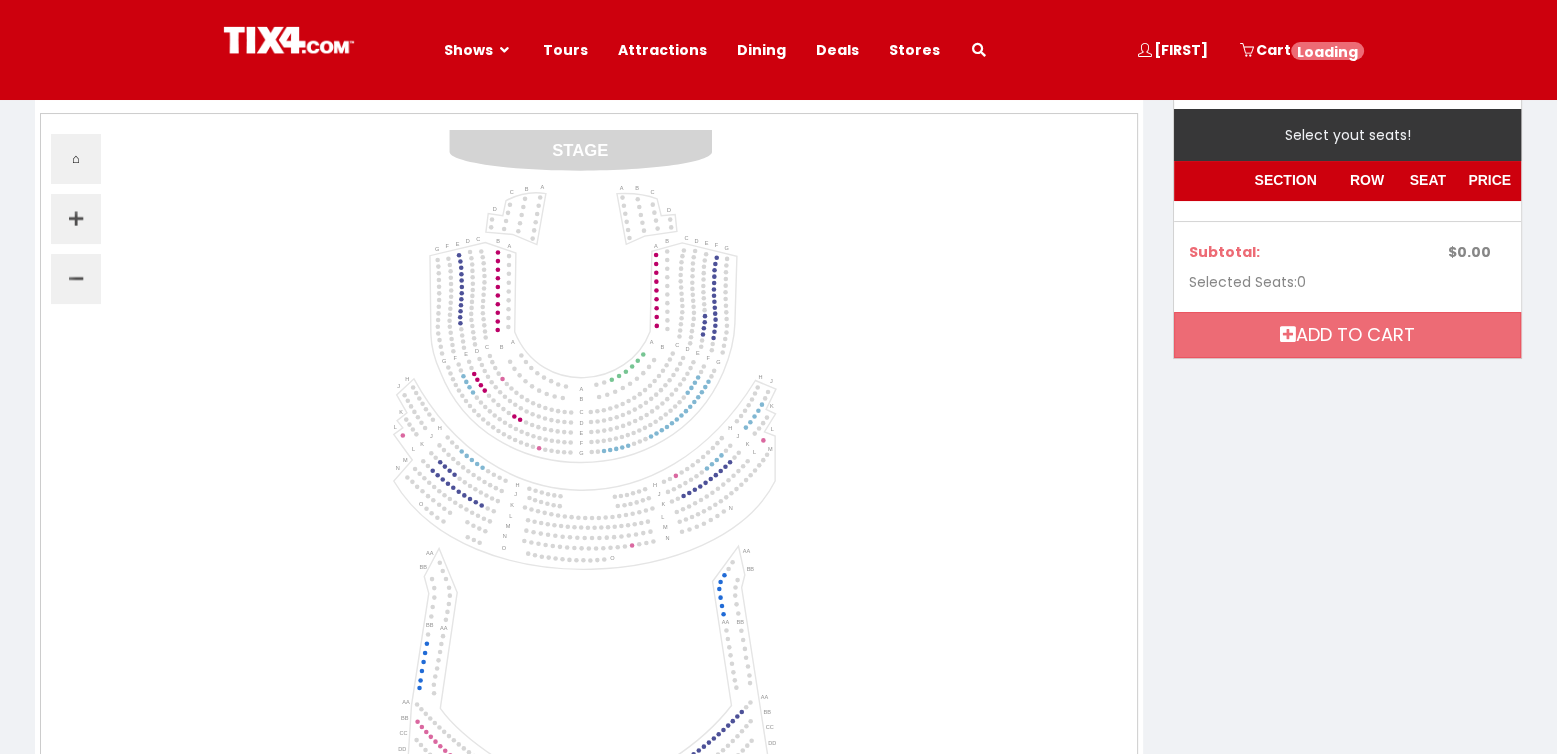 scroll, scrollTop: 240, scrollLeft: 0, axis: vertical 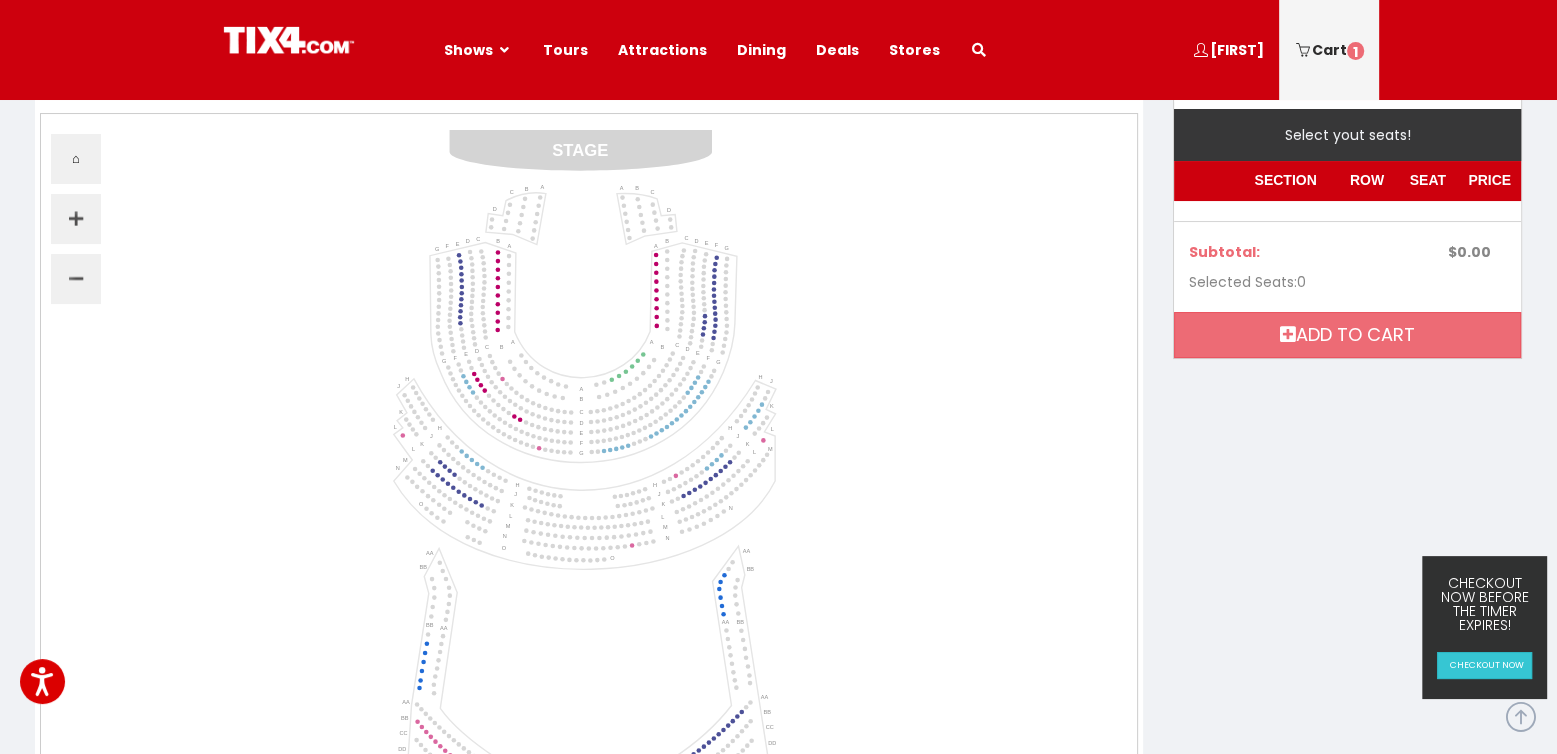 click on "Cart
1" at bounding box center [1329, 50] 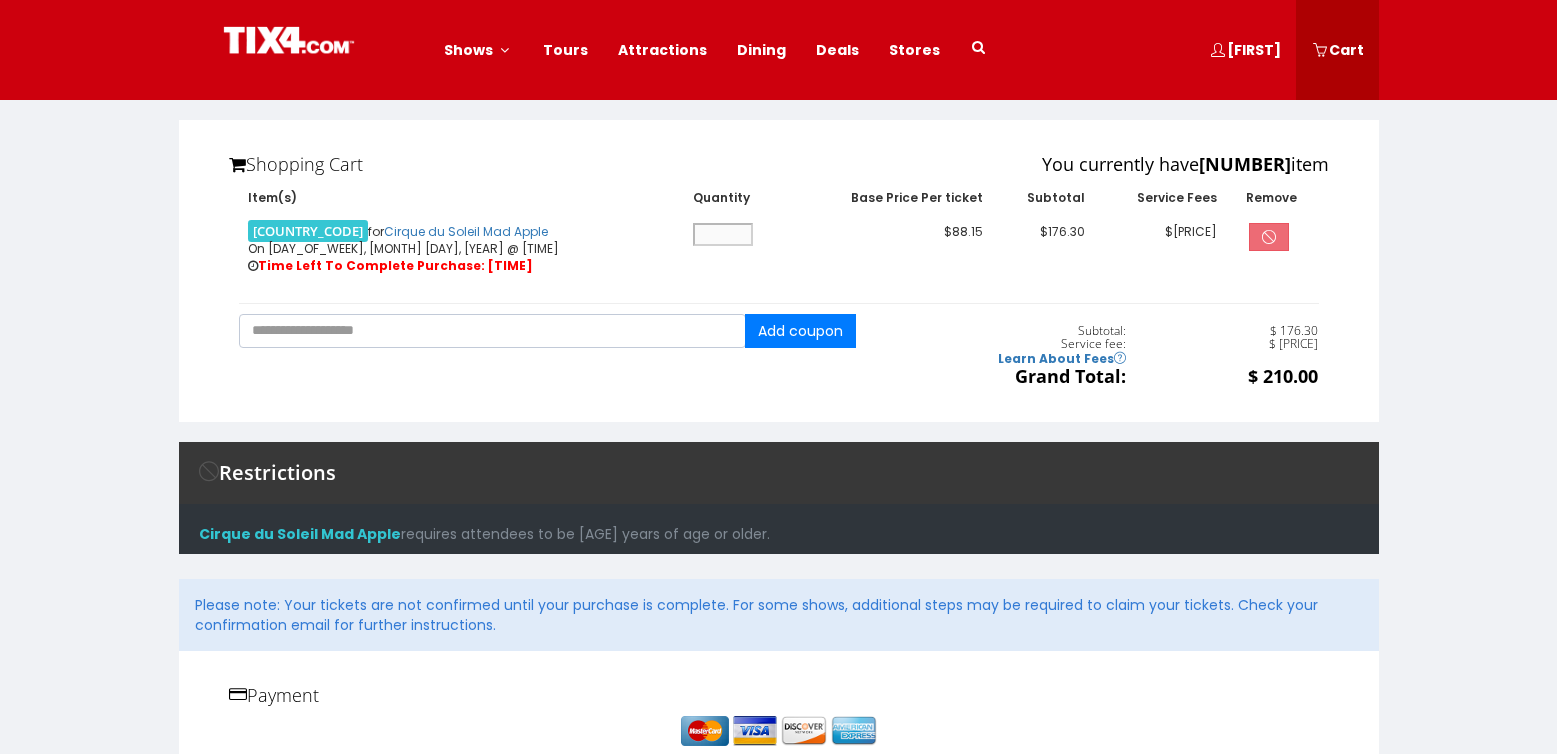scroll, scrollTop: 0, scrollLeft: 0, axis: both 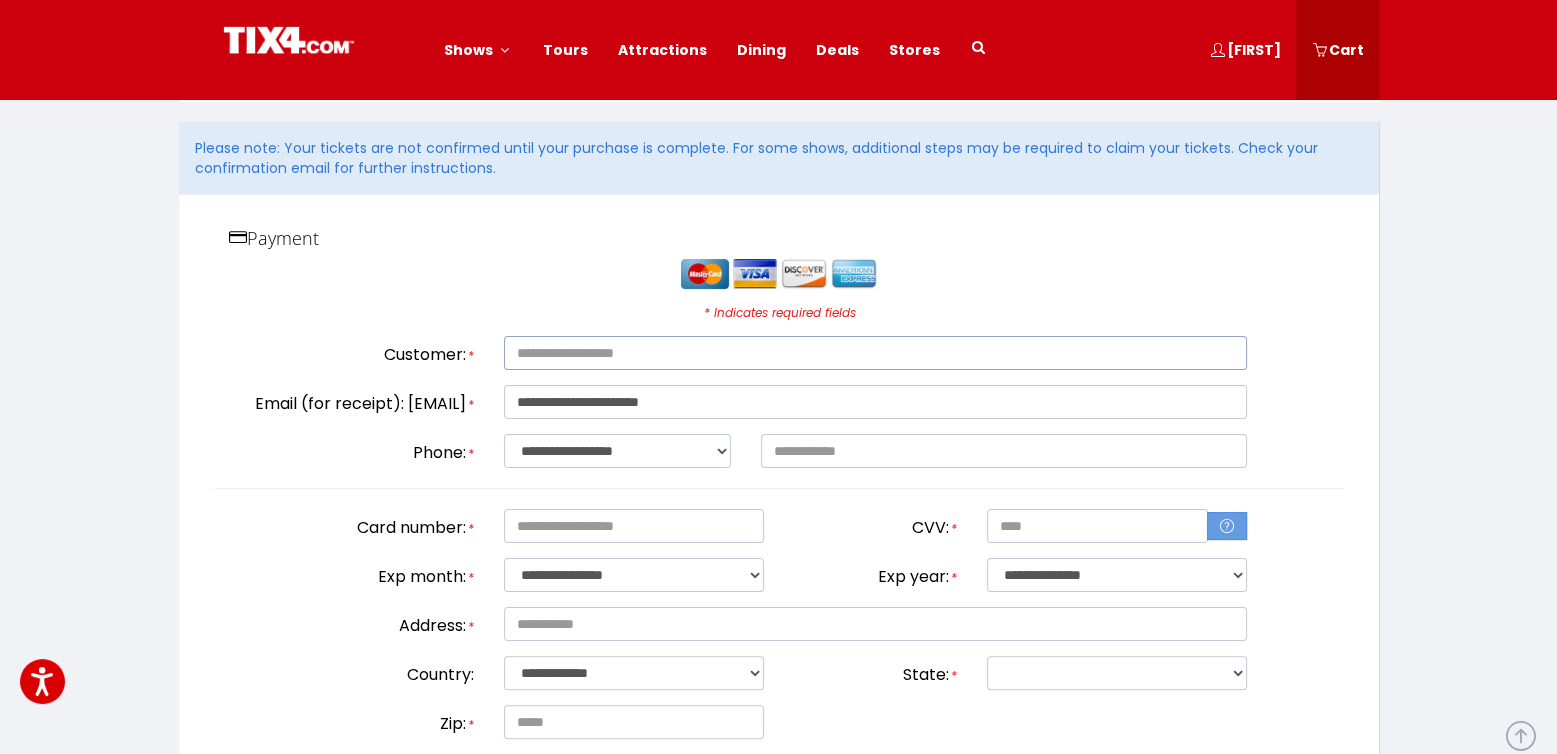 click at bounding box center [875, 353] 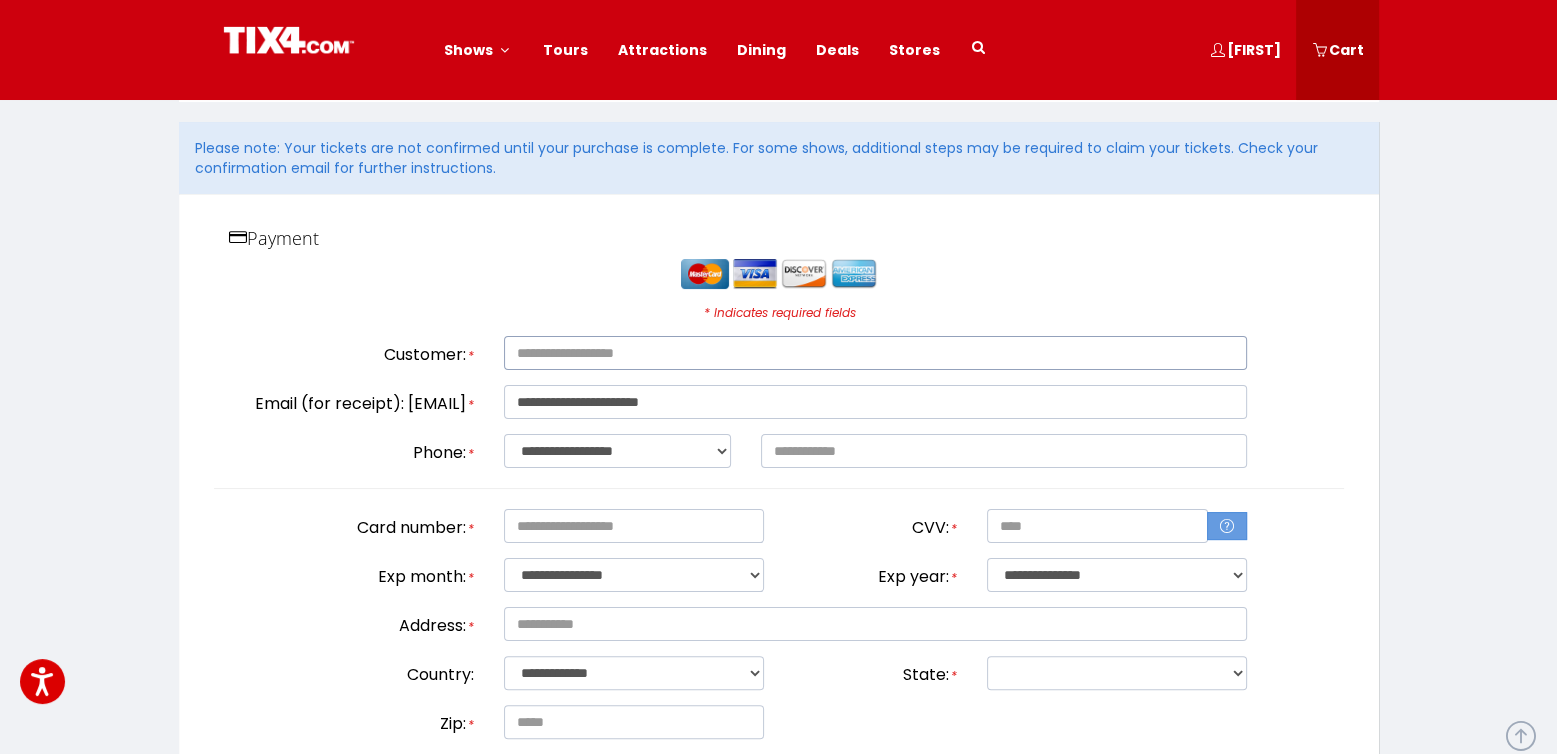type on "*********" 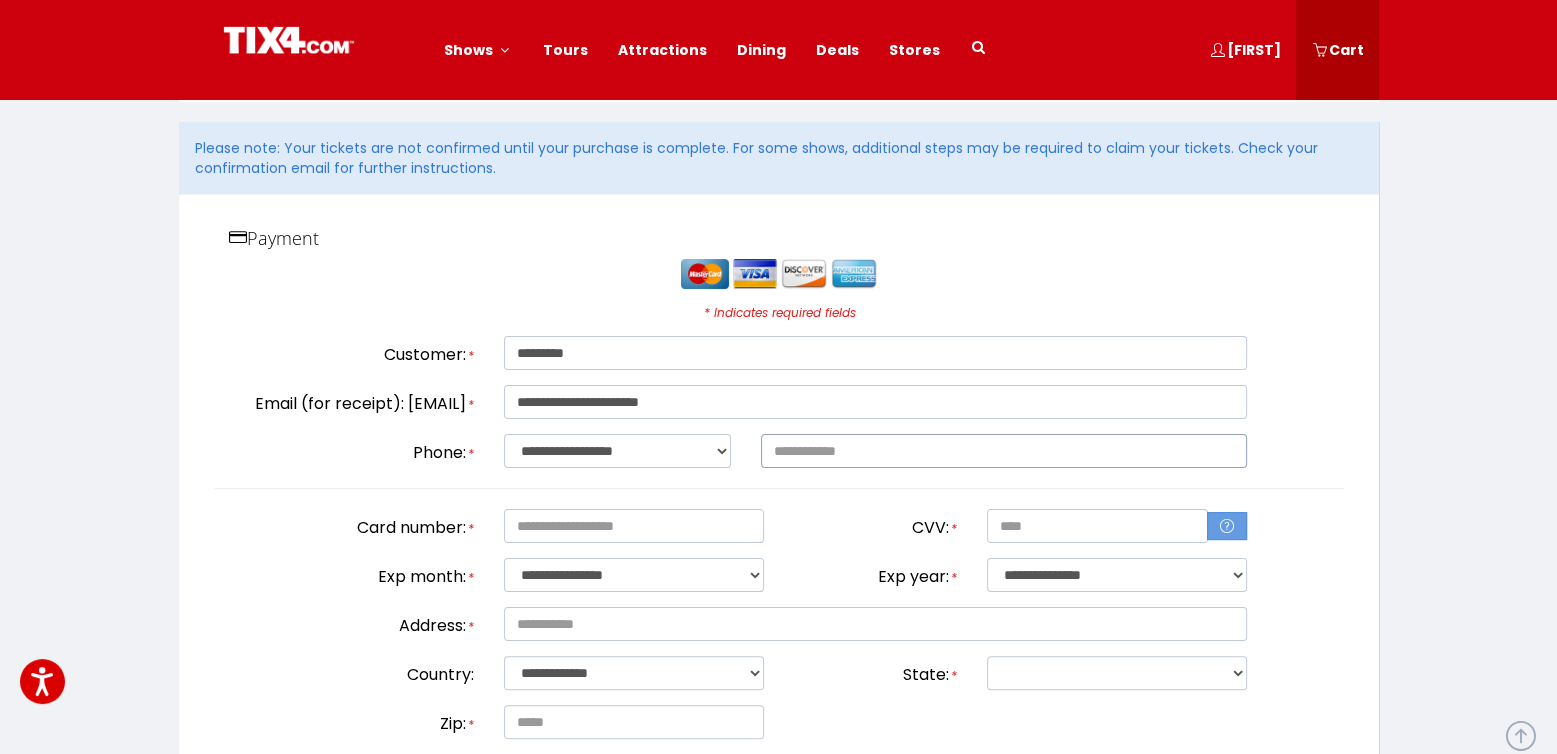 type on "**********" 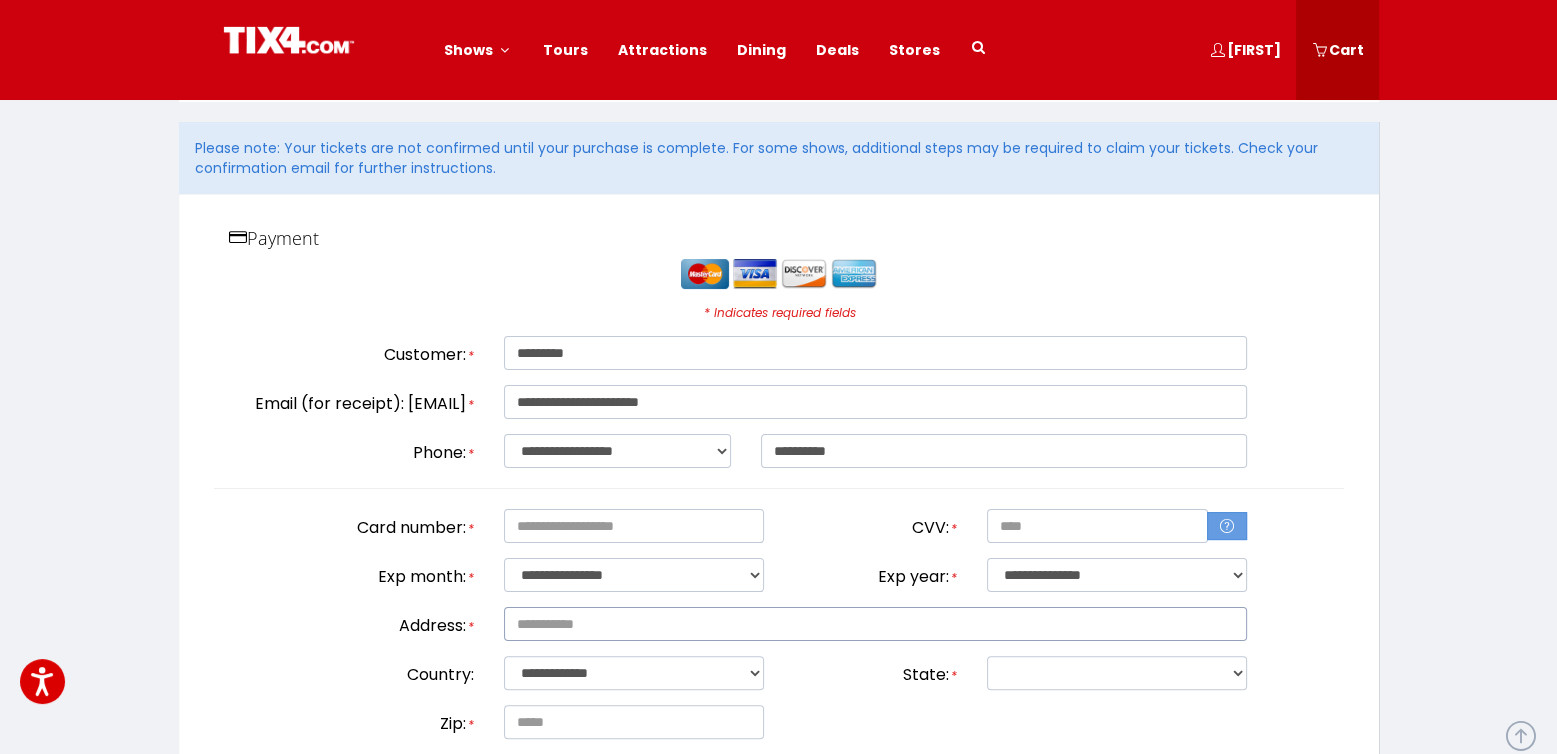 type on "**********" 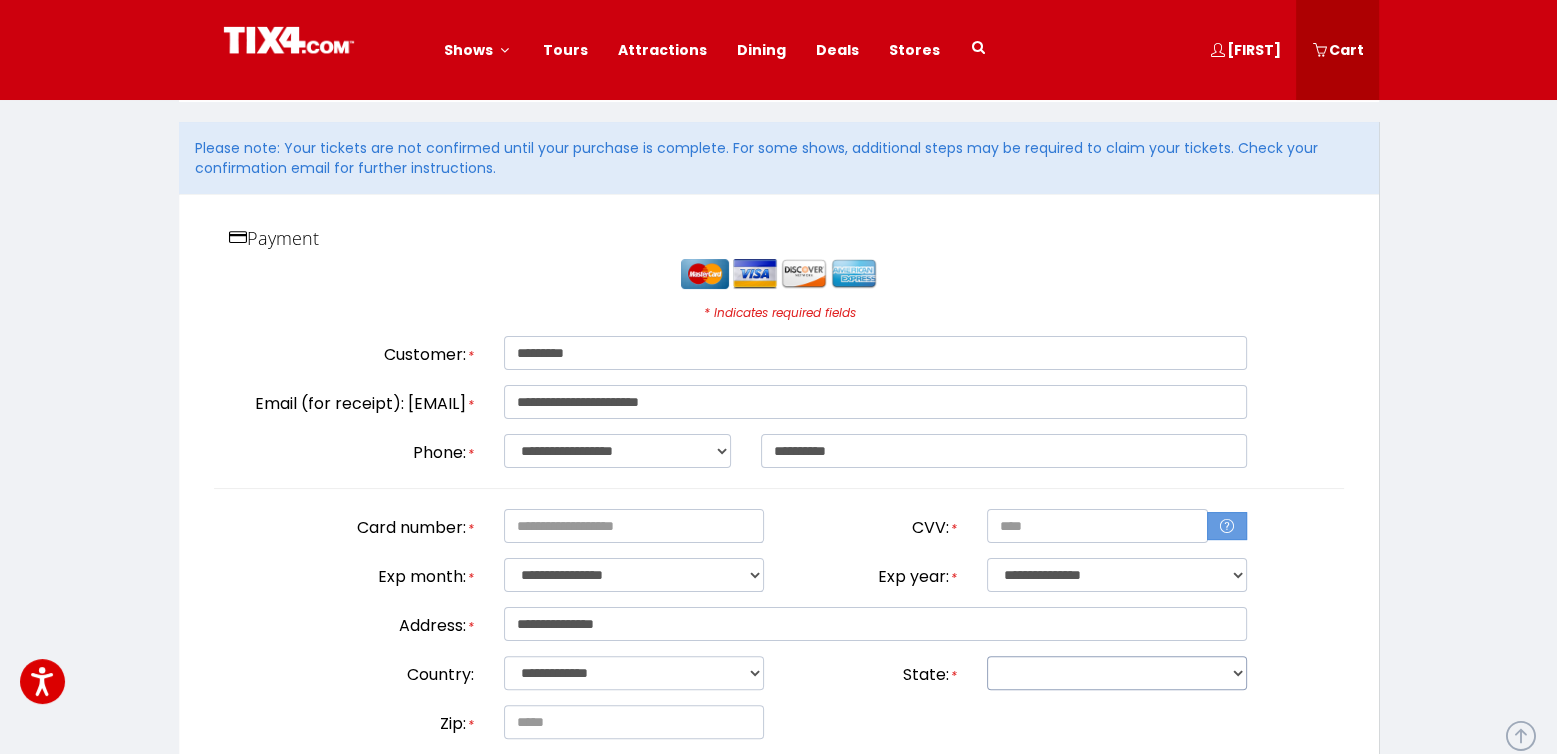 select on "**" 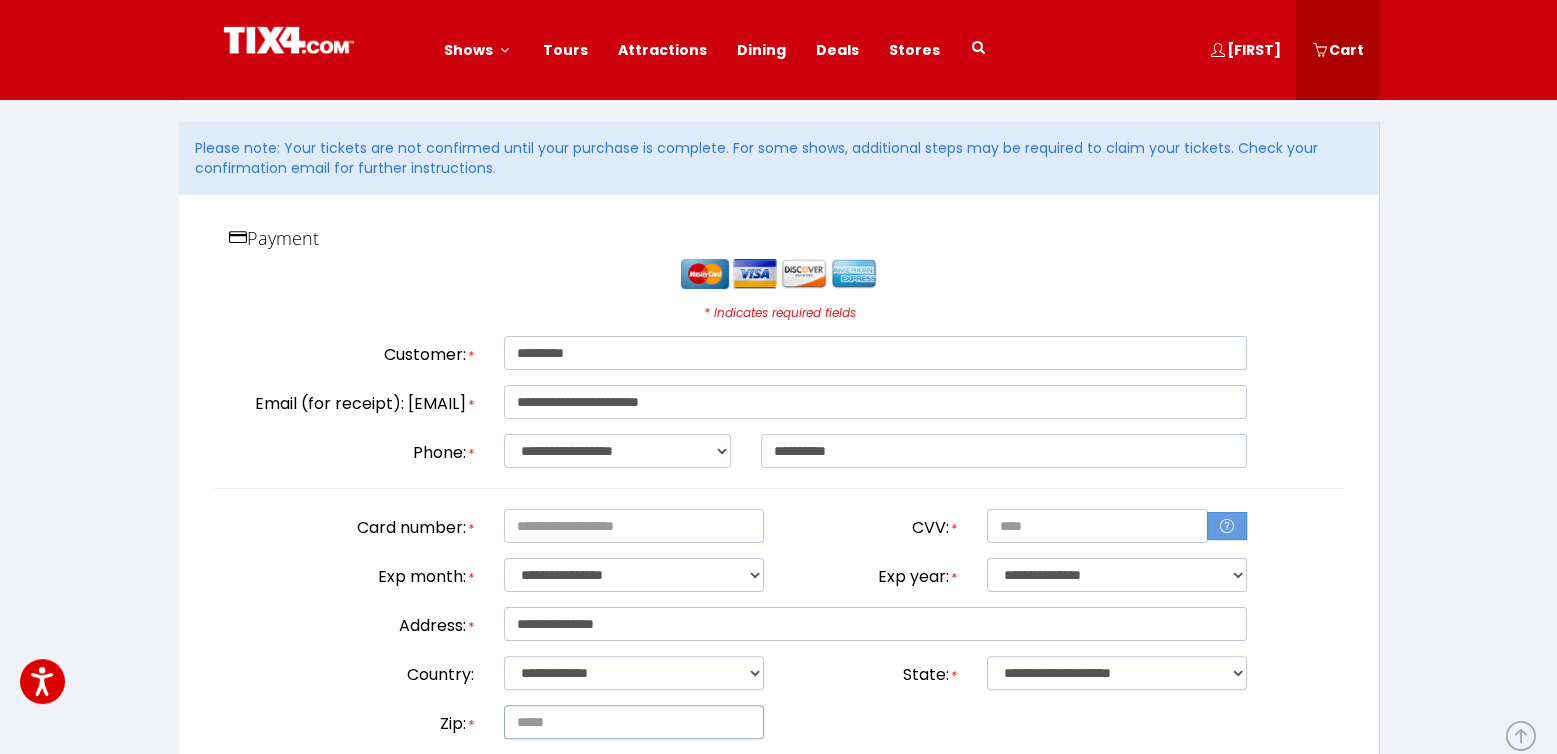 type on "*****" 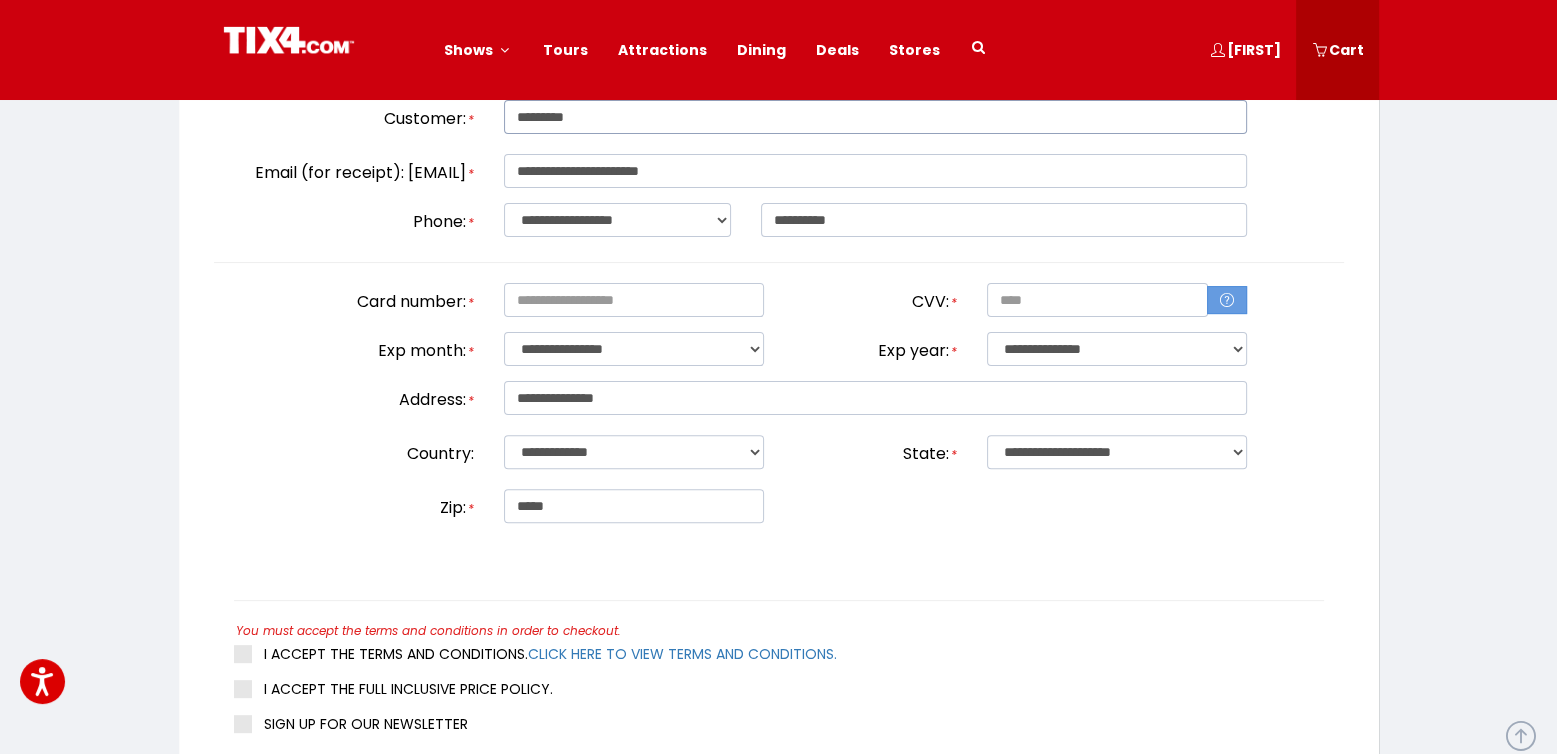 scroll, scrollTop: 560, scrollLeft: 0, axis: vertical 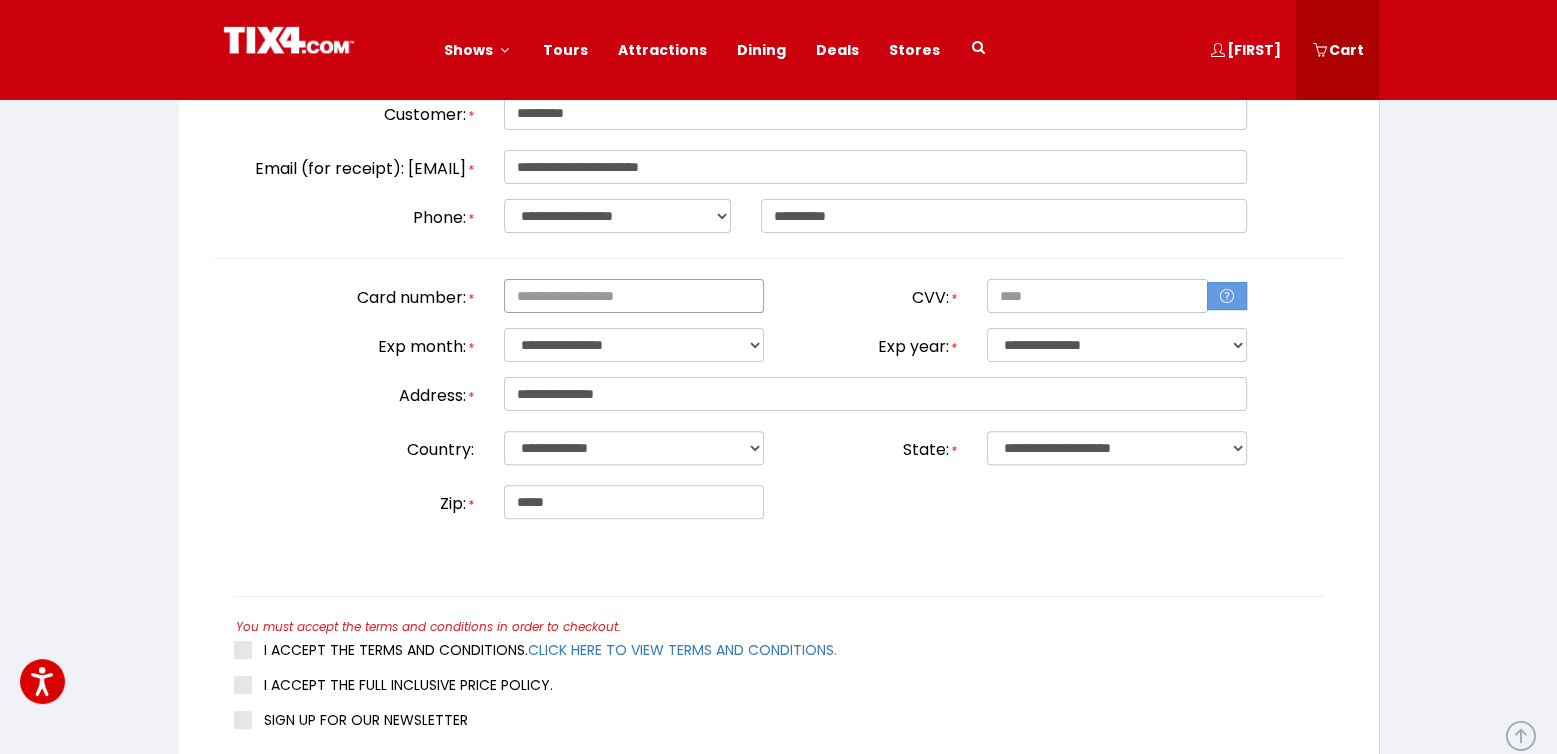 click at bounding box center [634, 296] 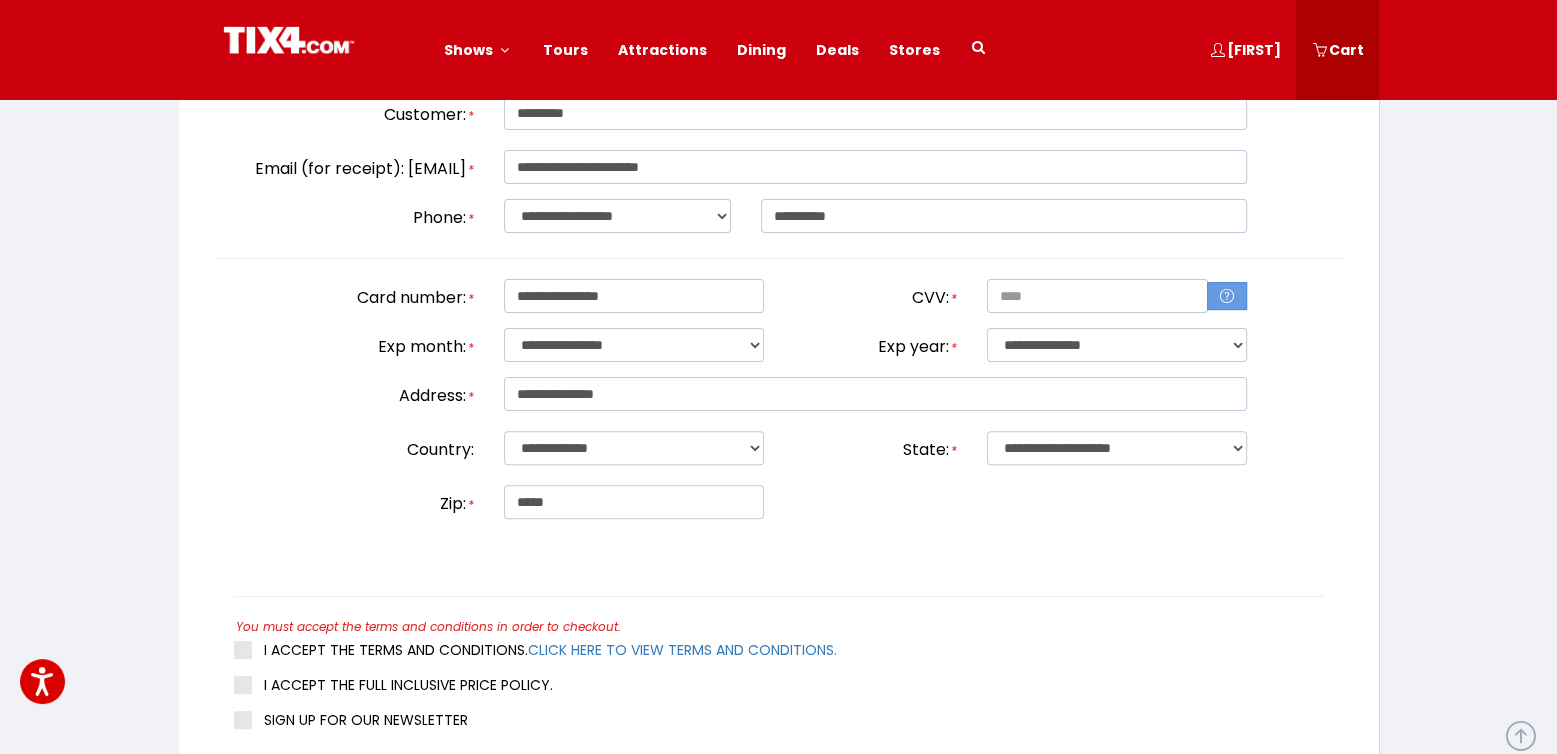 type on "**********" 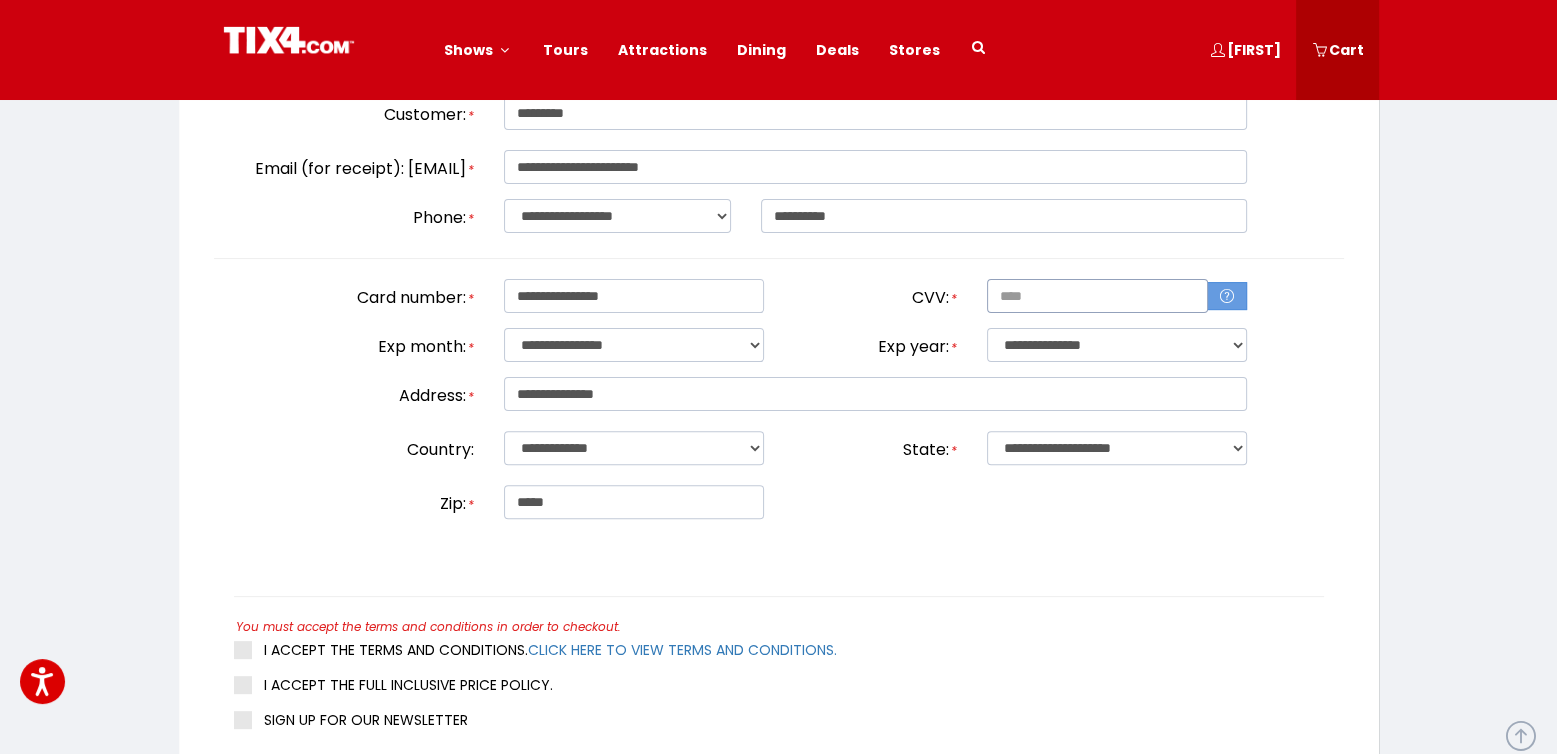 type on "***" 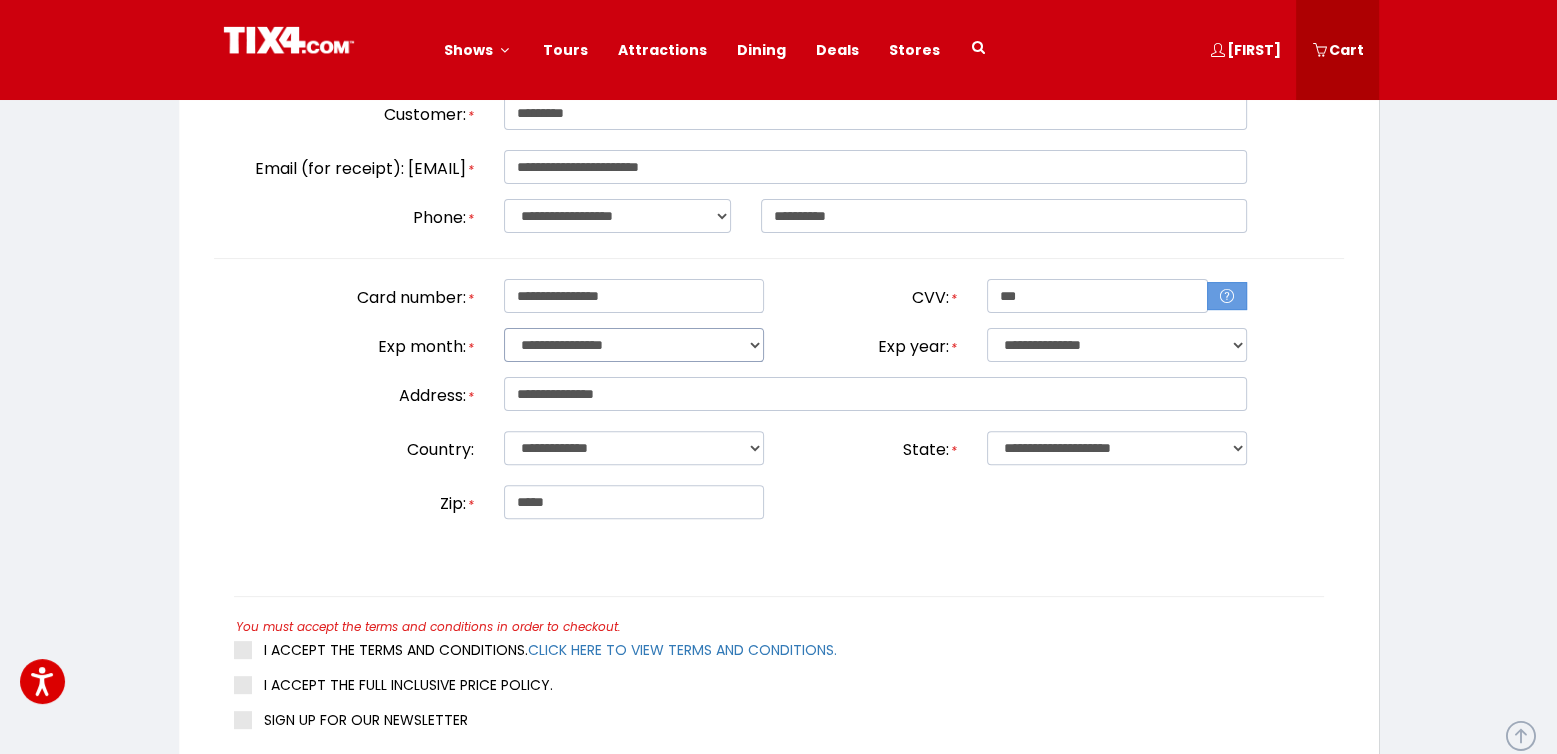 select on "**" 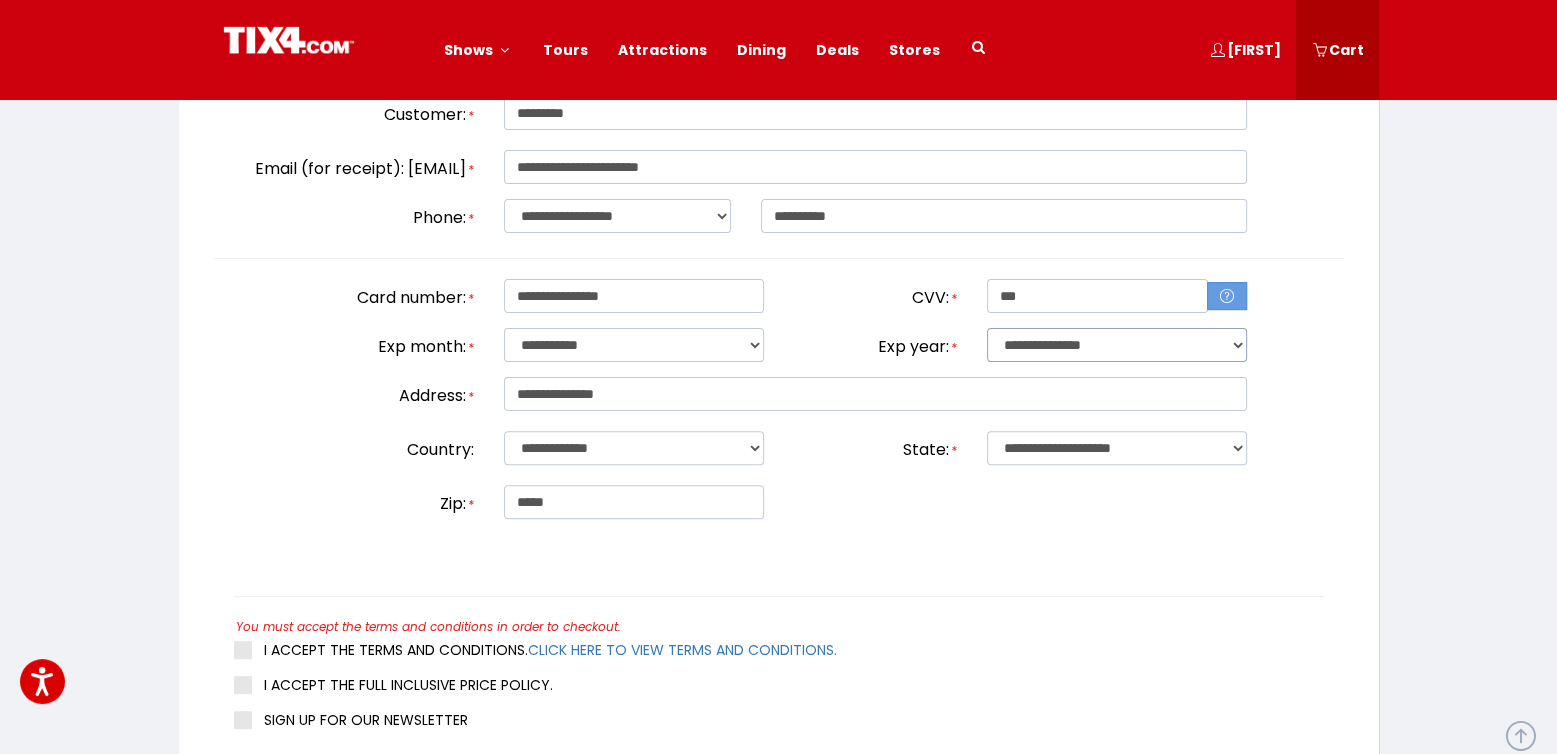 select on "****" 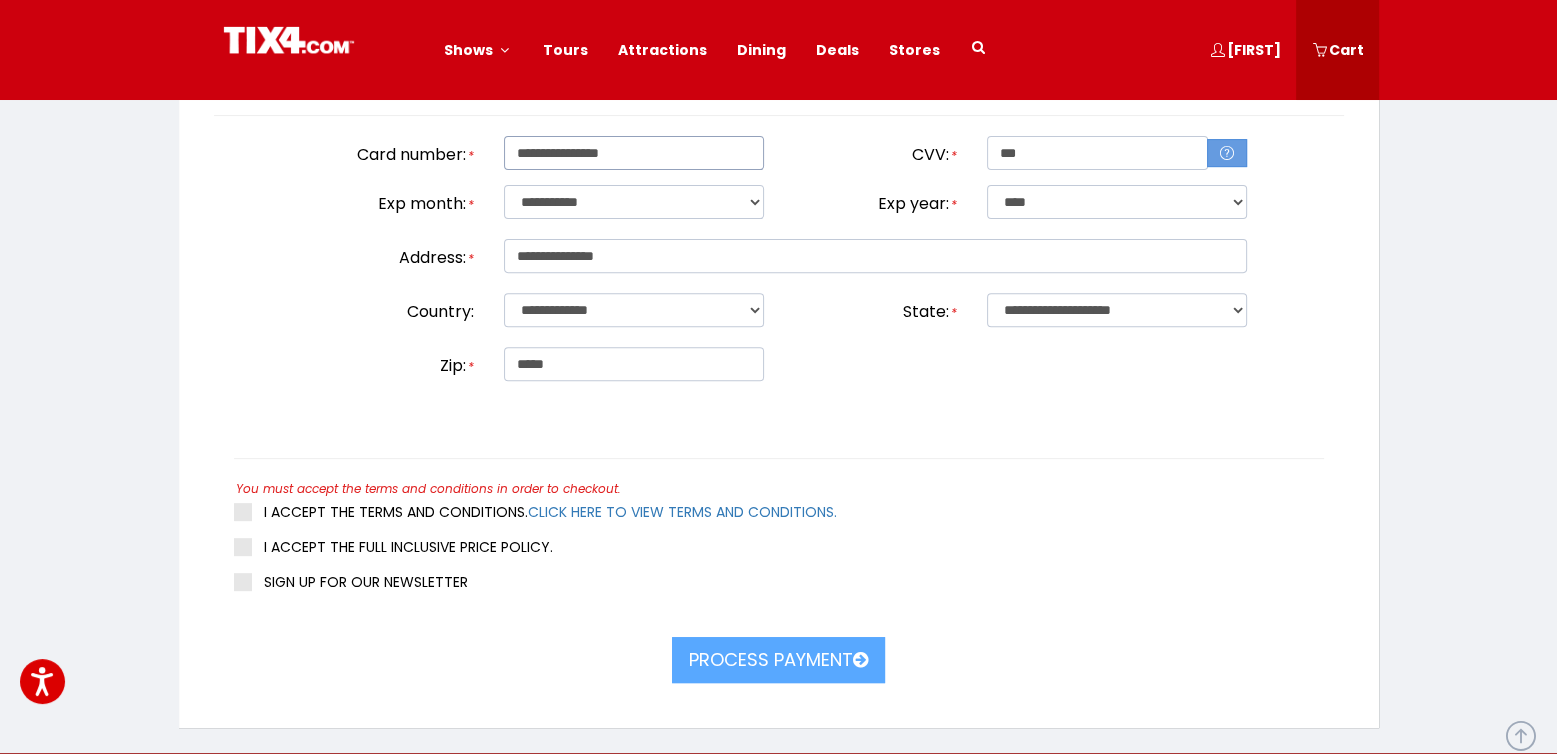 scroll, scrollTop: 720, scrollLeft: 0, axis: vertical 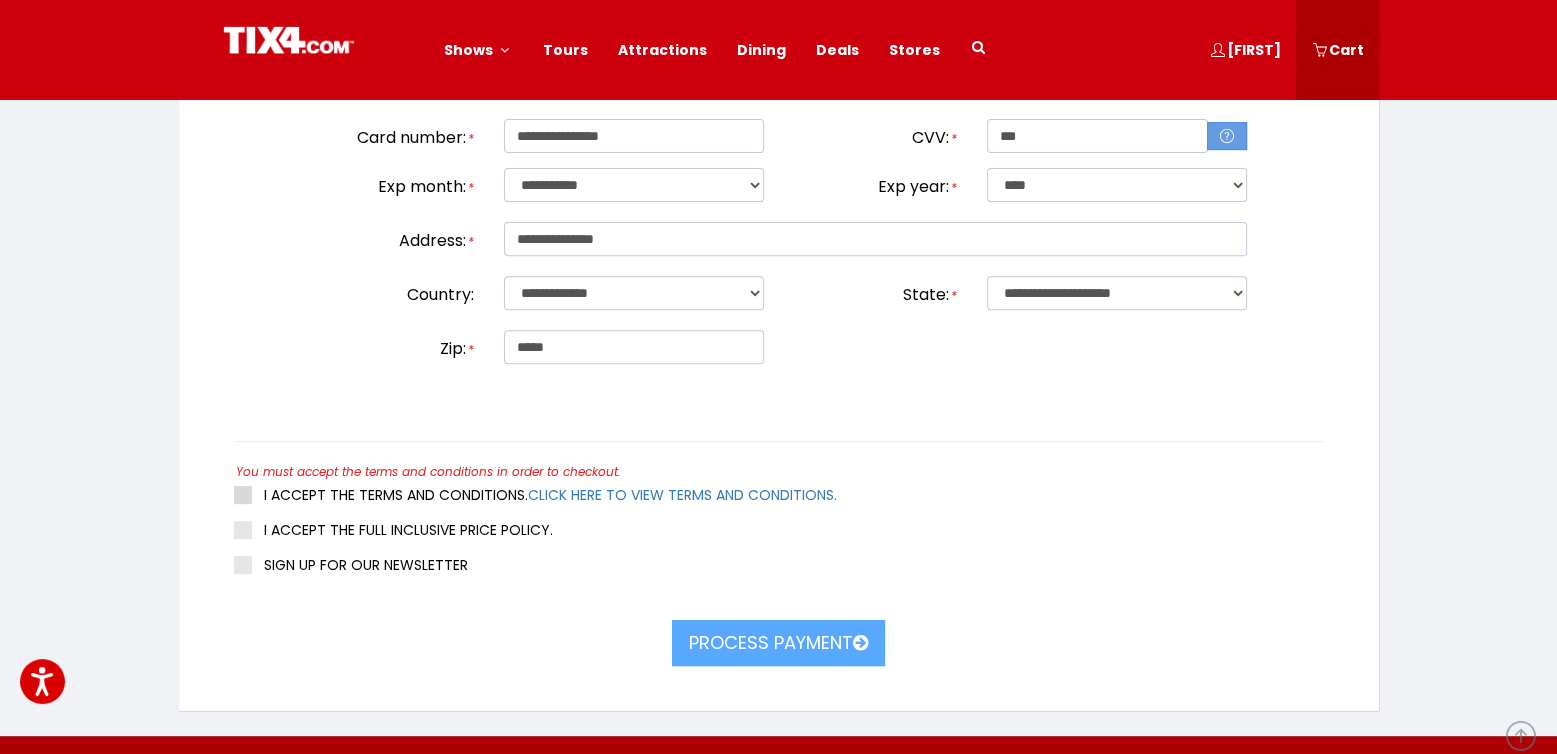 click at bounding box center [243, 495] 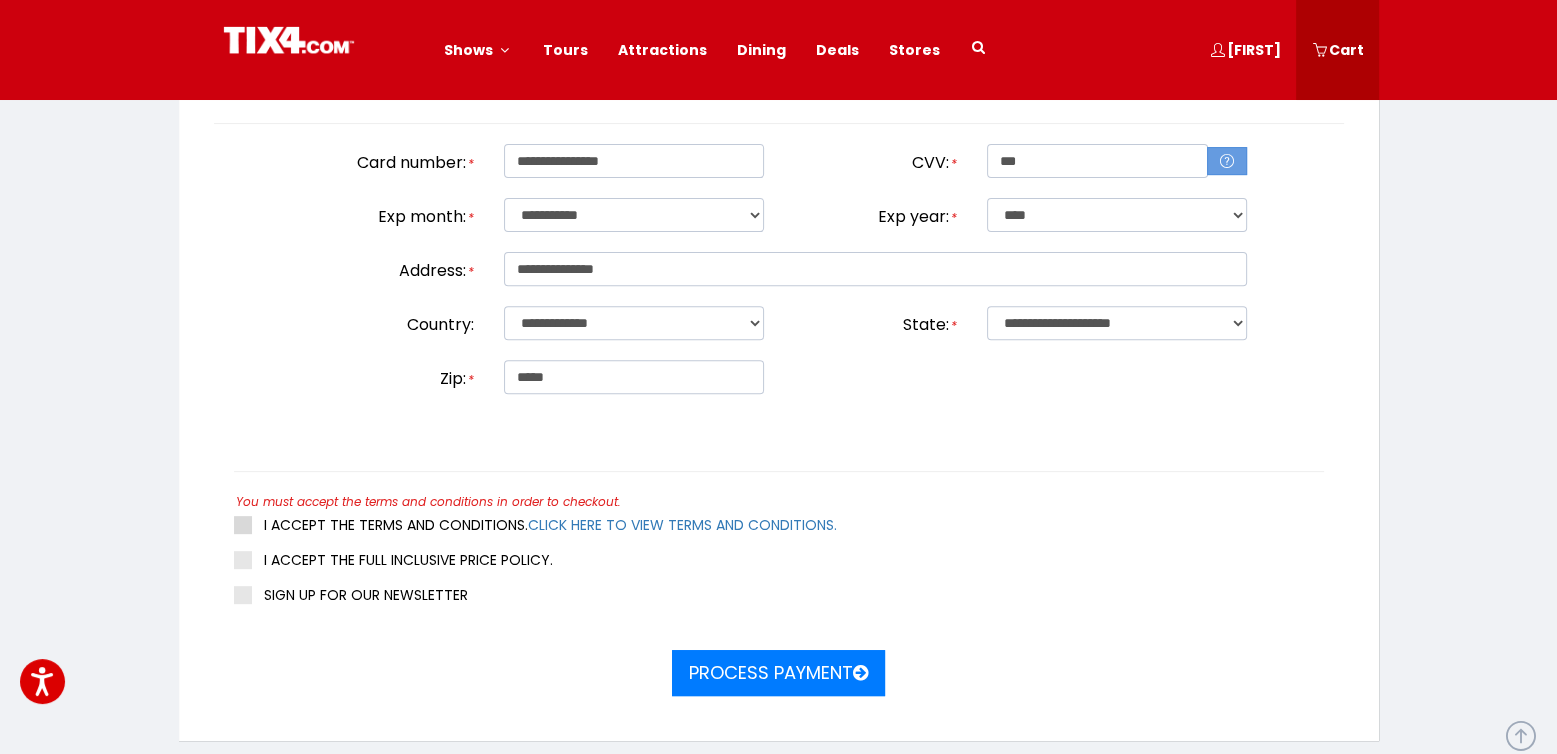 scroll, scrollTop: 800, scrollLeft: 0, axis: vertical 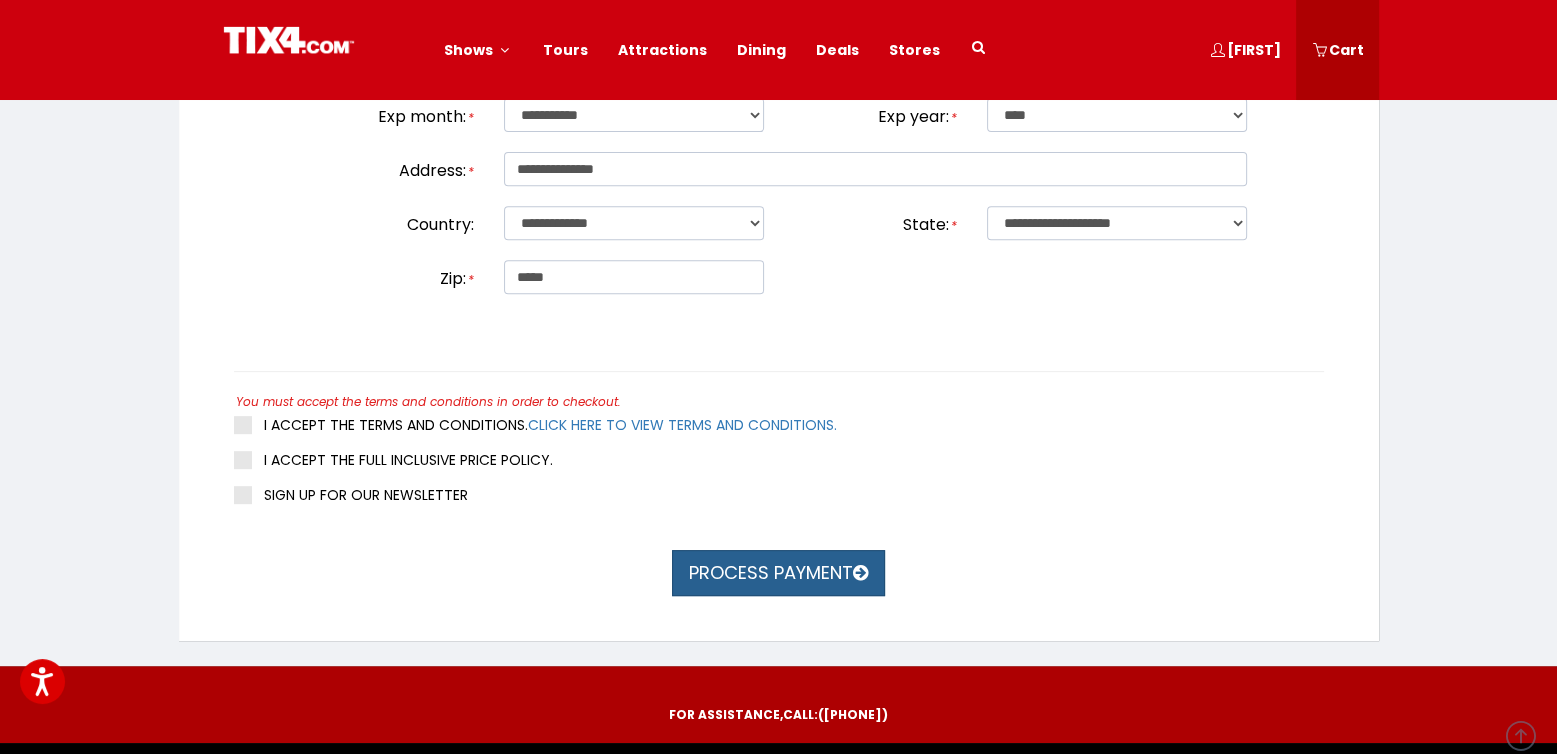 click on "Process payment" at bounding box center [778, 573] 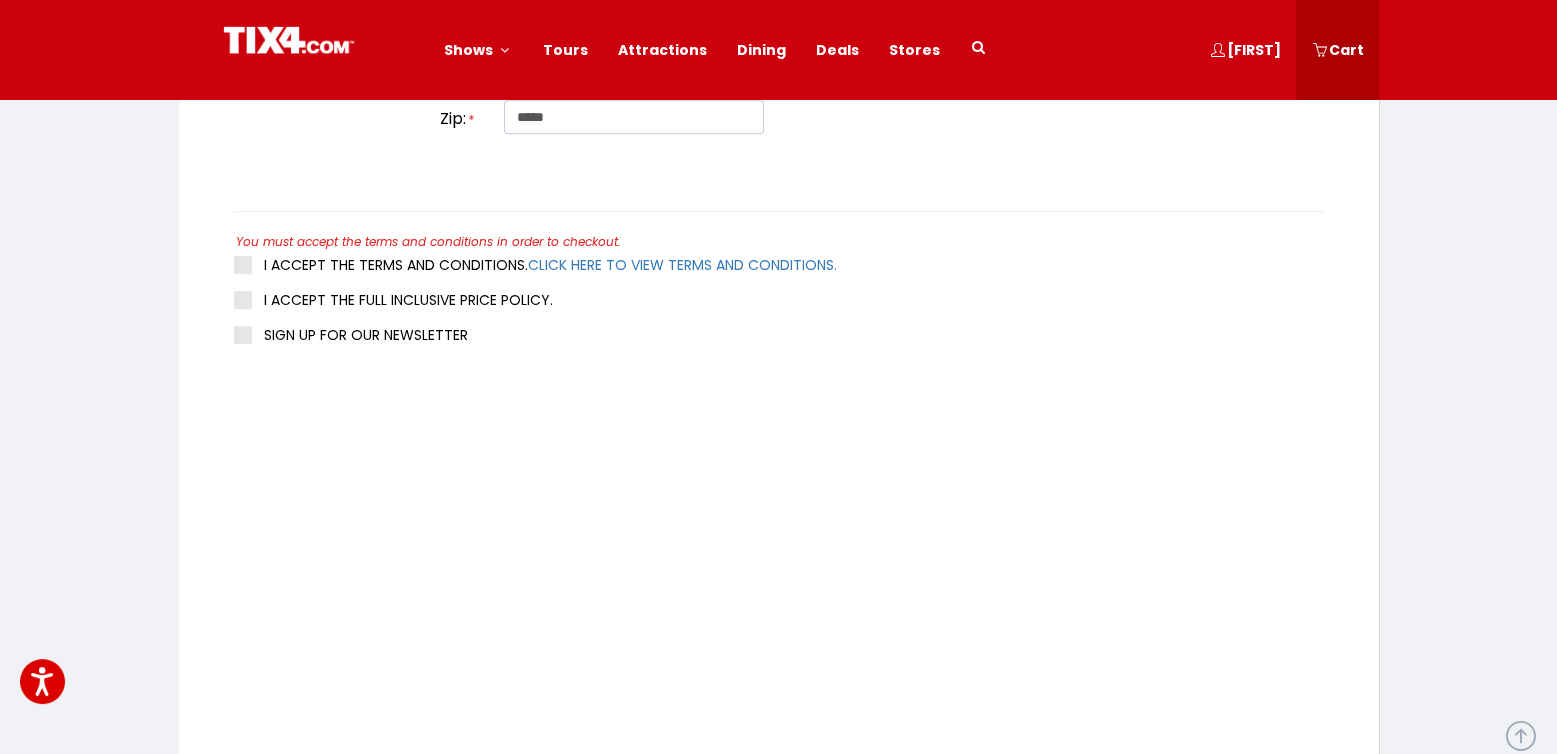 scroll, scrollTop: 1120, scrollLeft: 0, axis: vertical 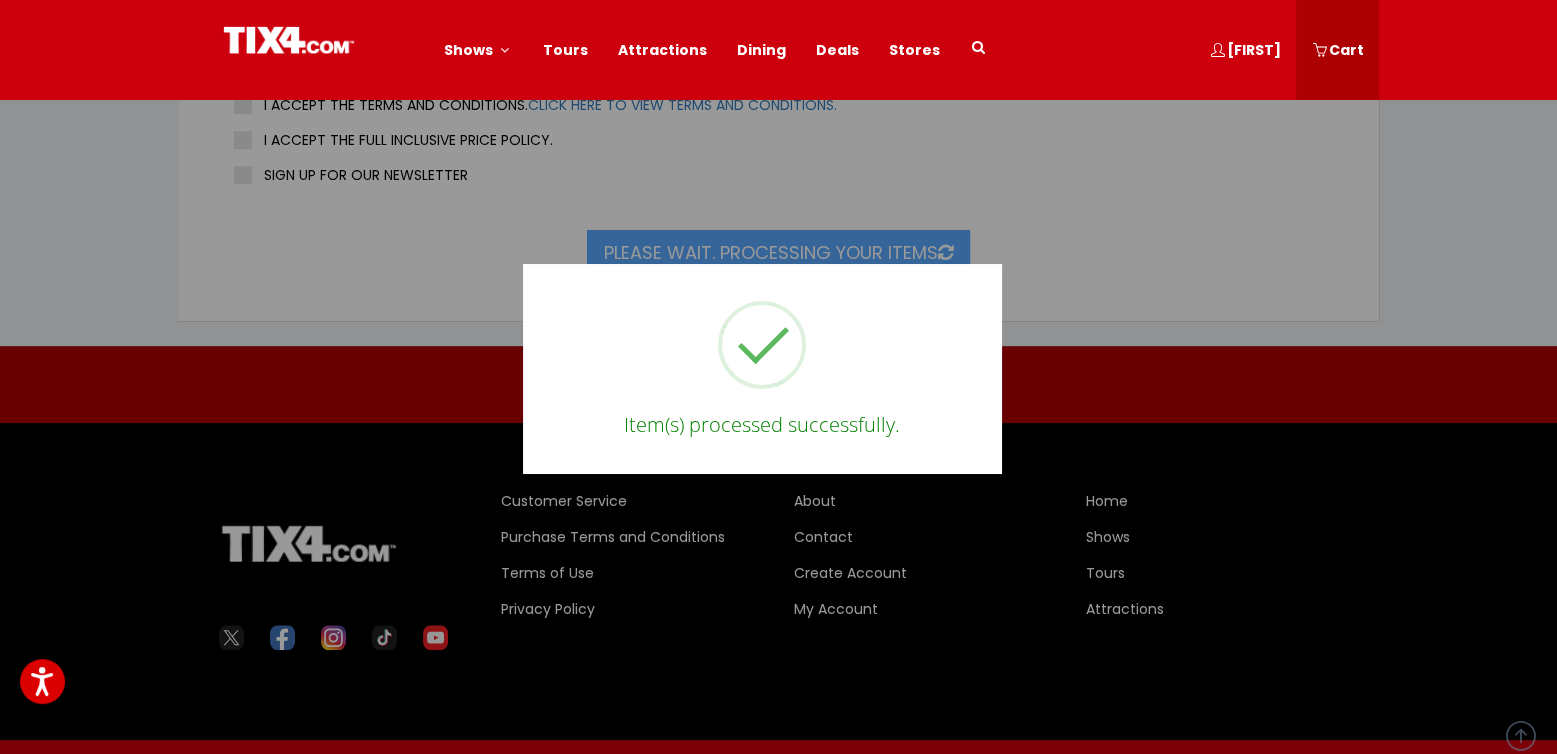 click on "Item(s) processed successfully.
Not valid
Cancel
OK" at bounding box center [762, 368] 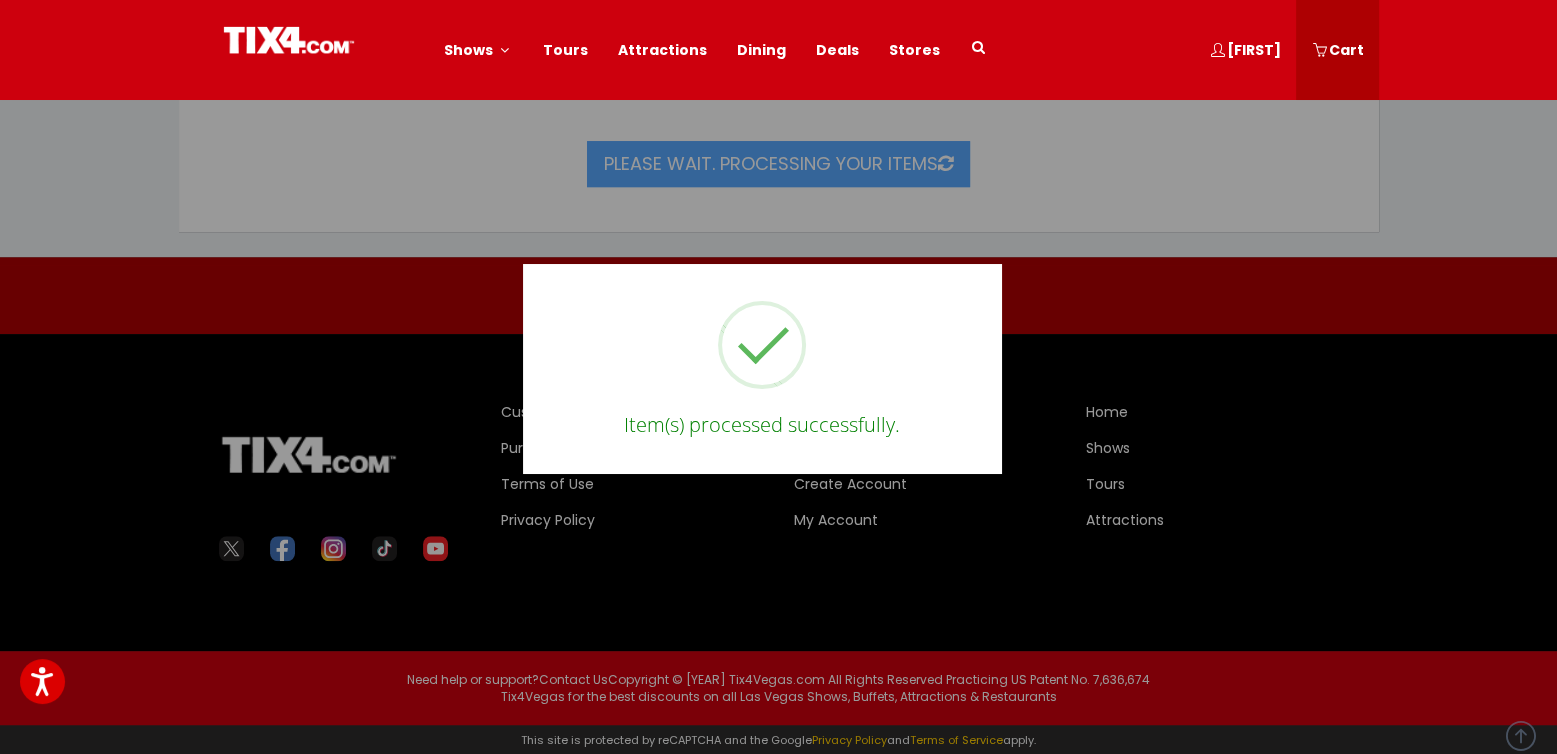 scroll, scrollTop: 1211, scrollLeft: 0, axis: vertical 